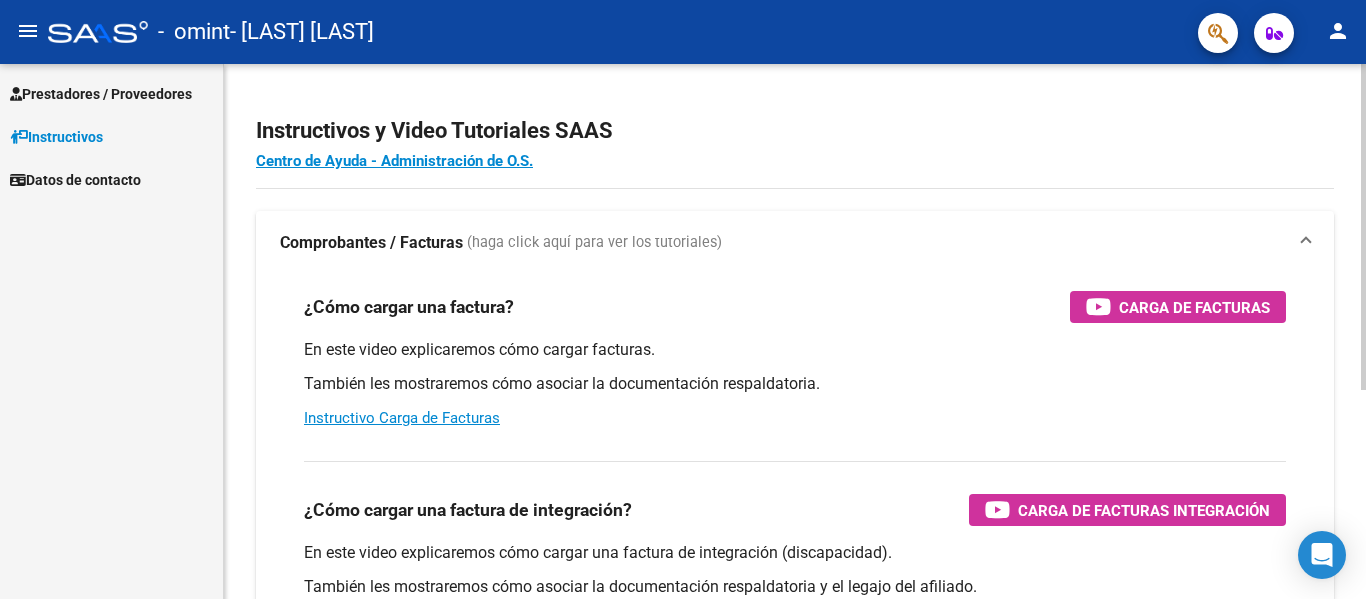 scroll, scrollTop: 0, scrollLeft: 0, axis: both 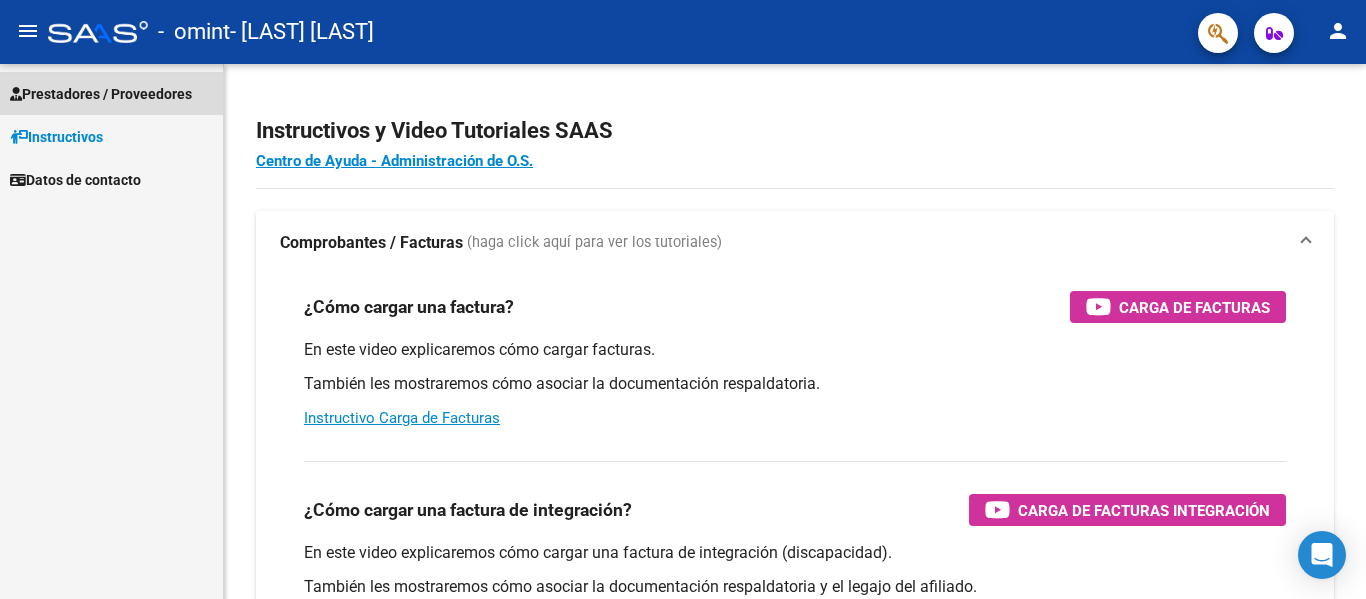 click on "Prestadores / Proveedores" at bounding box center [111, 93] 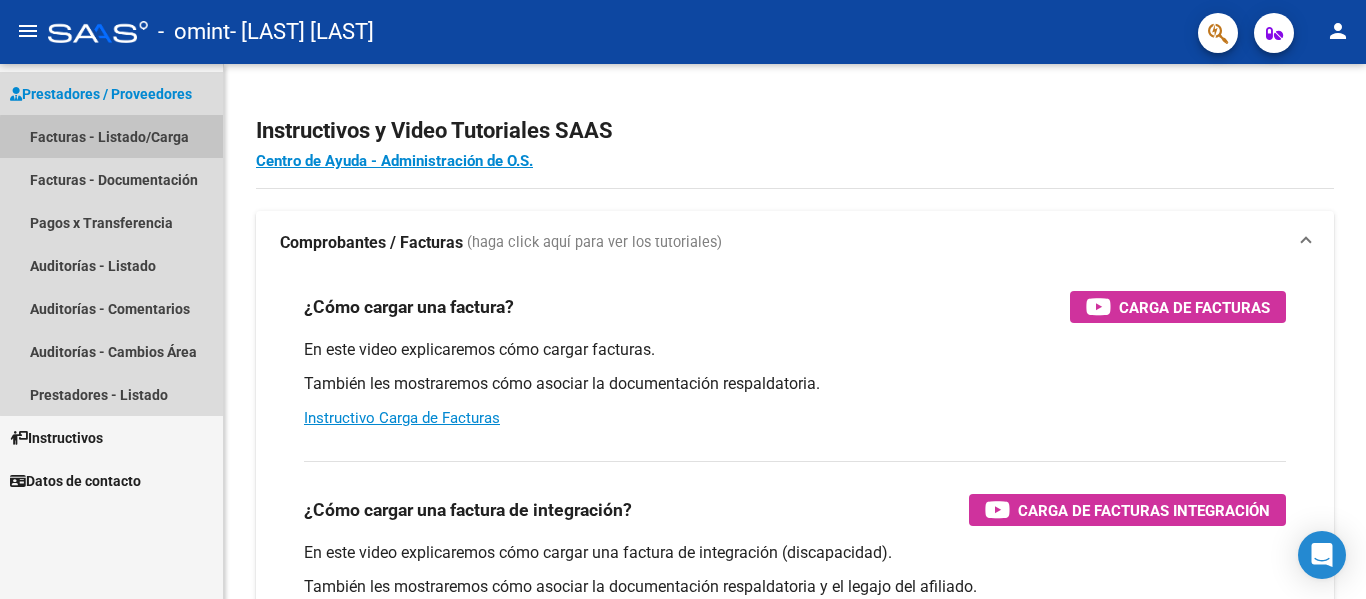 click on "Facturas - Listado/Carga" at bounding box center (111, 136) 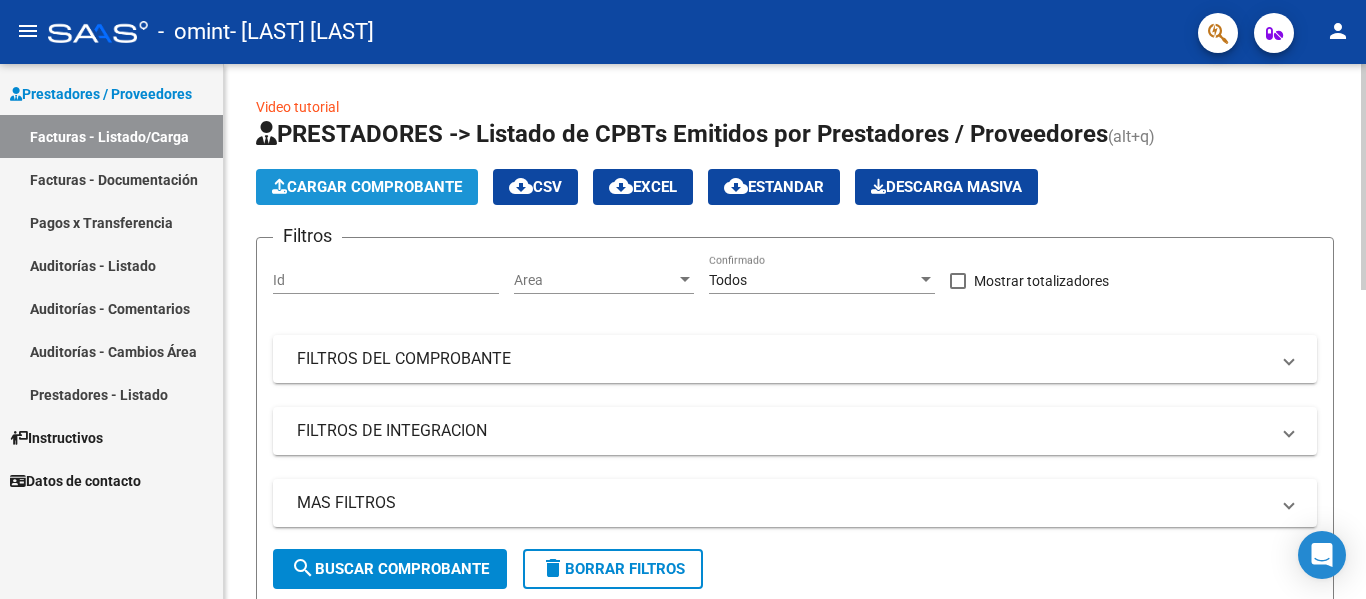 click on "Cargar Comprobante" 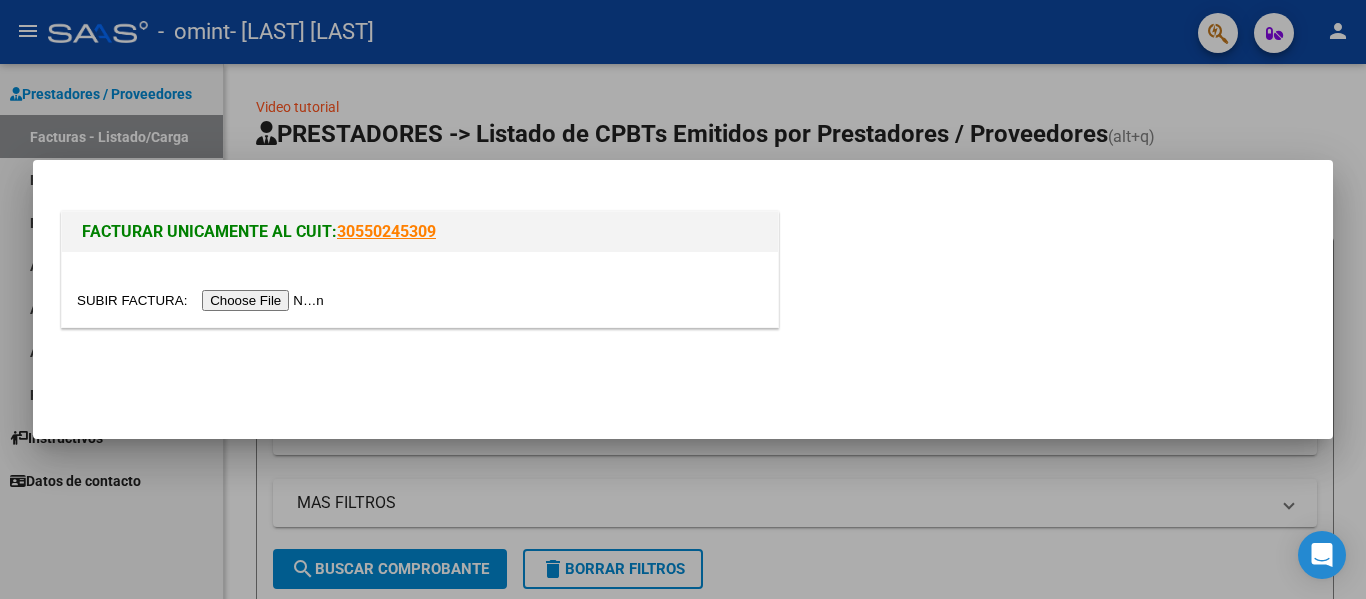 click at bounding box center [203, 300] 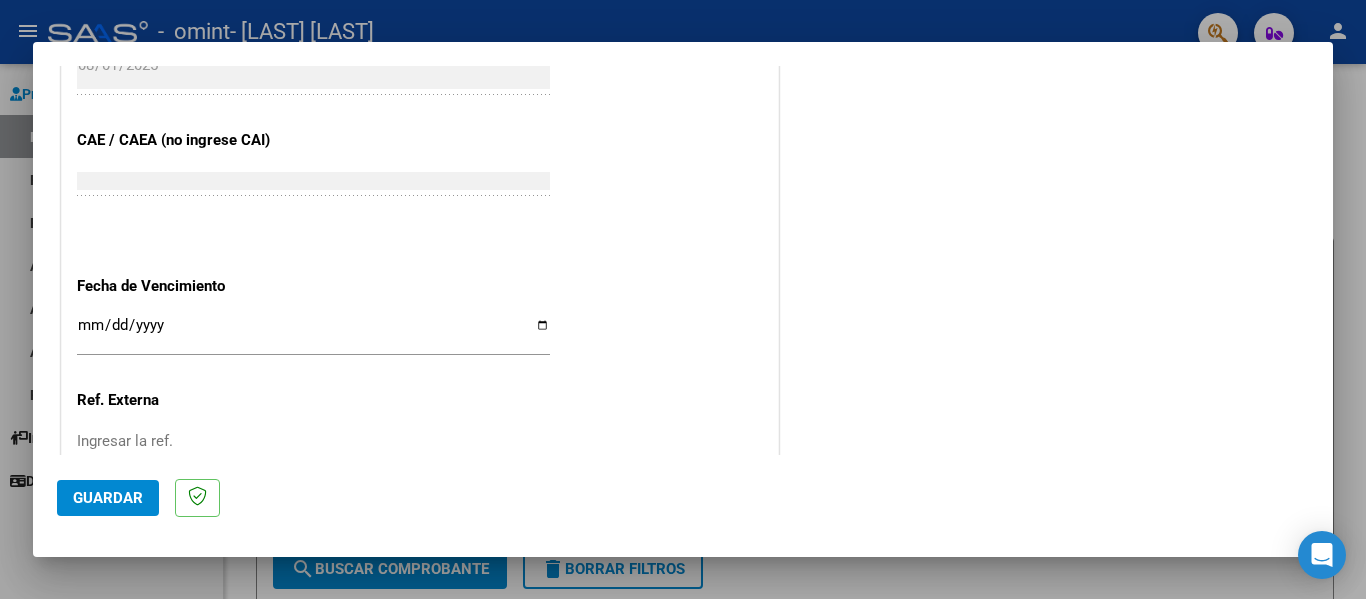 scroll, scrollTop: 1200, scrollLeft: 0, axis: vertical 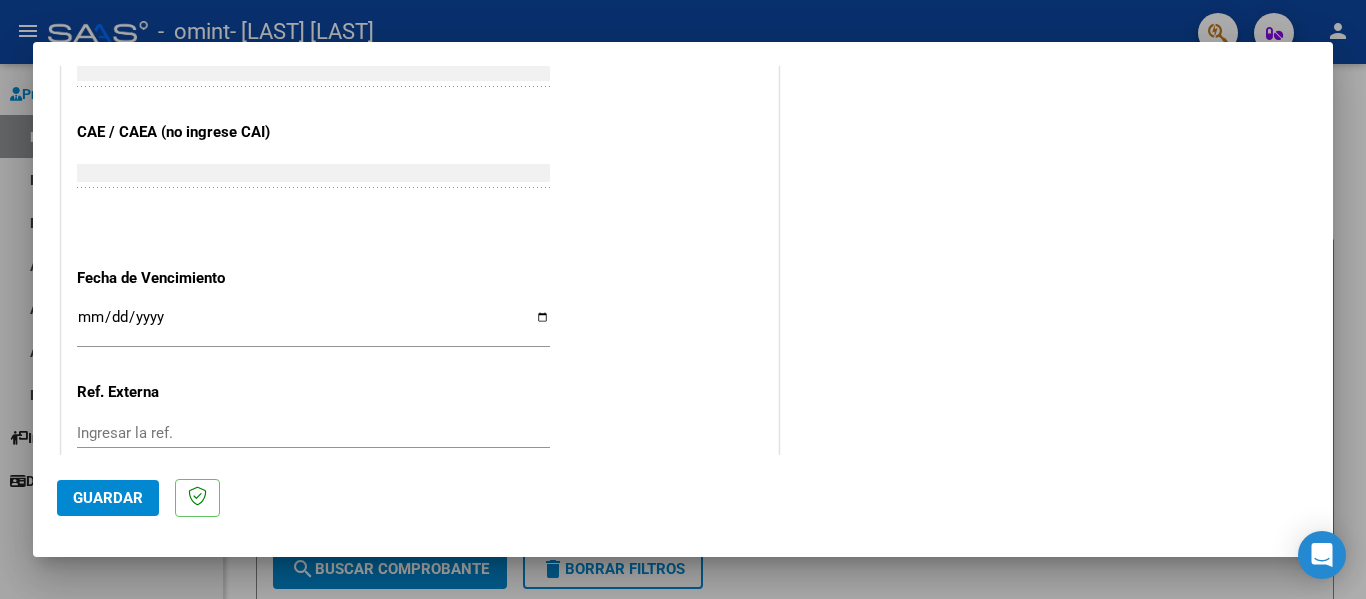 click on "Ingresar la ref." 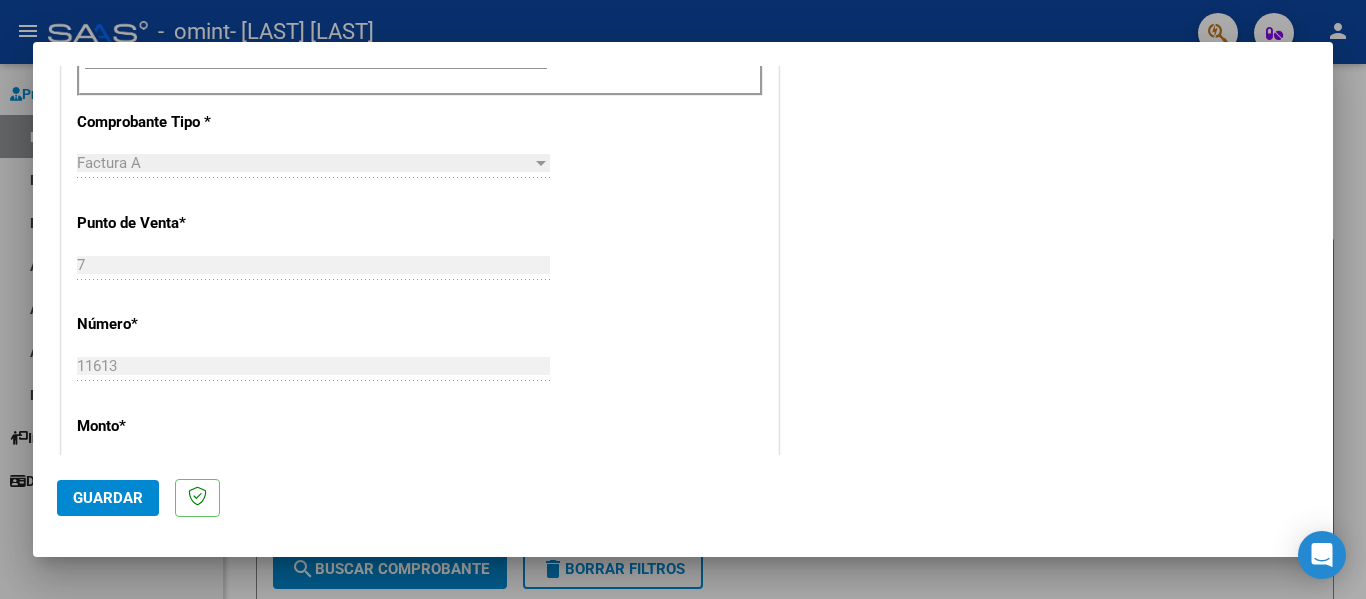 scroll, scrollTop: 600, scrollLeft: 0, axis: vertical 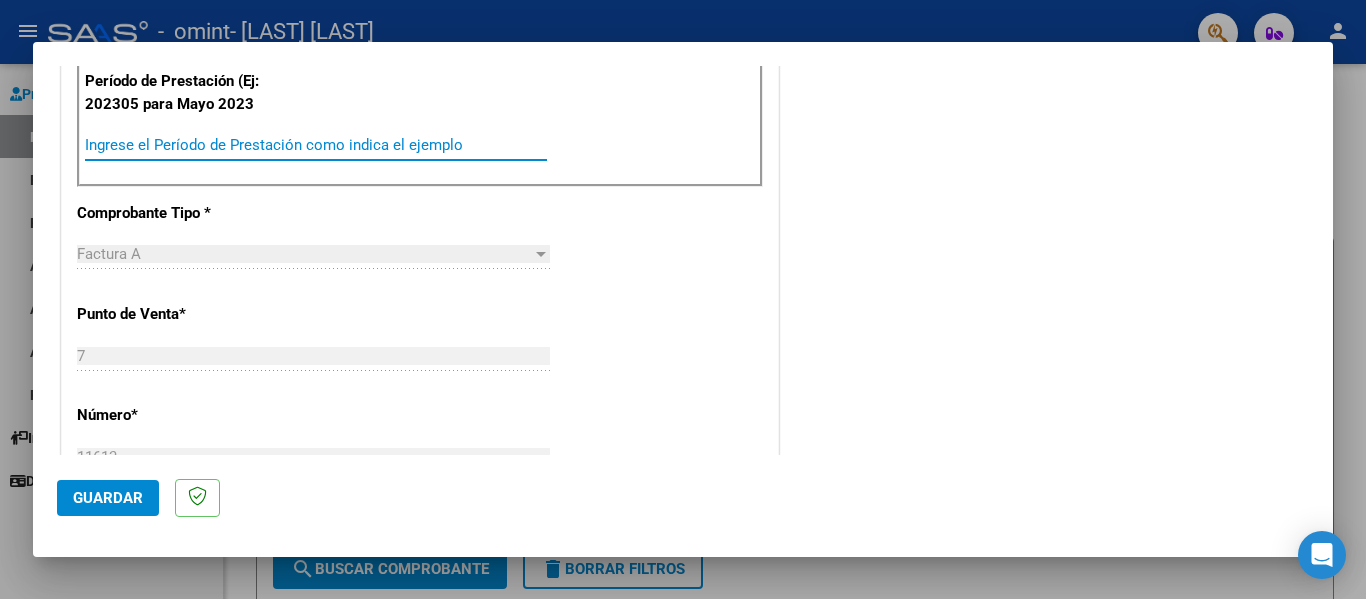 click on "Ingrese el Período de Prestación como indica el ejemplo" at bounding box center (316, 145) 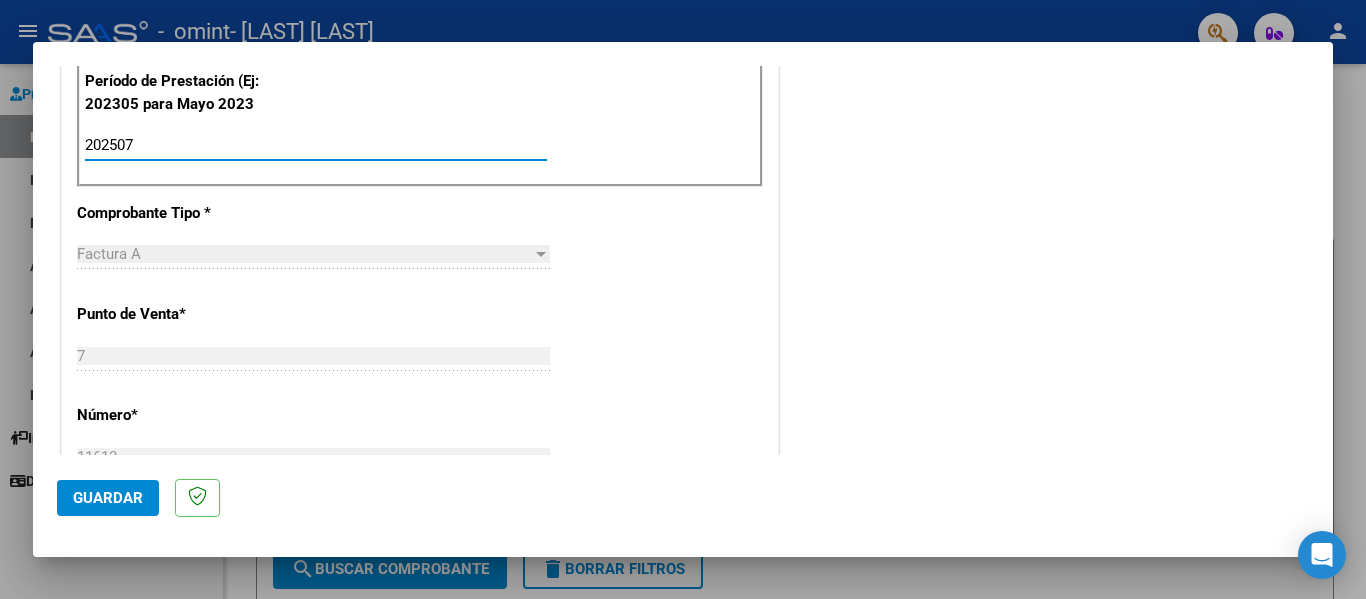 type on "202507" 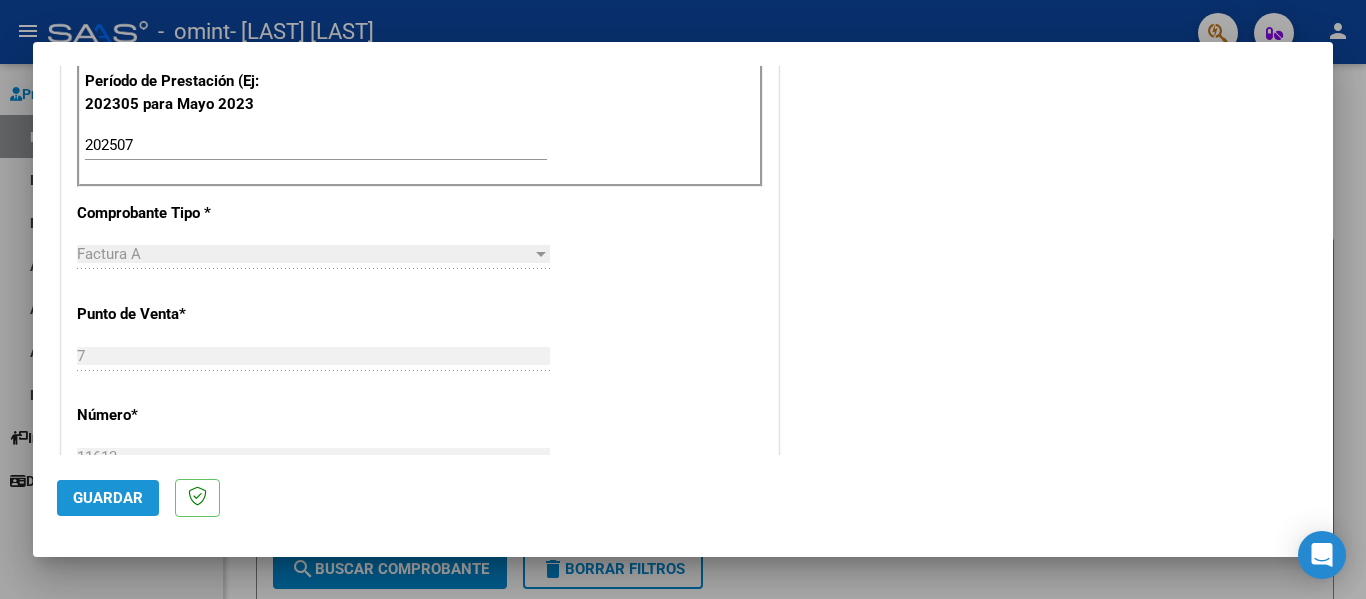 click on "Guardar" 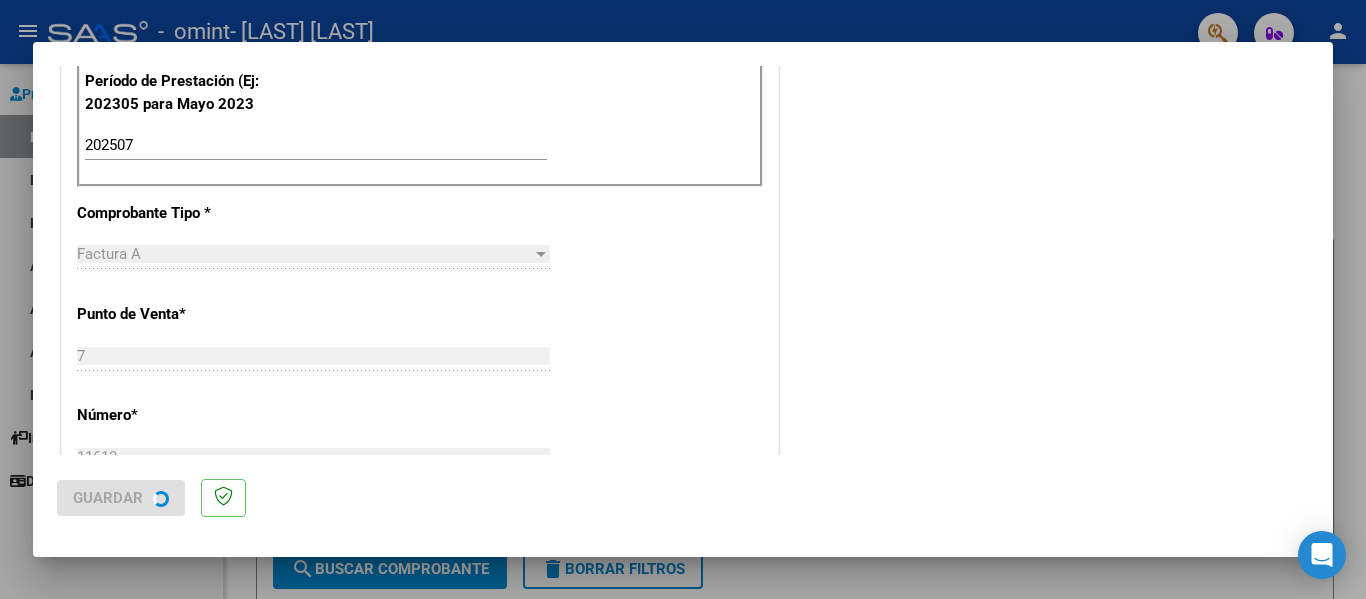 scroll, scrollTop: 0, scrollLeft: 0, axis: both 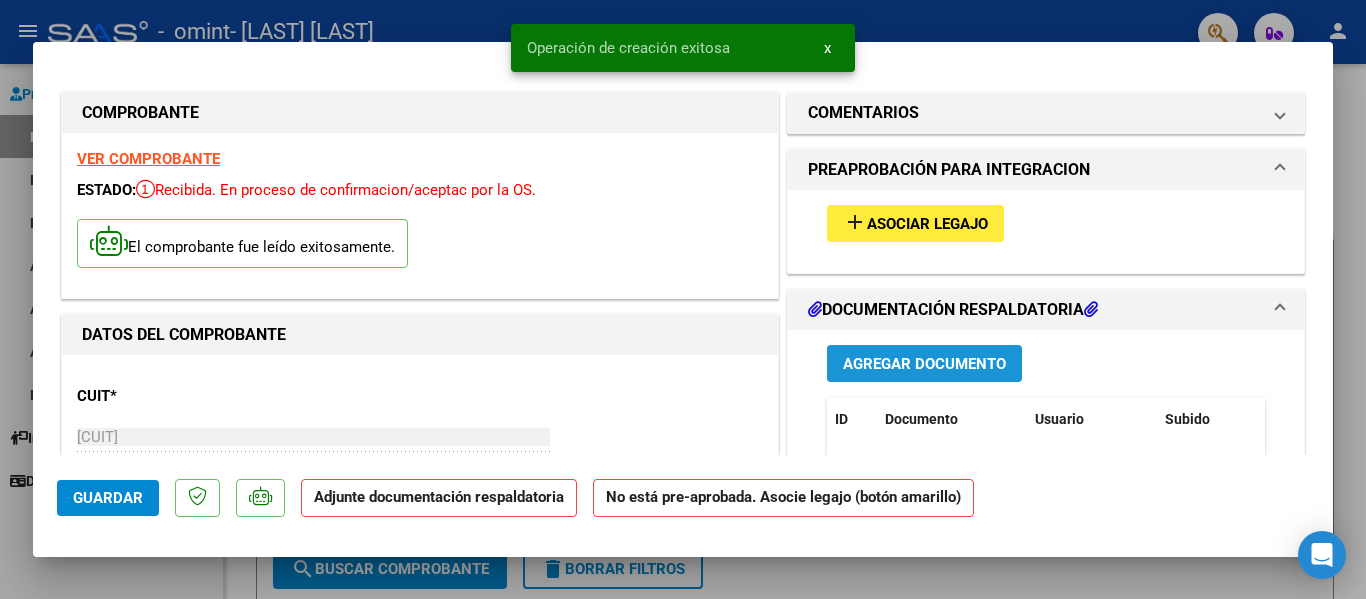 click on "Agregar Documento" at bounding box center [924, 364] 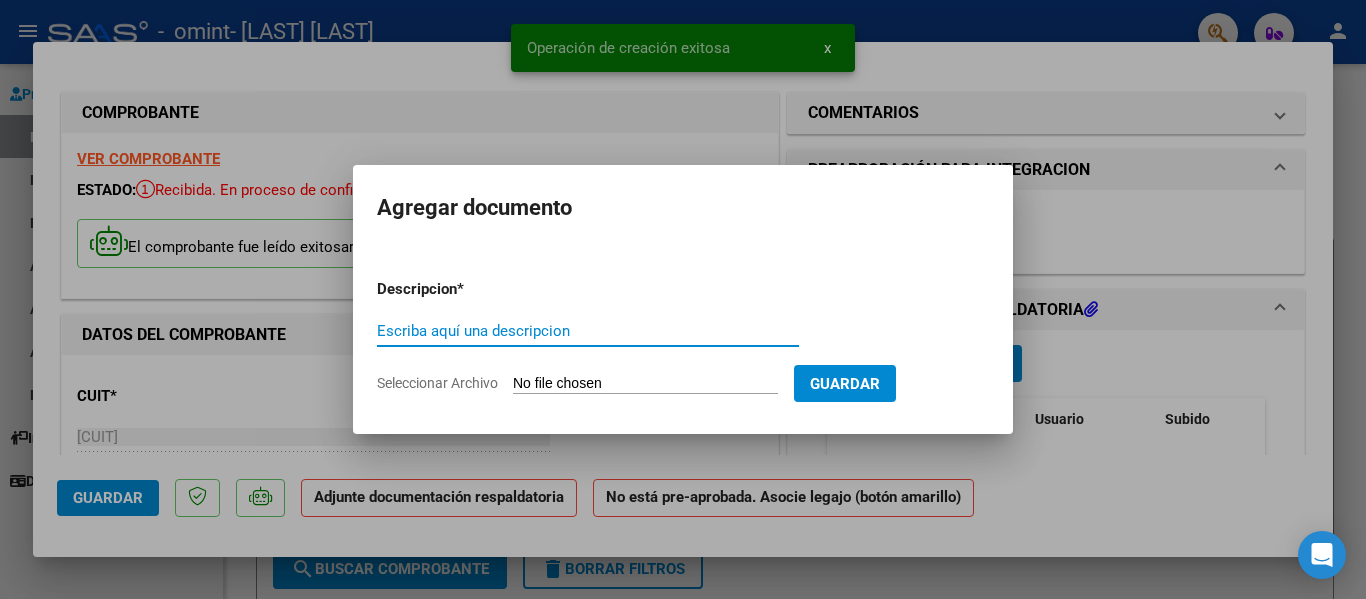 click on "Seleccionar Archivo" at bounding box center (645, 384) 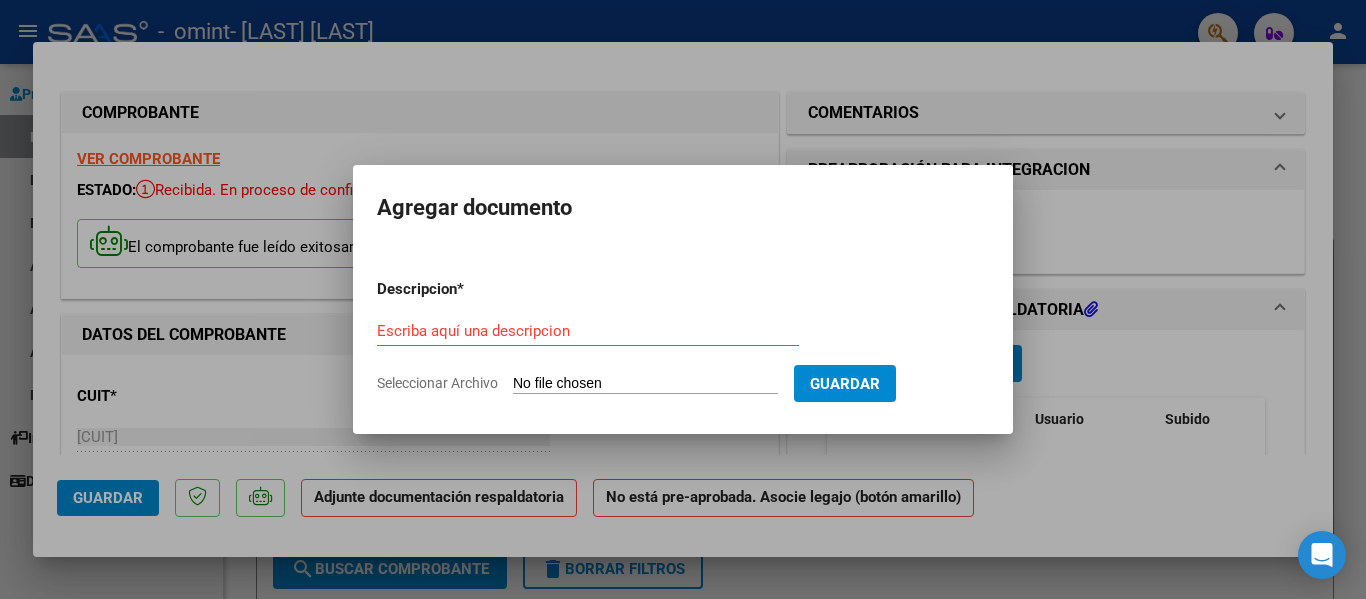 type on "C:\fakepath\[FILENAME].pdf" 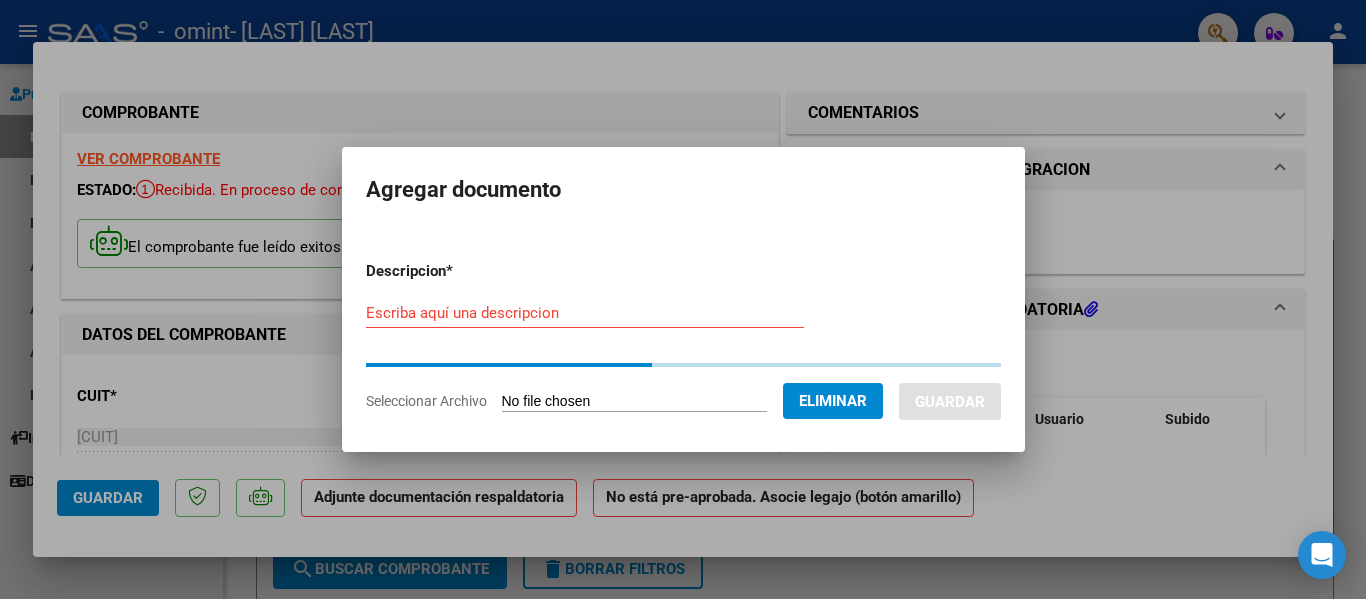 click on "Escriba aquí una descripcion" at bounding box center [585, 313] 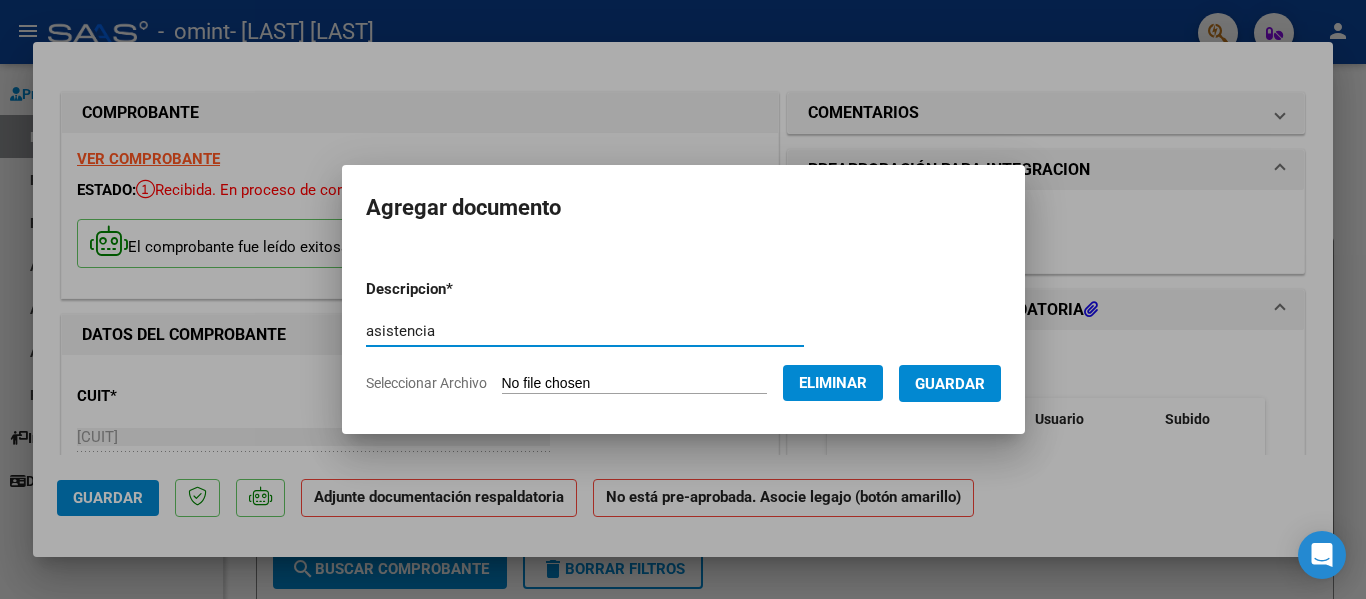 type on "asistencia" 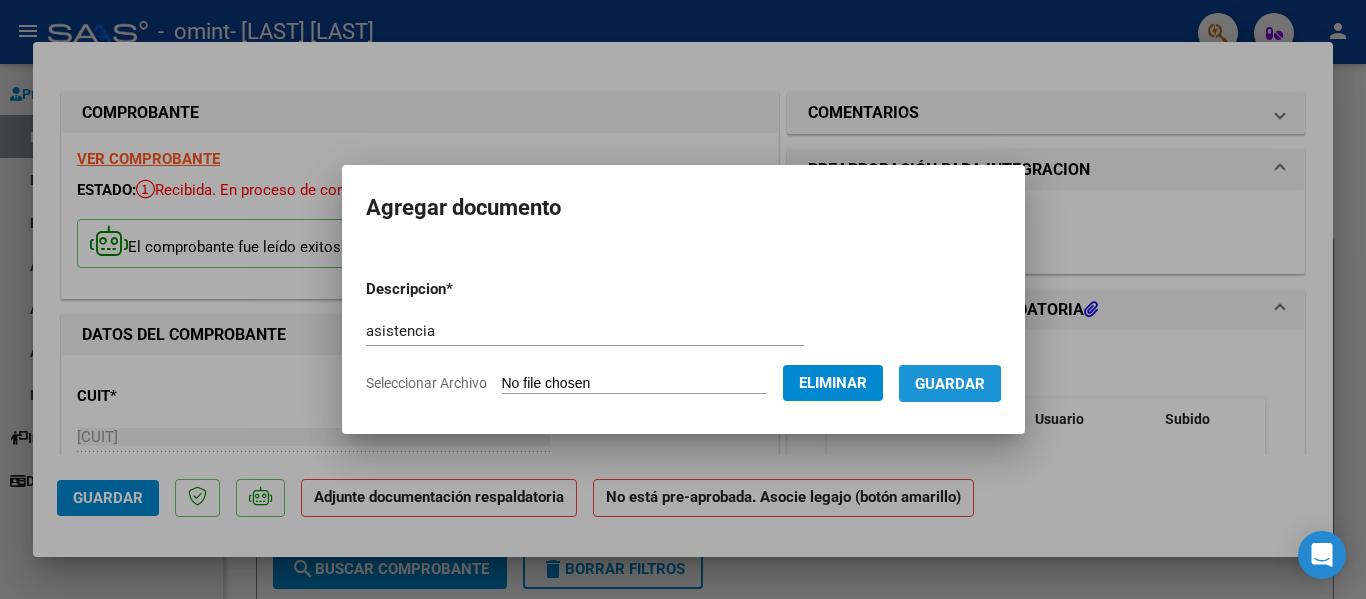 click on "Guardar" at bounding box center [950, 383] 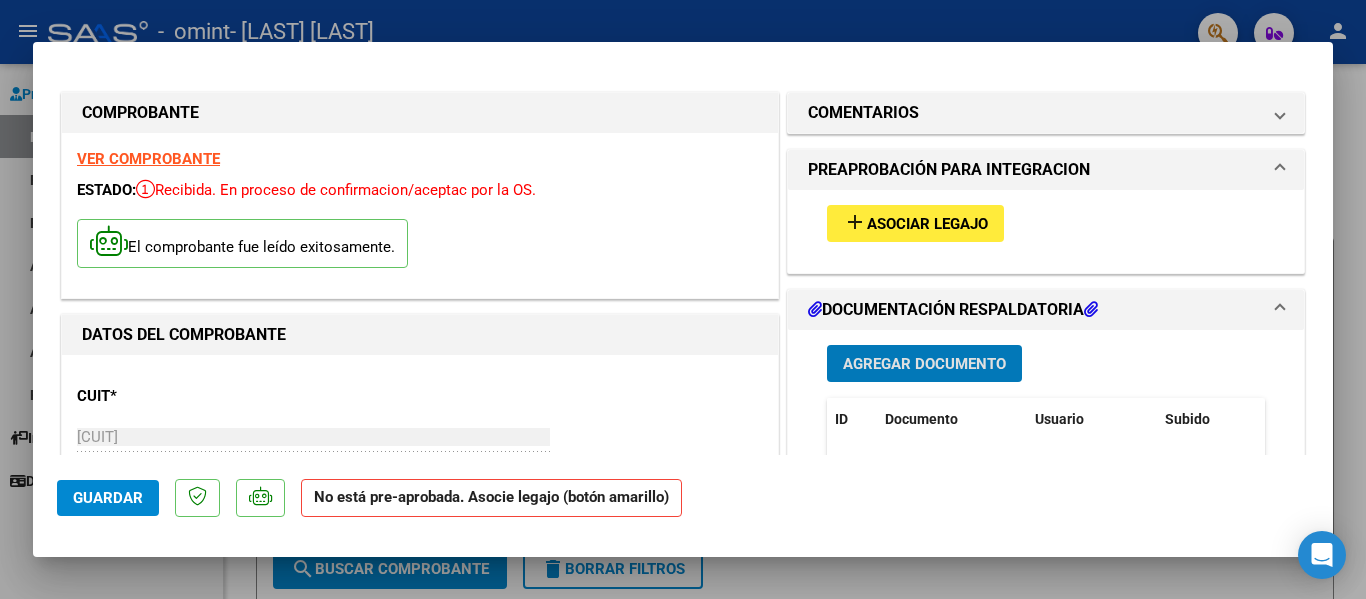 click on "Asociar Legajo" at bounding box center [927, 224] 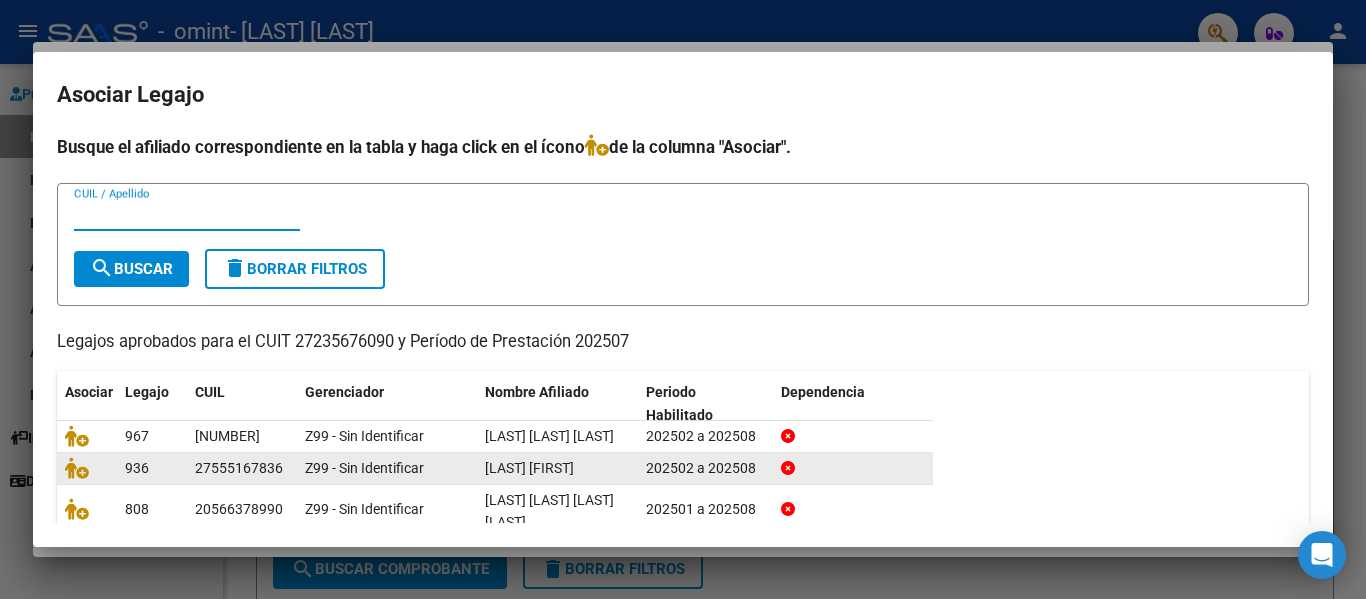 scroll, scrollTop: 4, scrollLeft: 0, axis: vertical 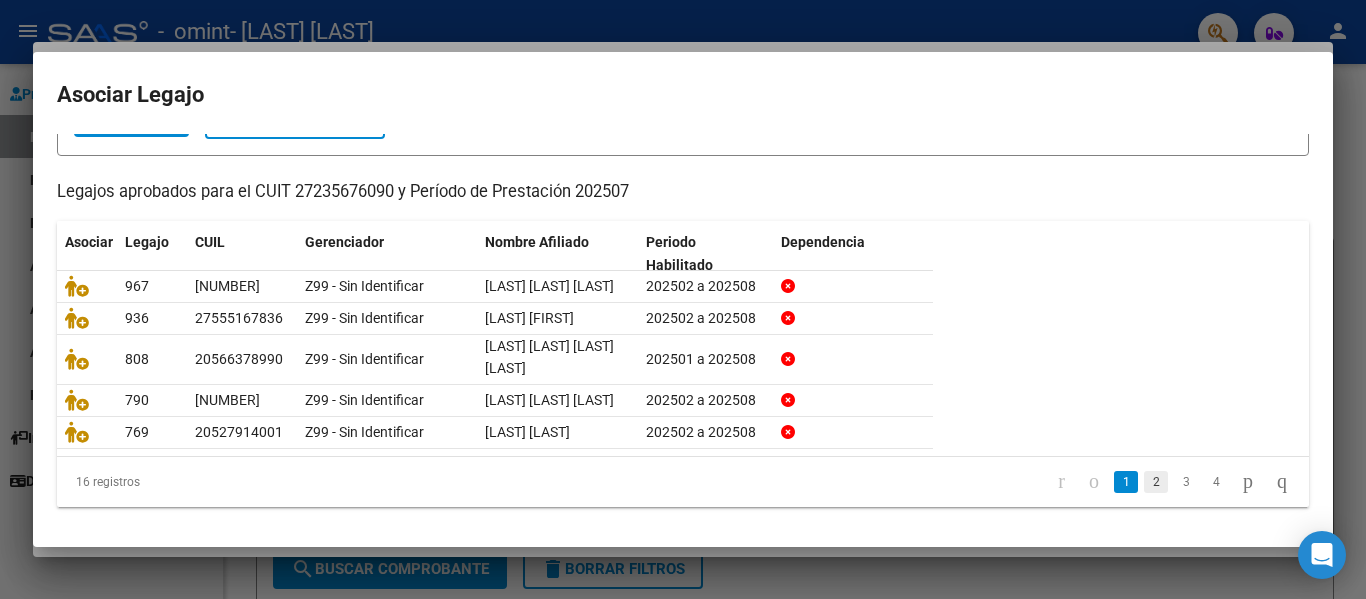 click on "2" 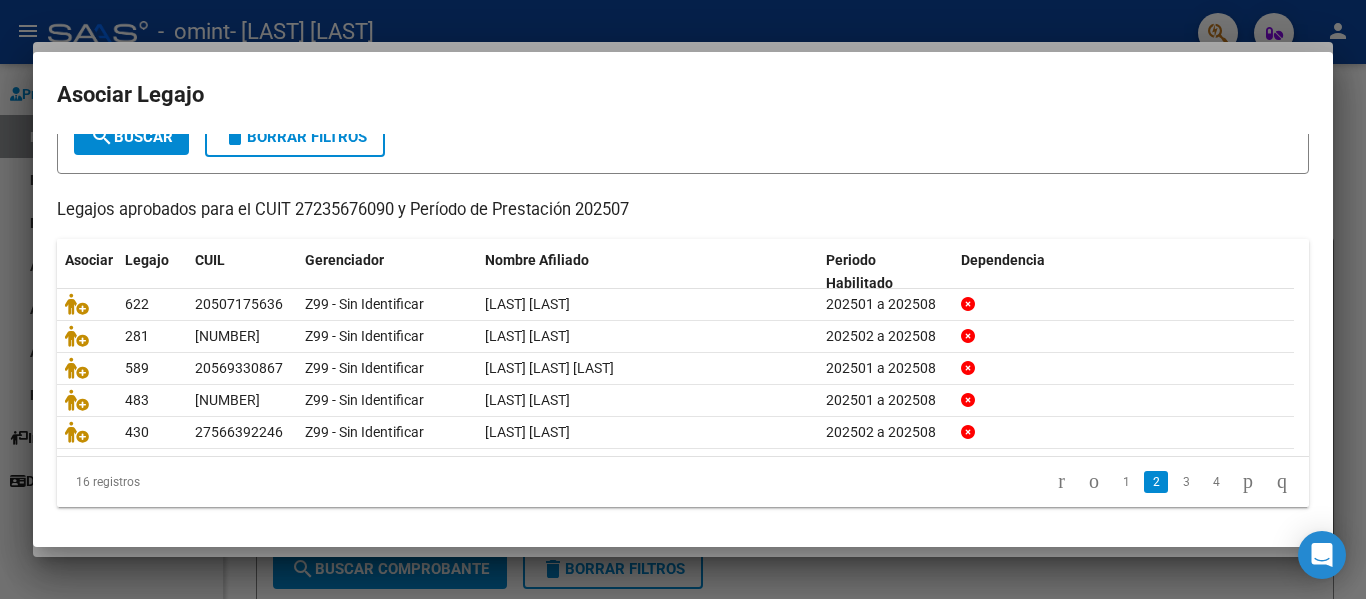 scroll, scrollTop: 0, scrollLeft: 0, axis: both 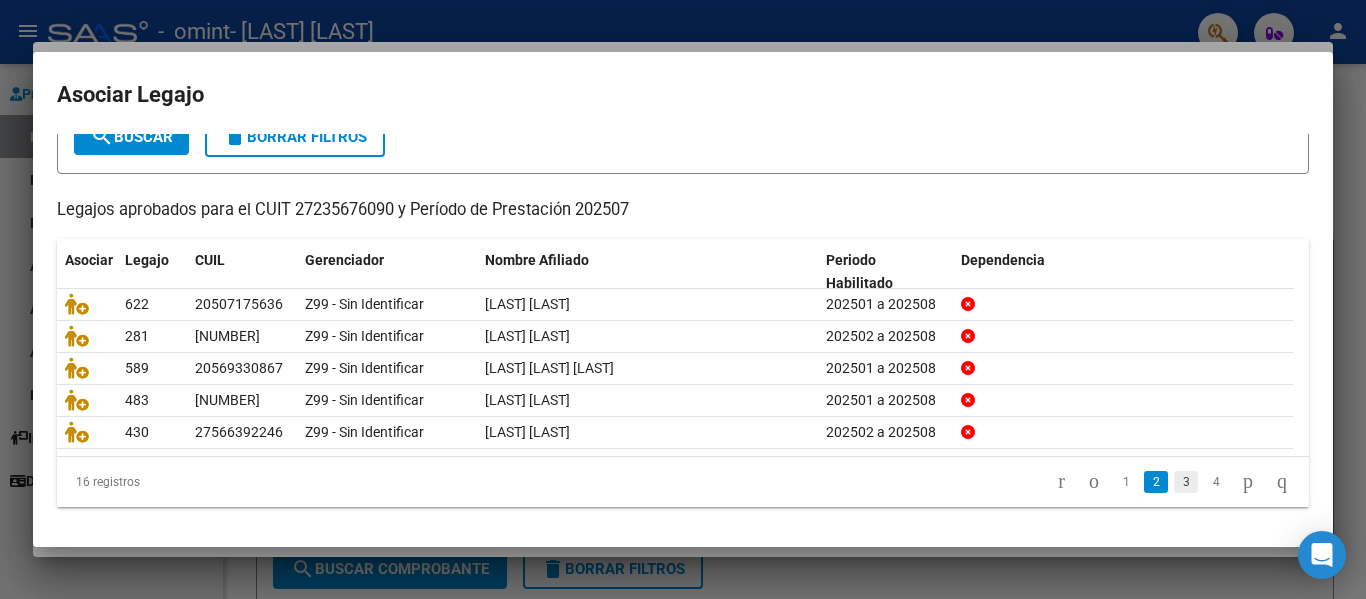 click on "3" 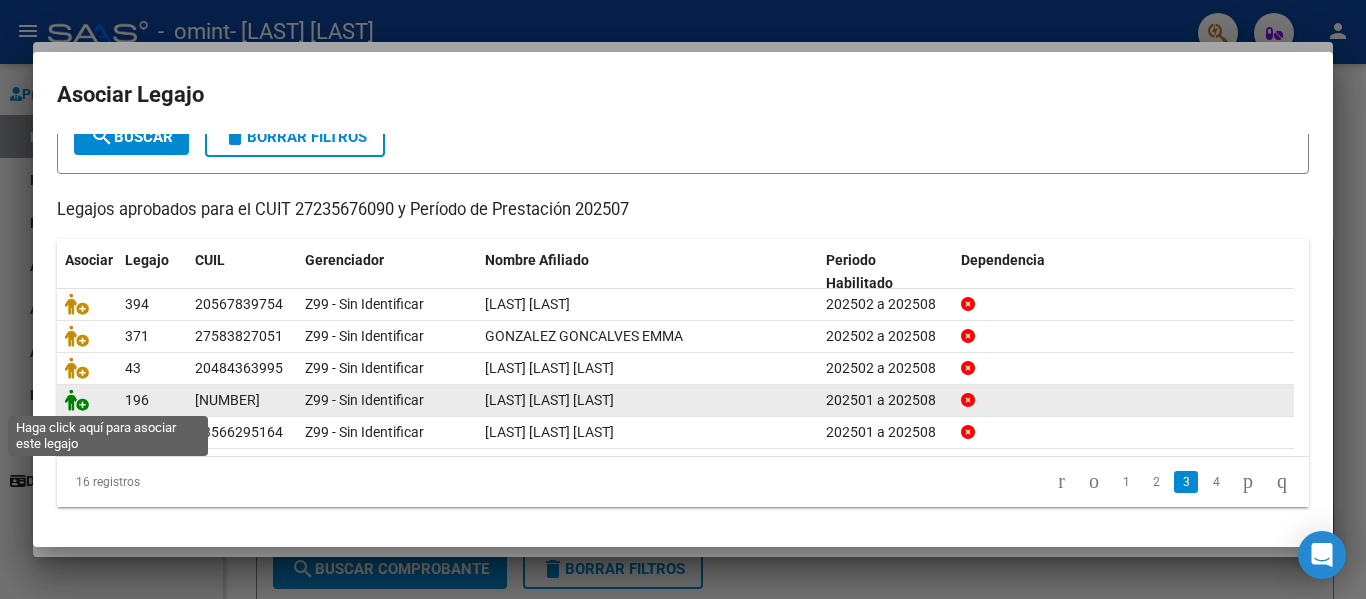 click 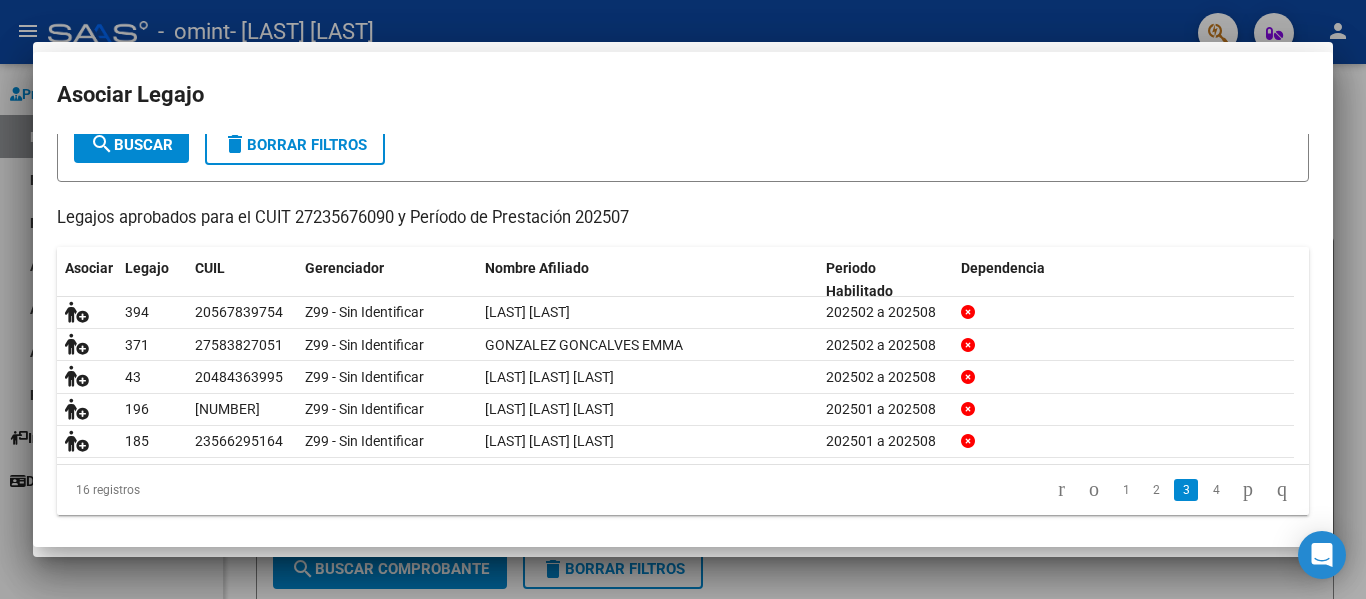 scroll, scrollTop: 0, scrollLeft: 0, axis: both 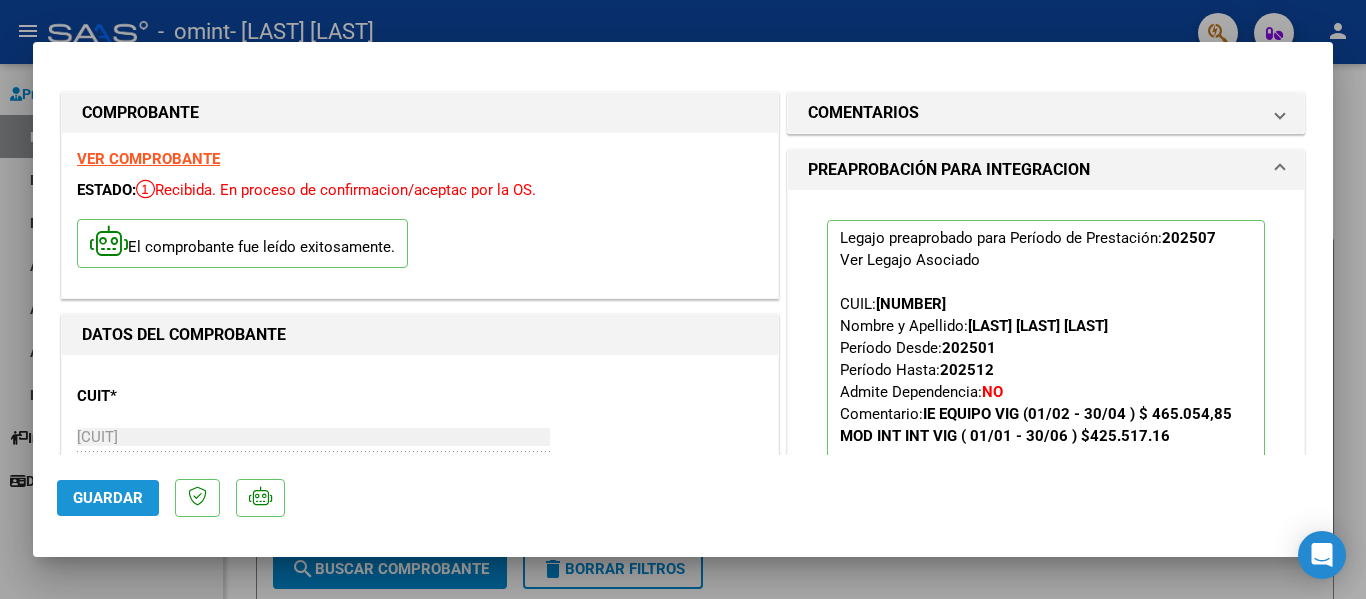 click on "Guardar" 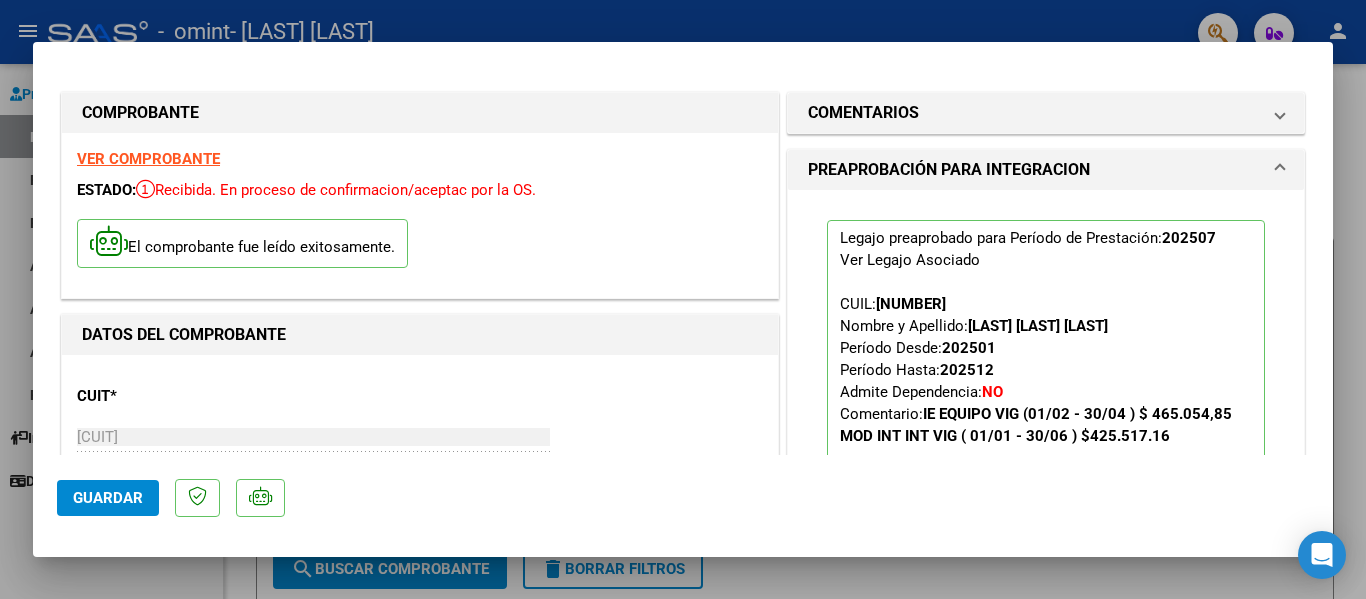 click on "Guardar" 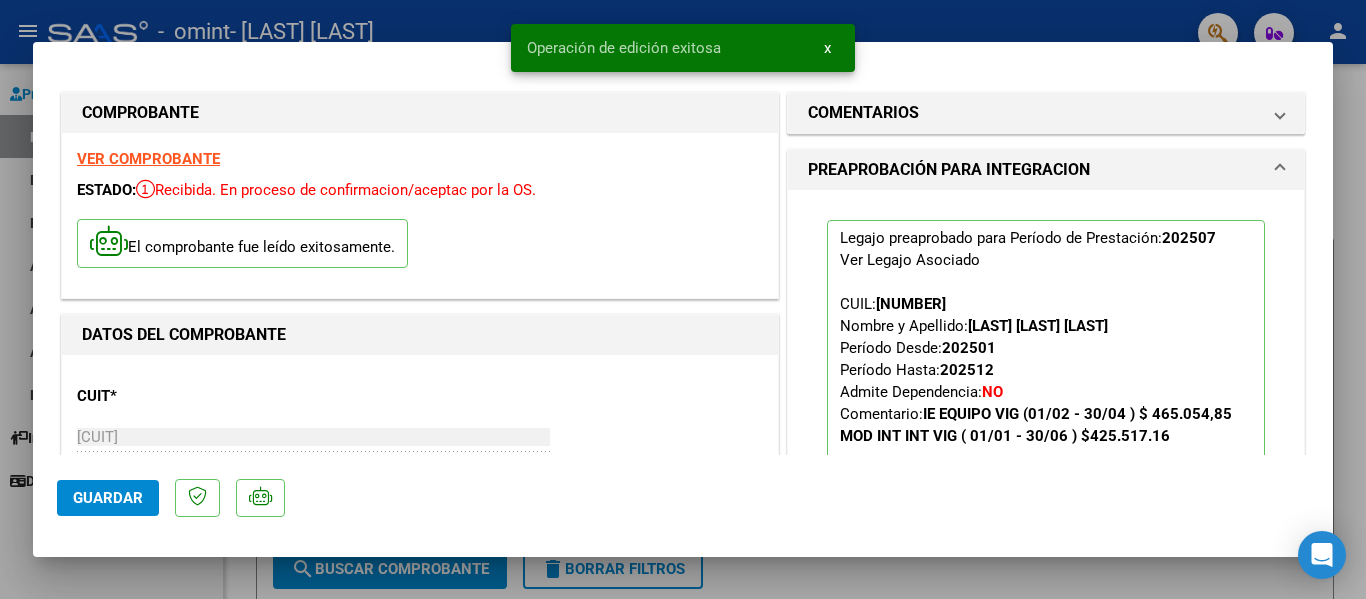 click at bounding box center [683, 299] 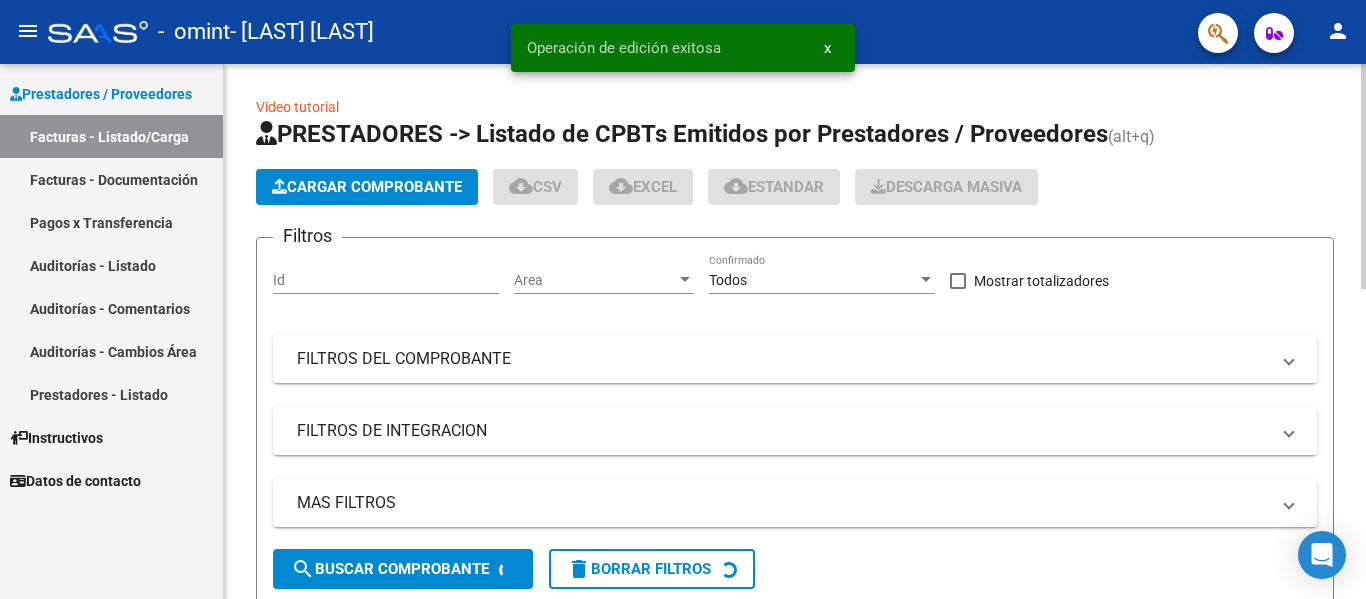 click on "Cargar Comprobante" 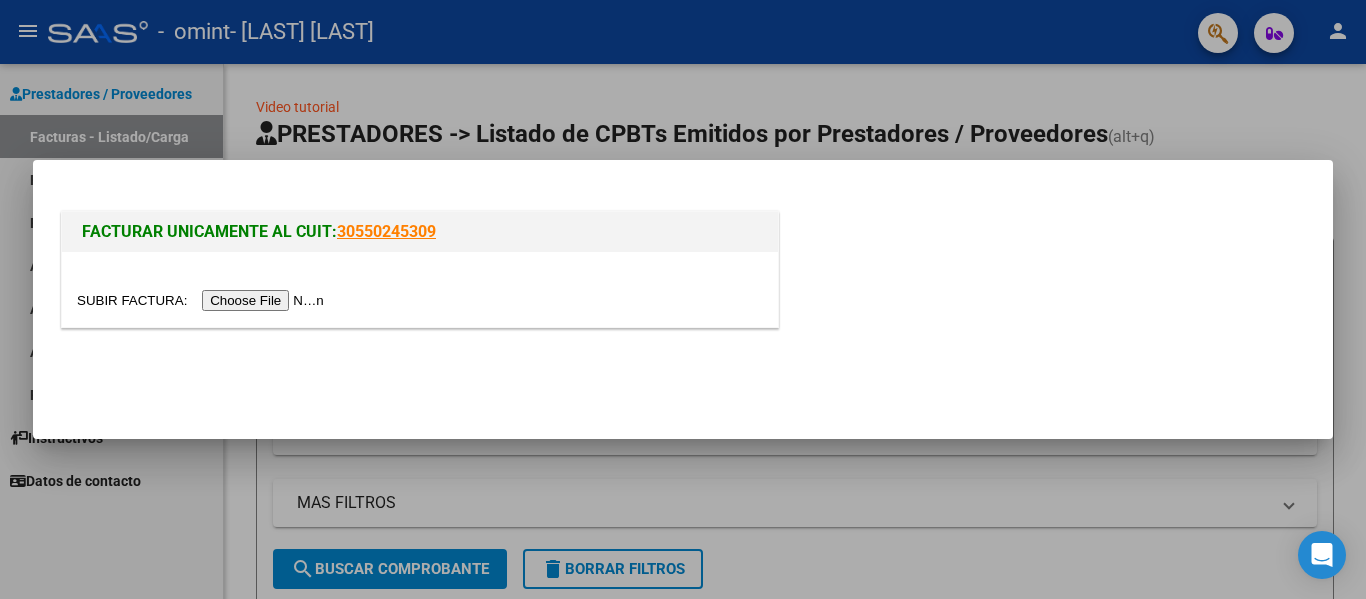 click at bounding box center [203, 300] 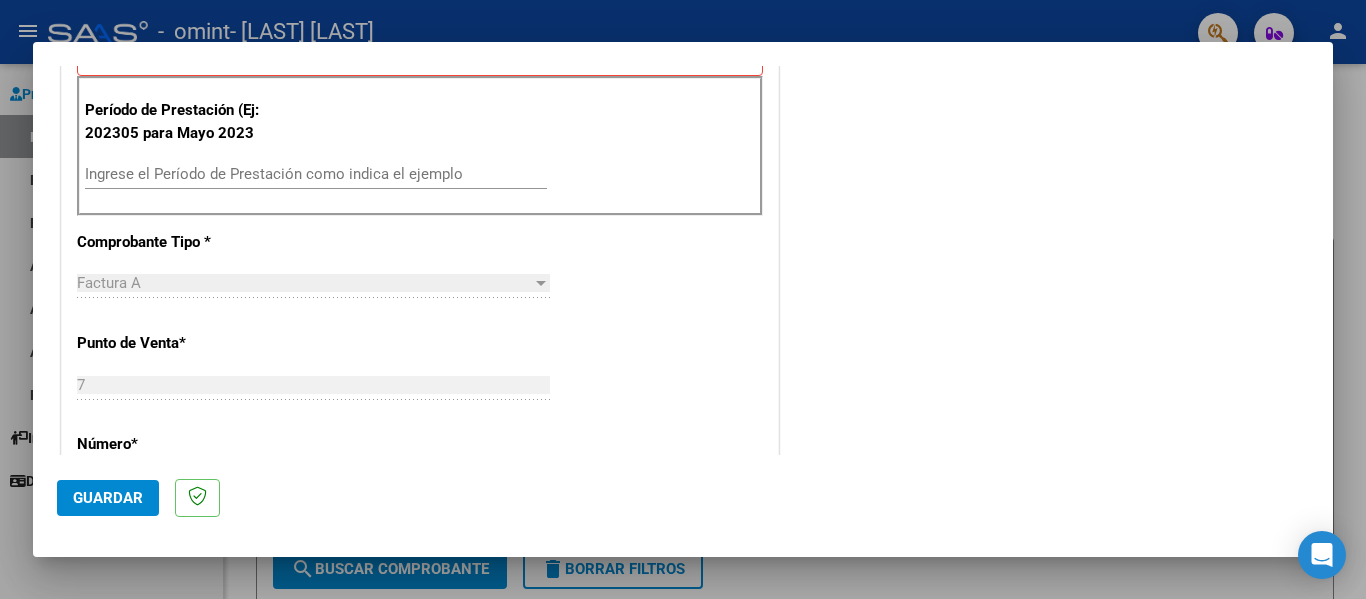 scroll, scrollTop: 600, scrollLeft: 0, axis: vertical 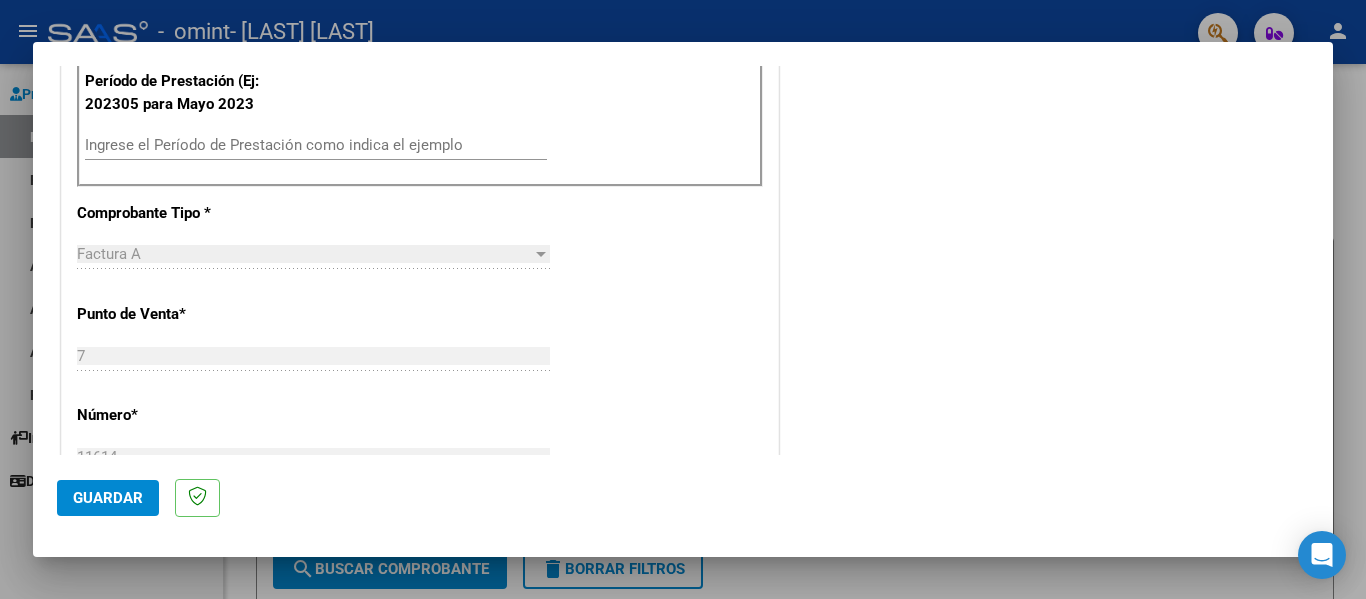 click on "Ingrese el Período de Prestación como indica el ejemplo" at bounding box center [316, 145] 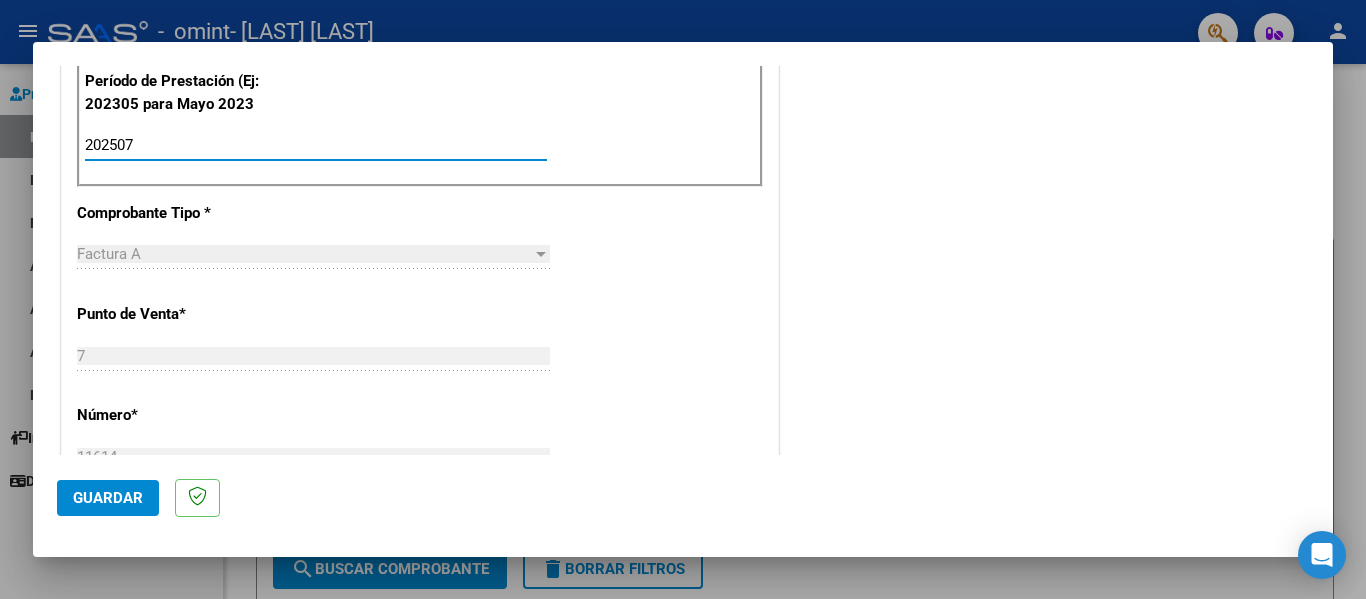 type on "202507" 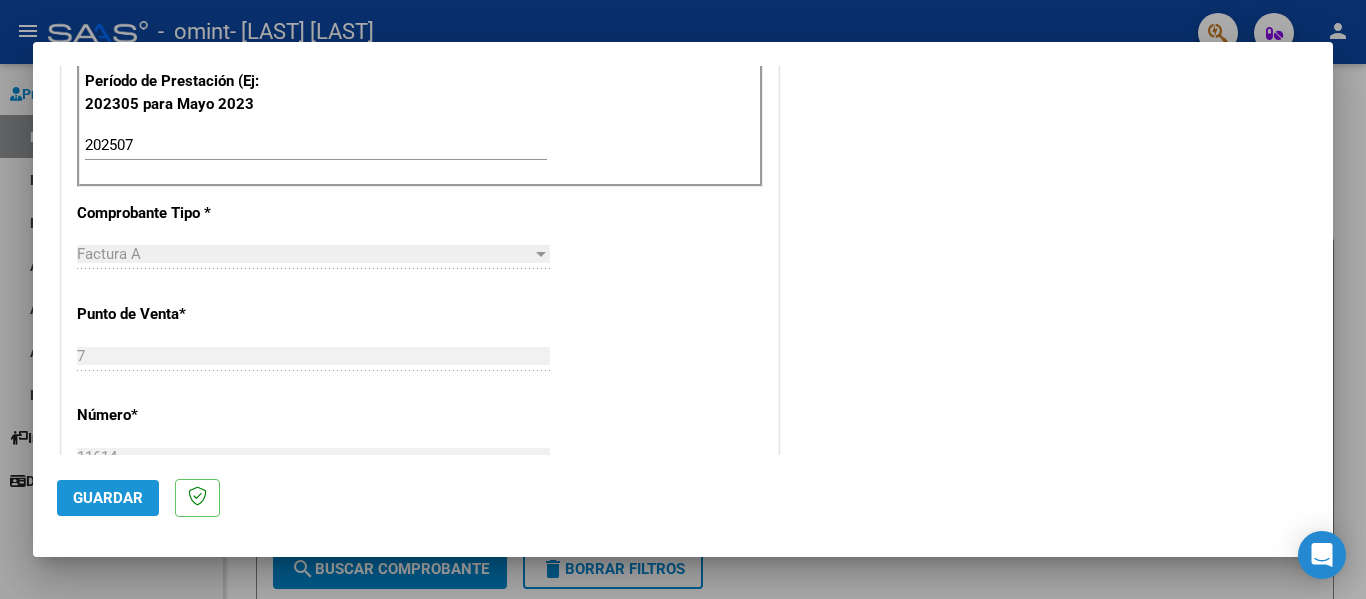 click on "Guardar" 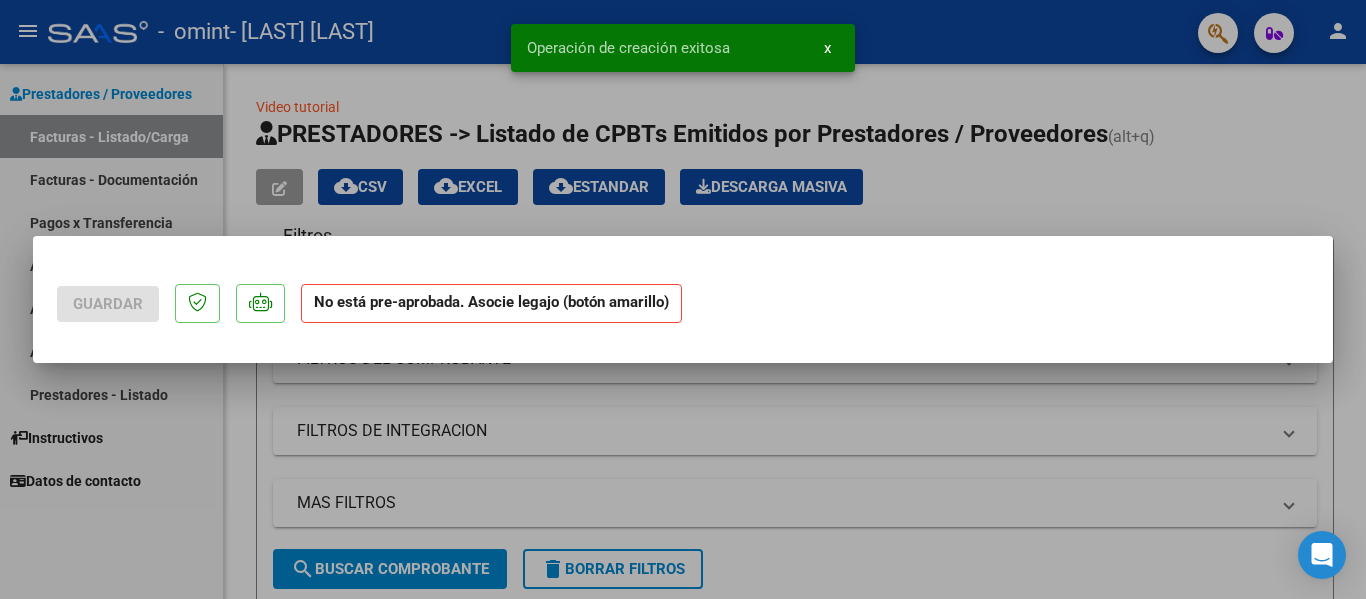 scroll, scrollTop: 0, scrollLeft: 0, axis: both 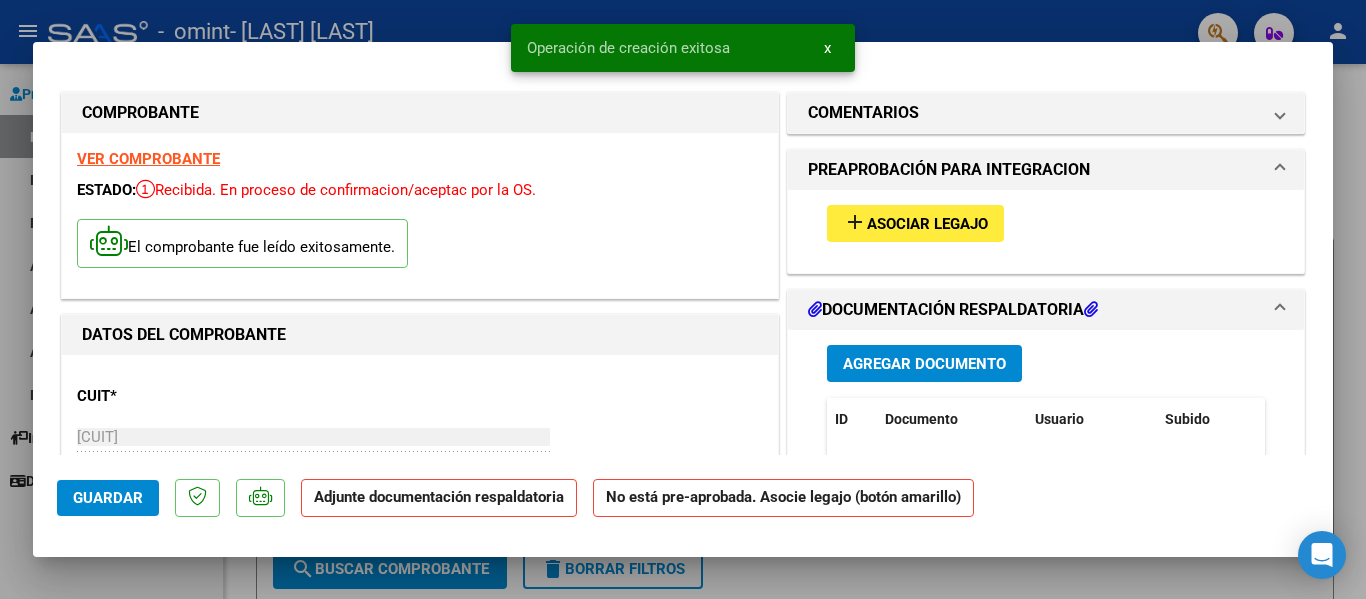 click on "Agregar Documento" at bounding box center (924, 364) 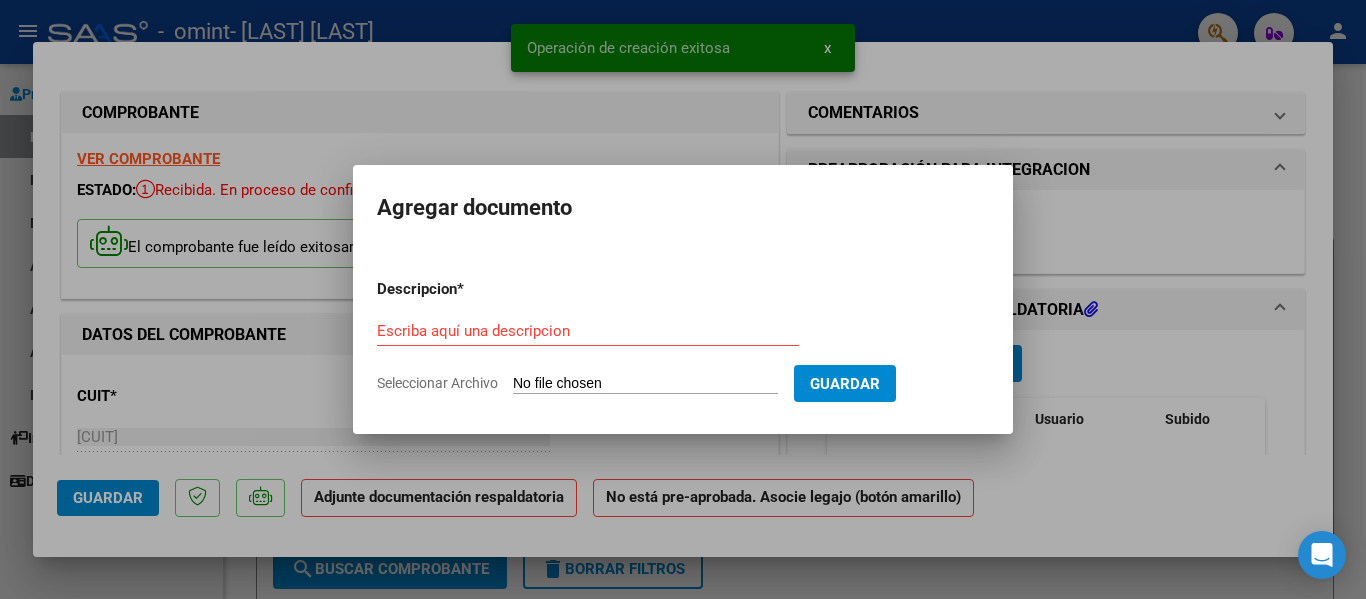 click on "Seleccionar Archivo" at bounding box center [645, 384] 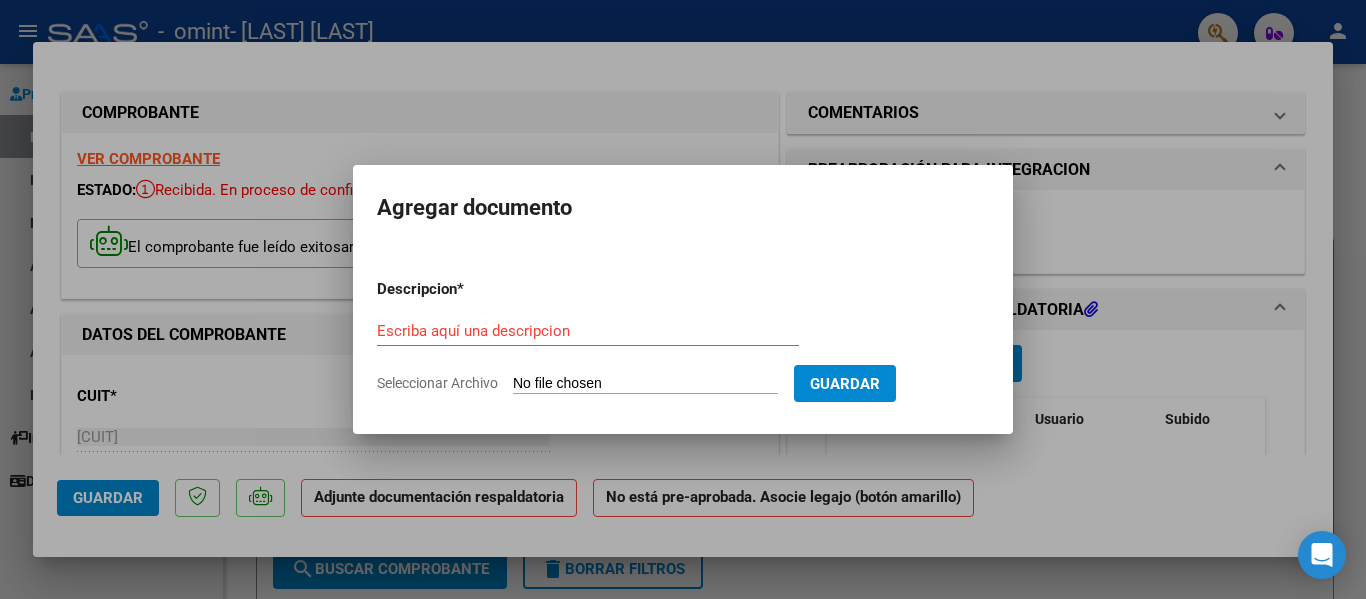 type on "C:\fakepath\[FILENAME].pdf" 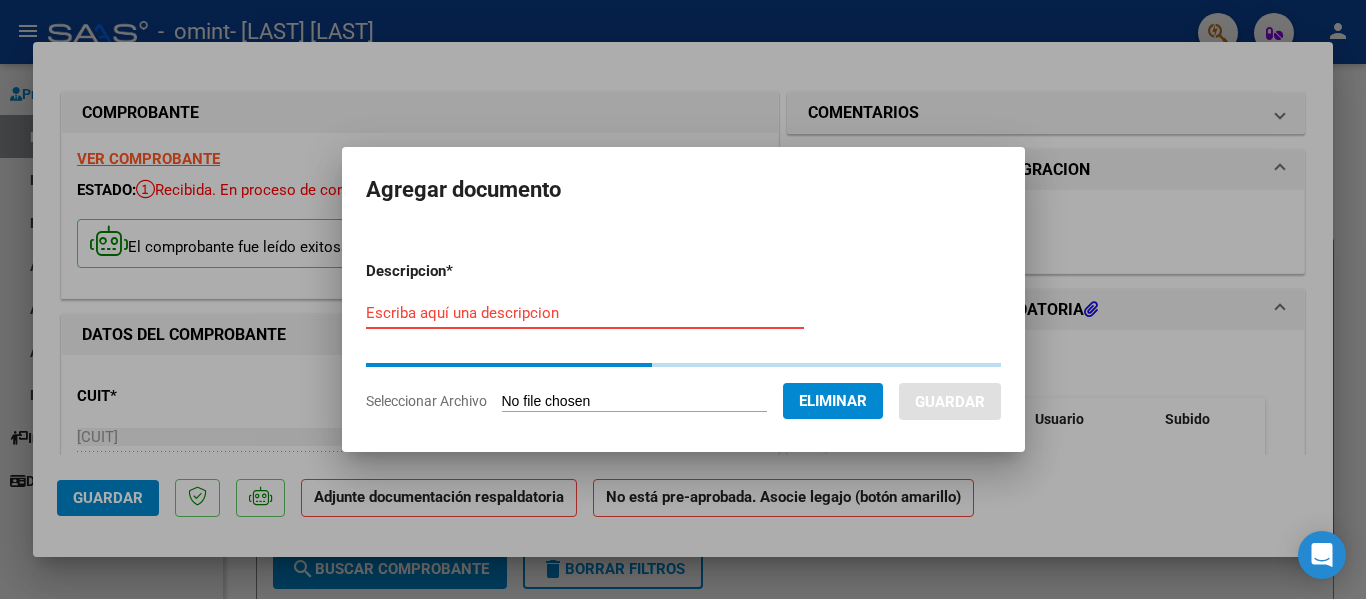 click on "Escriba aquí una descripcion" at bounding box center (585, 313) 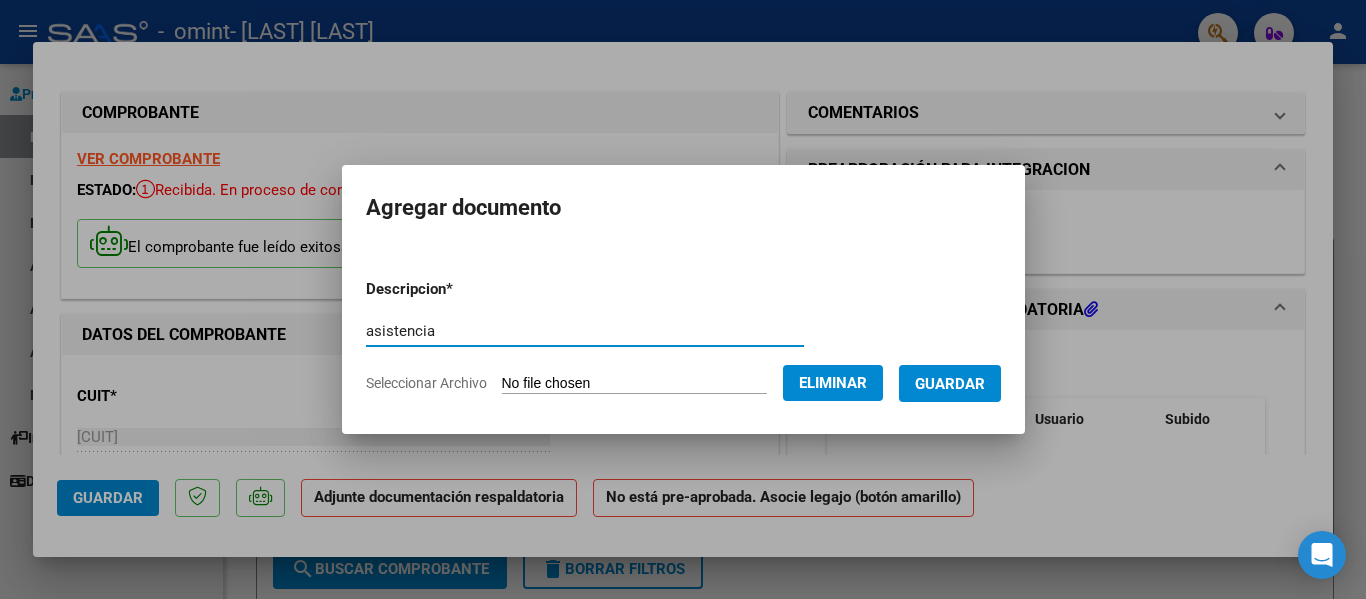 type on "asistencia" 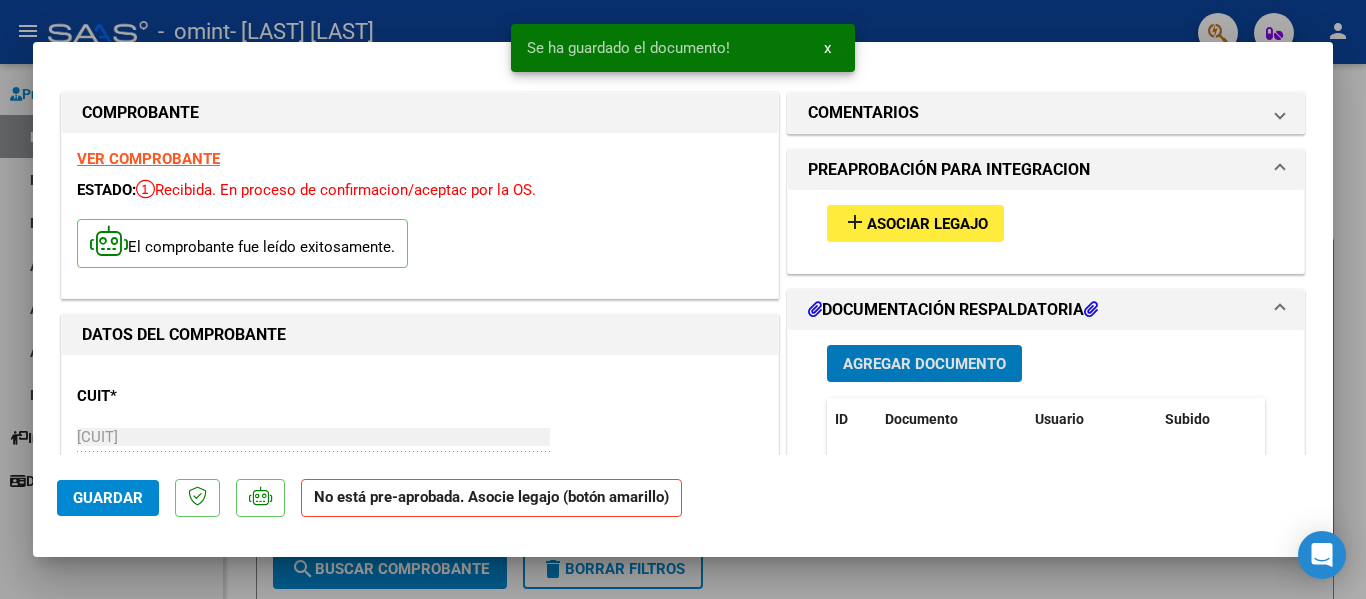 click on "add" at bounding box center [855, 222] 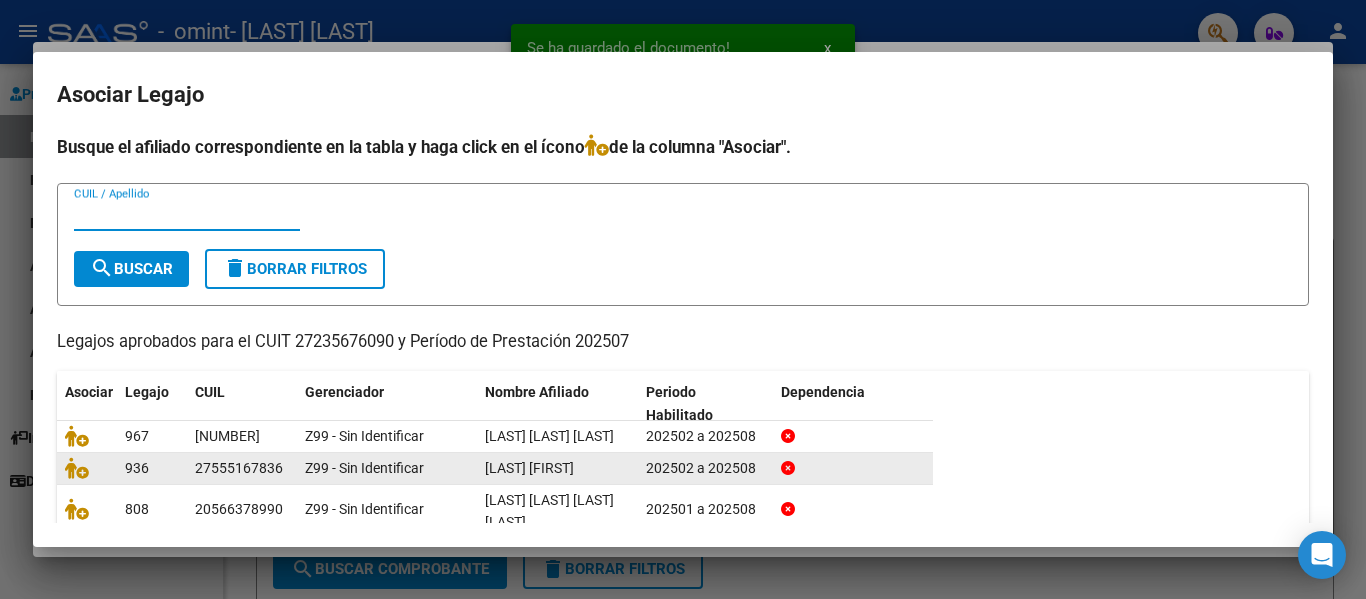 scroll, scrollTop: 4, scrollLeft: 0, axis: vertical 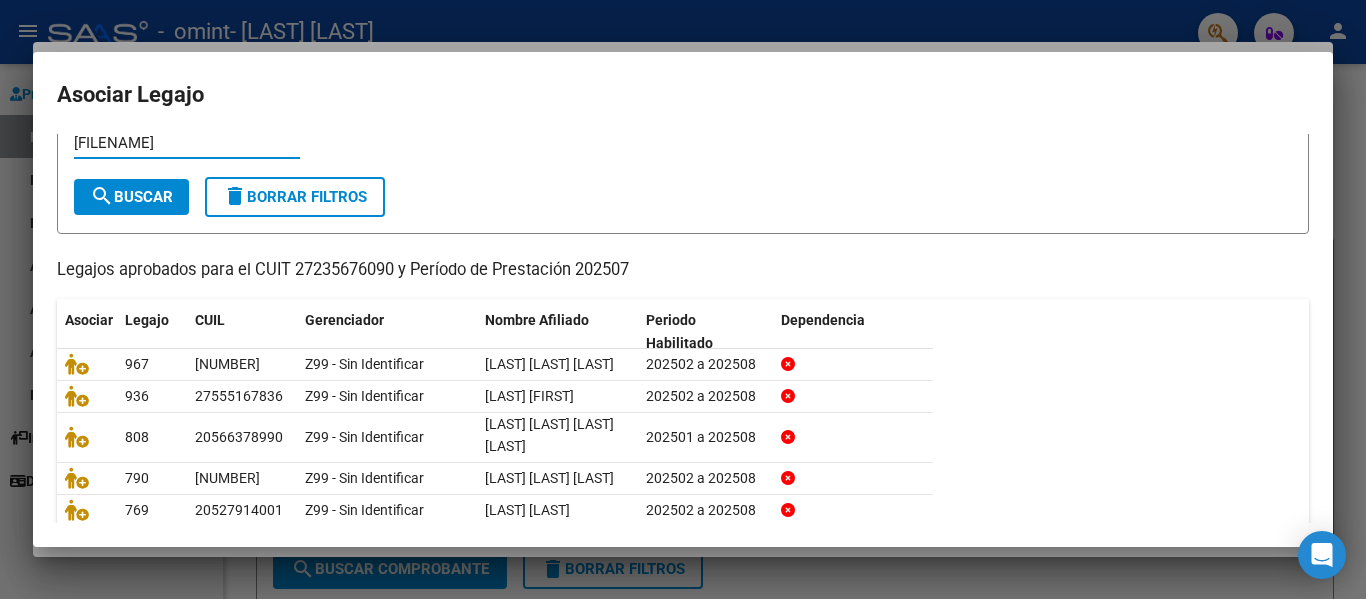 type on "[FILENAME]" 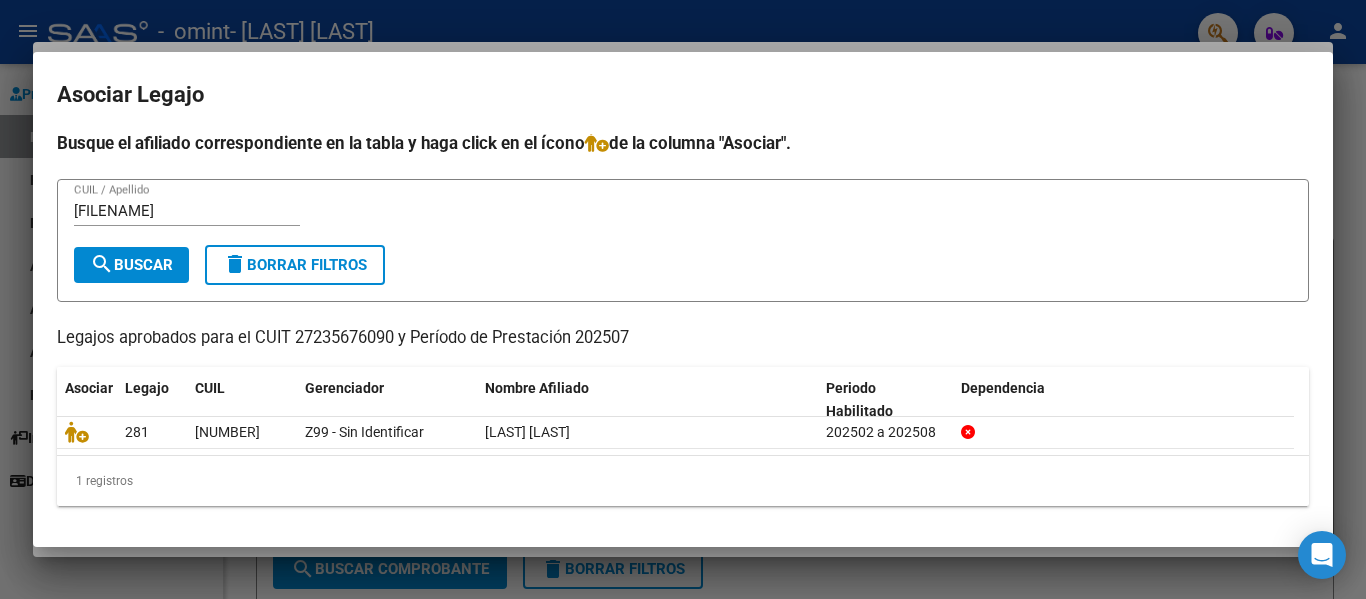 scroll, scrollTop: 5, scrollLeft: 0, axis: vertical 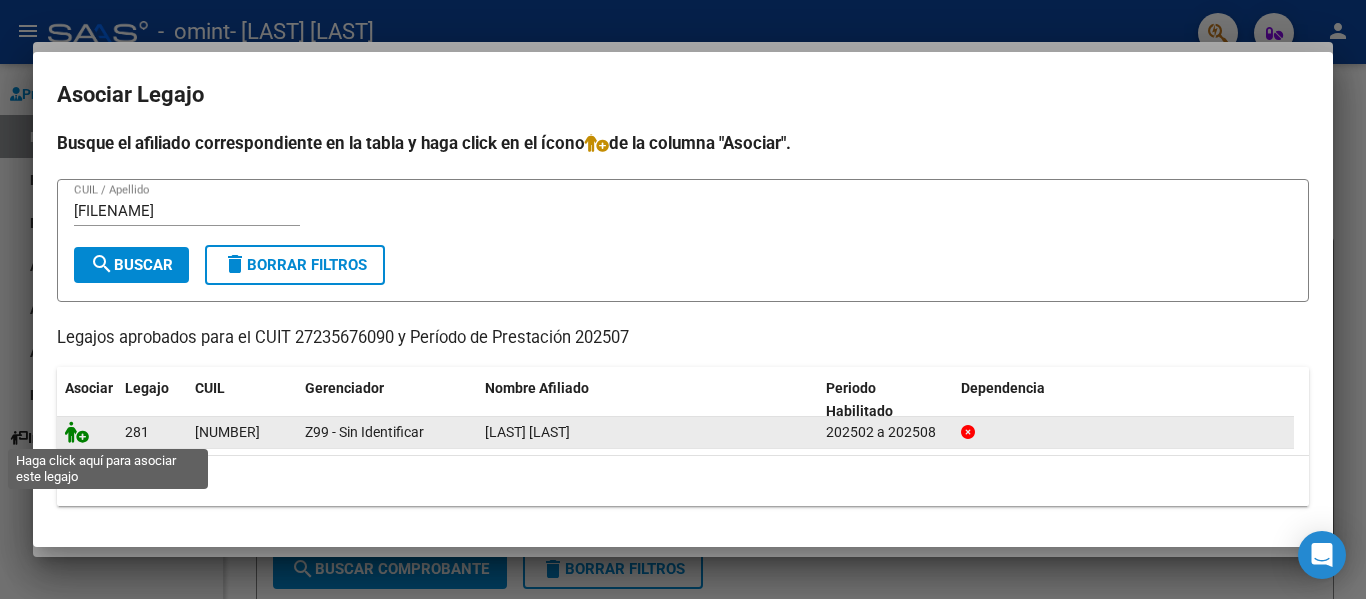 click 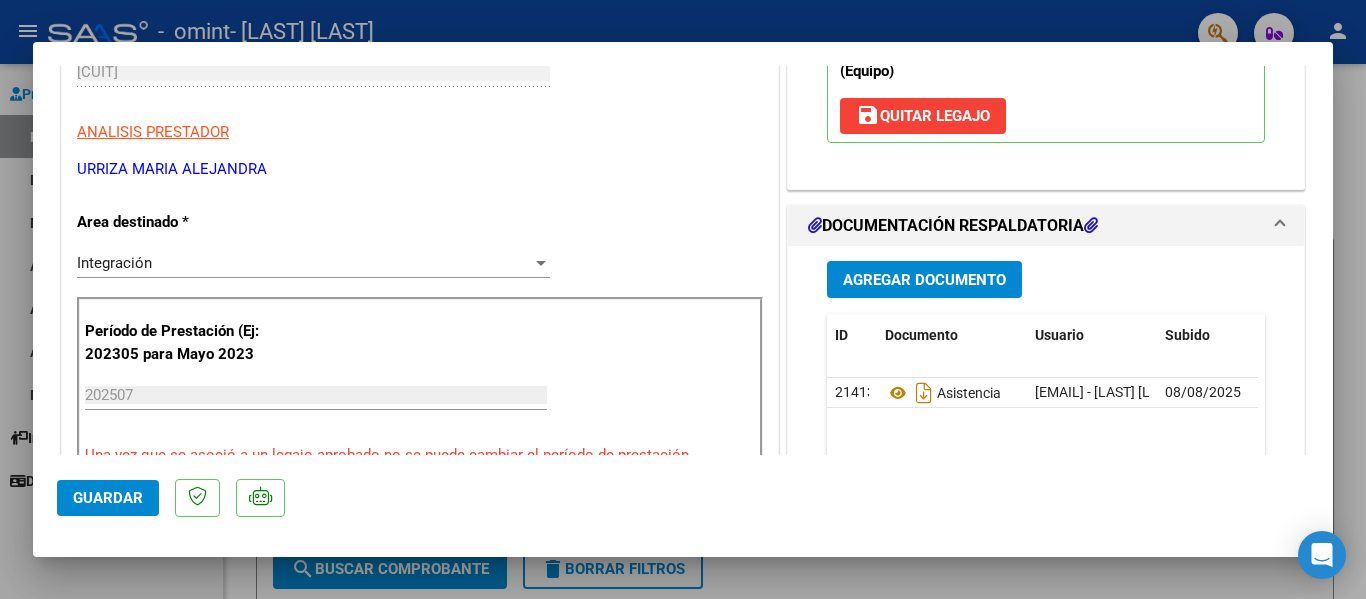 scroll, scrollTop: 400, scrollLeft: 0, axis: vertical 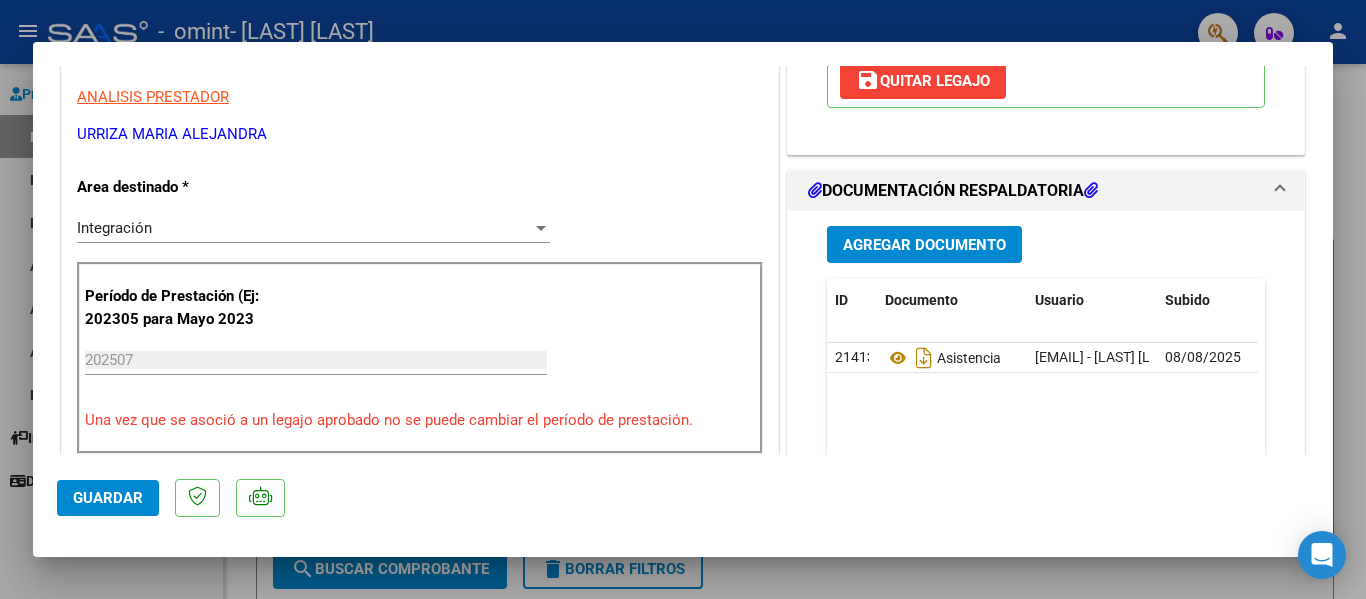 click on "Guardar" 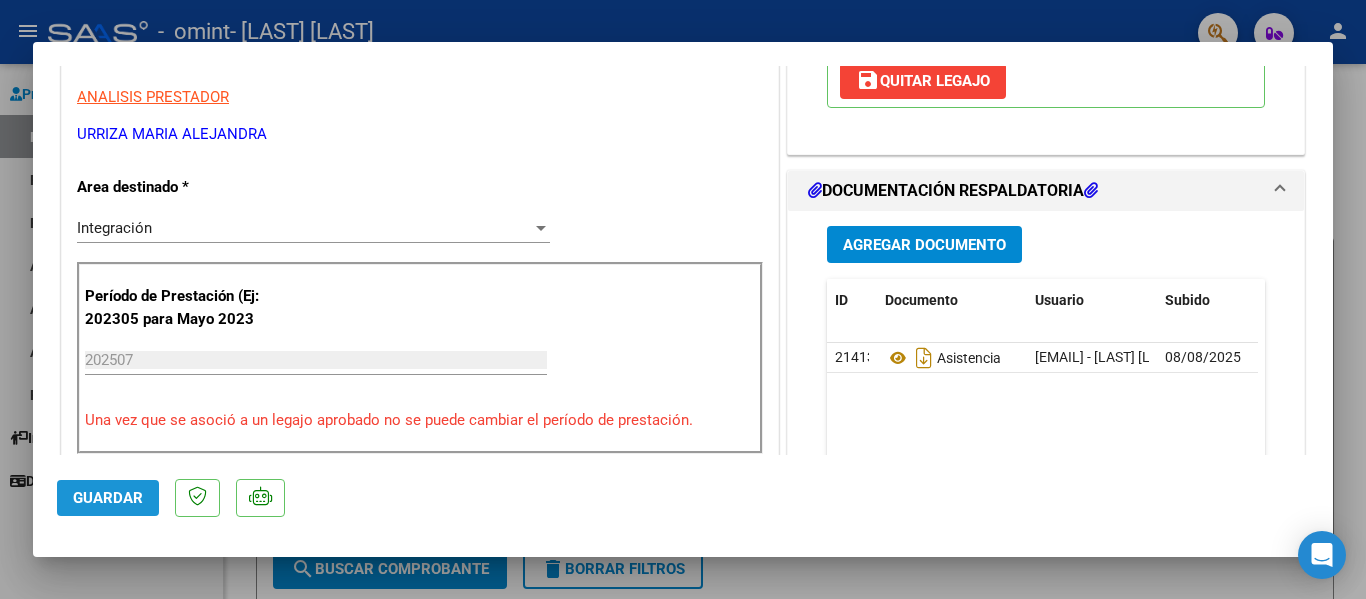 click on "Guardar" 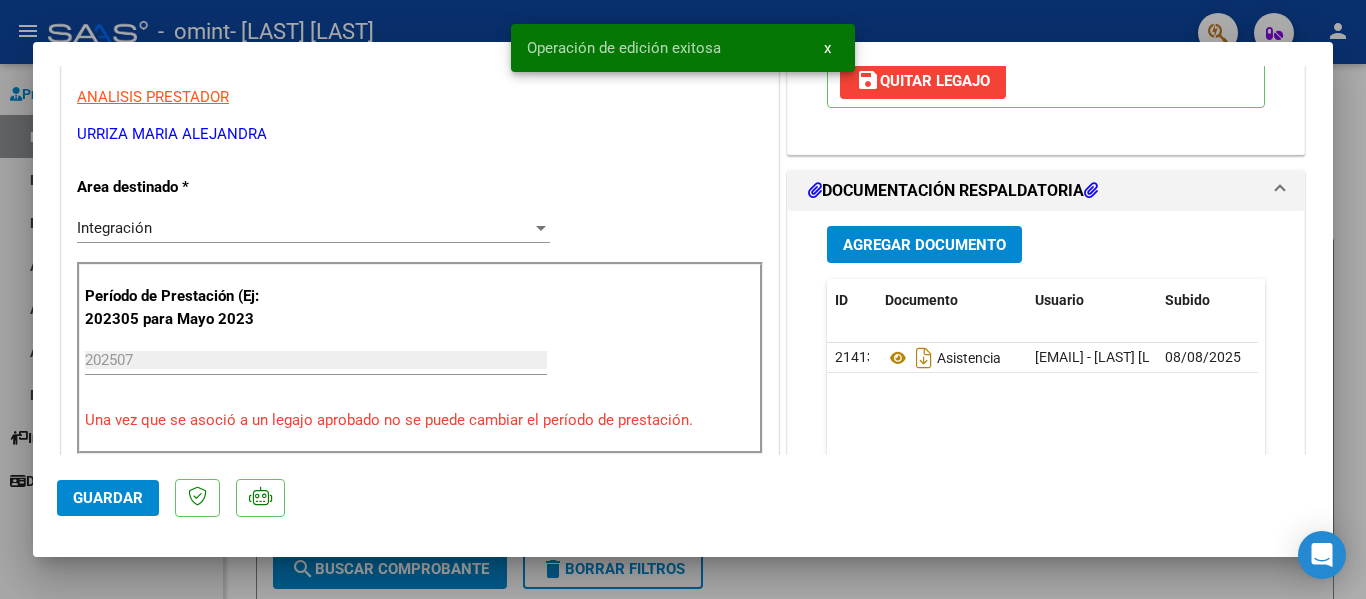 click at bounding box center (683, 299) 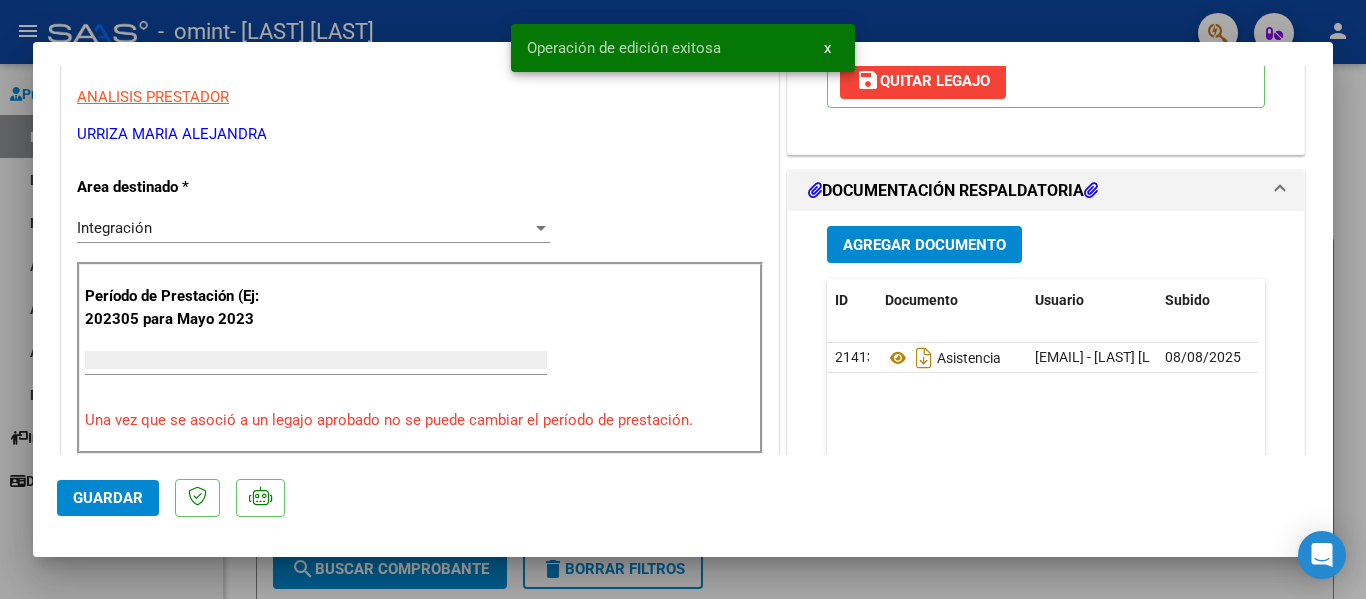 scroll, scrollTop: 339, scrollLeft: 0, axis: vertical 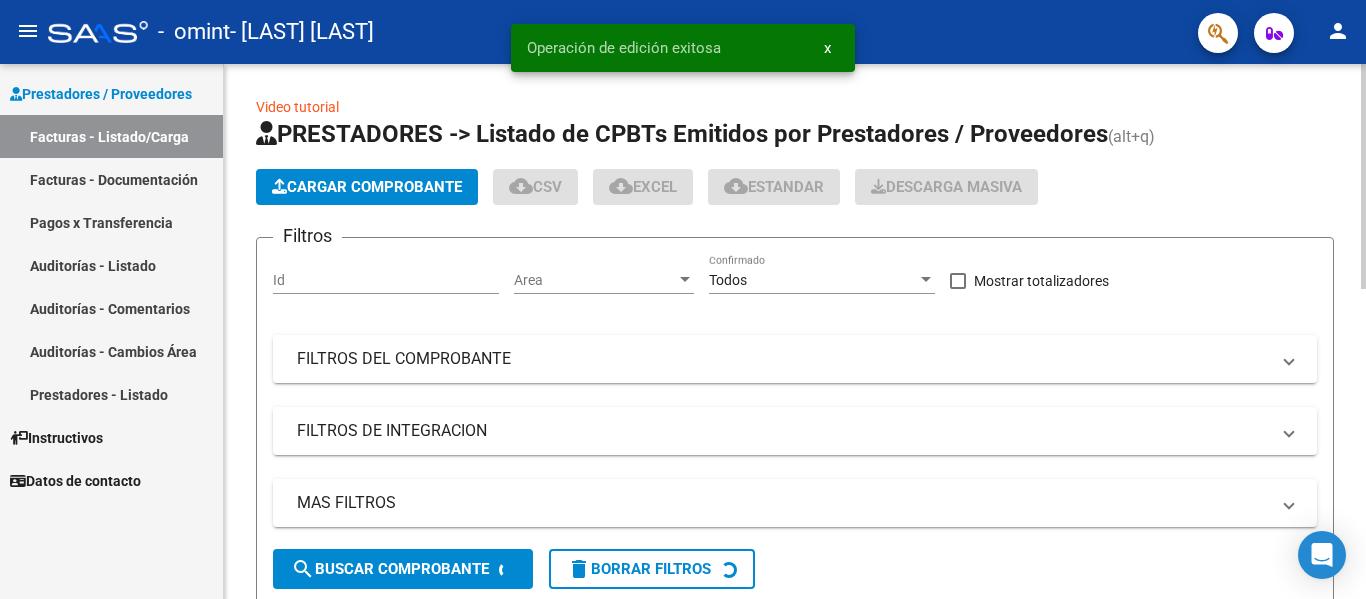 click on "Cargar Comprobante" 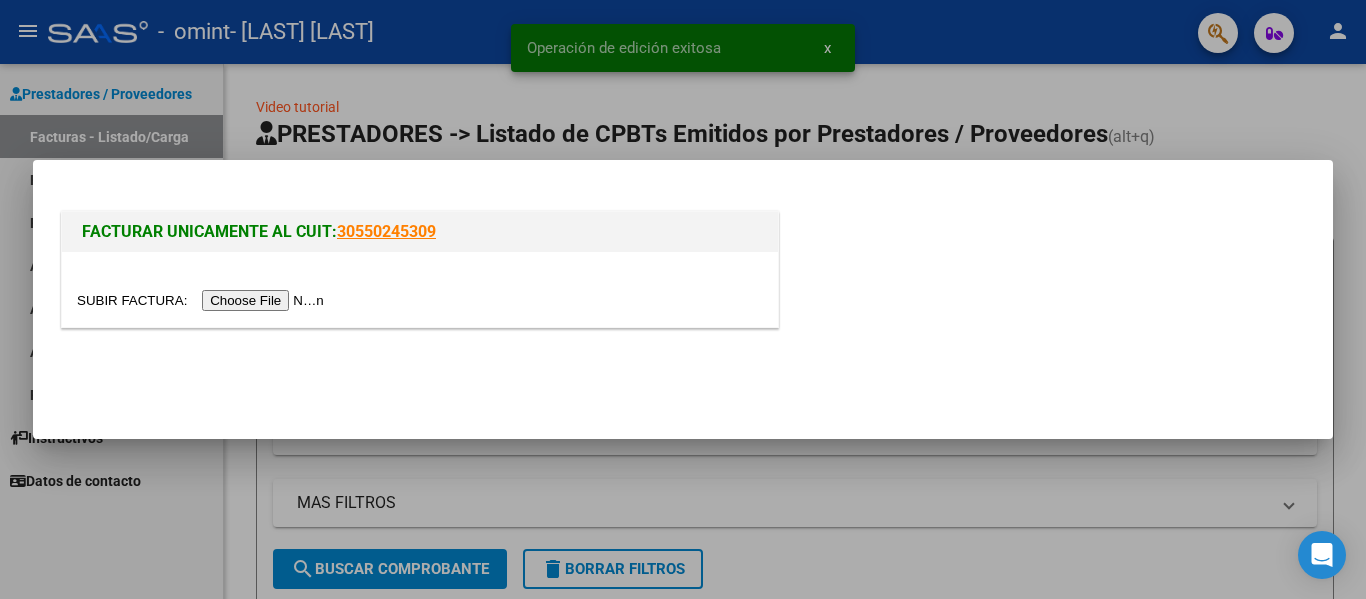 click at bounding box center [203, 300] 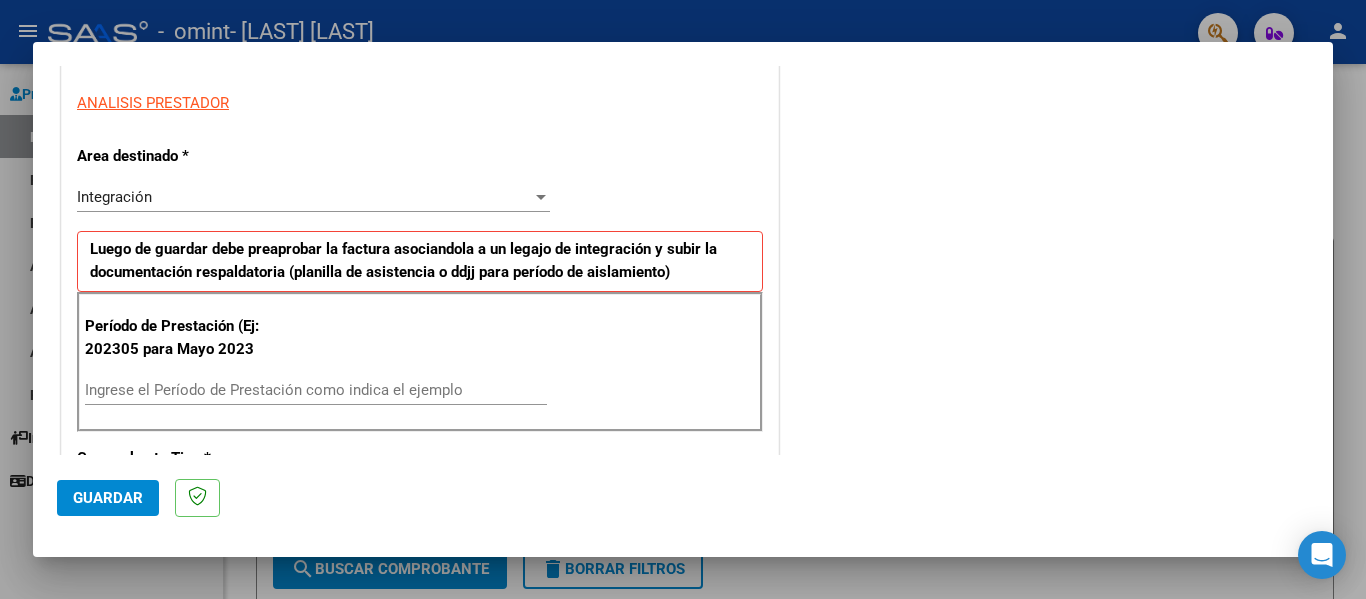 scroll, scrollTop: 400, scrollLeft: 0, axis: vertical 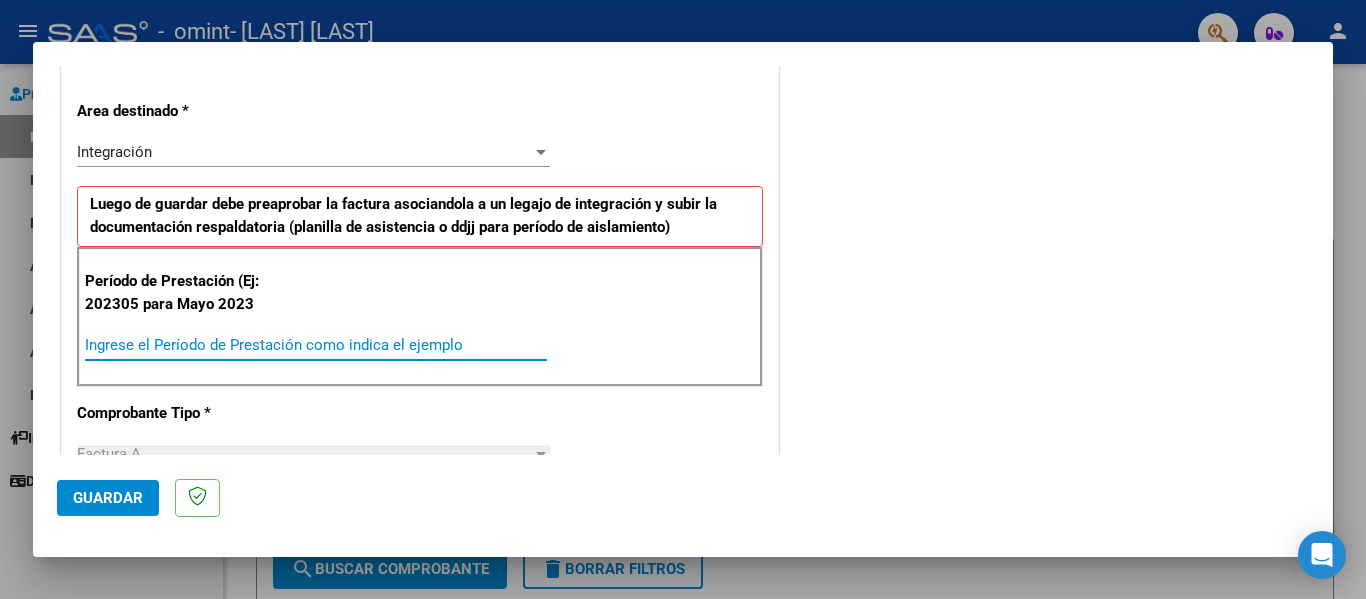 click on "Ingrese el Período de Prestación como indica el ejemplo" at bounding box center [316, 345] 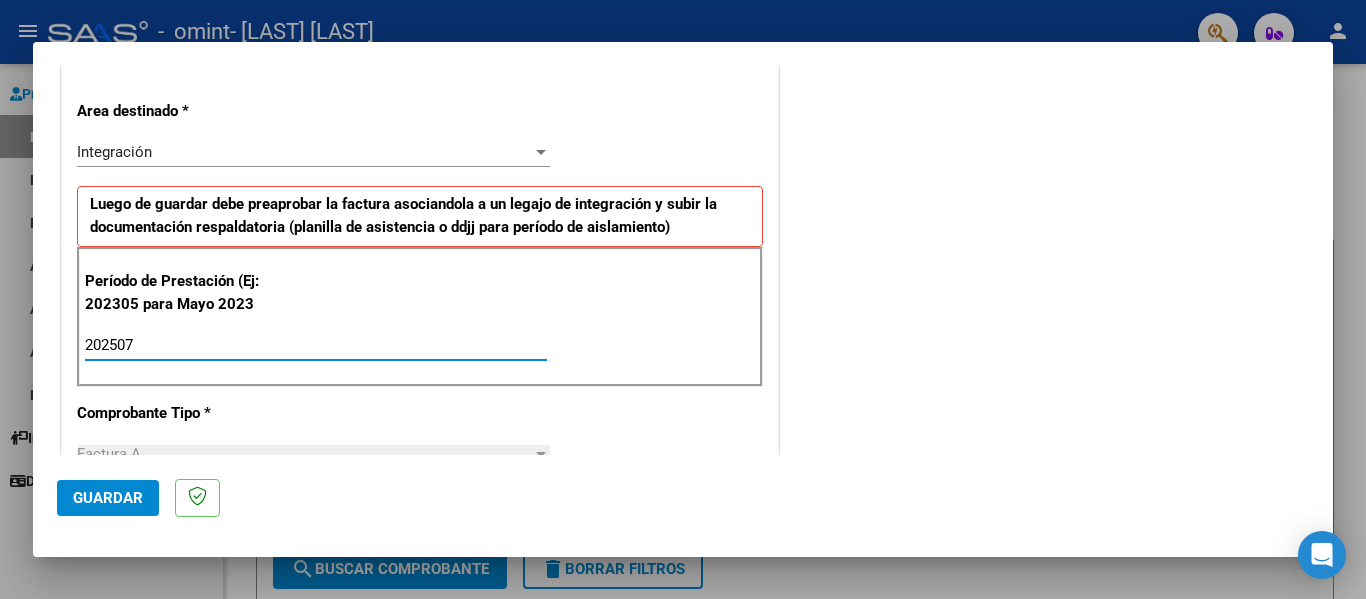 type on "202507" 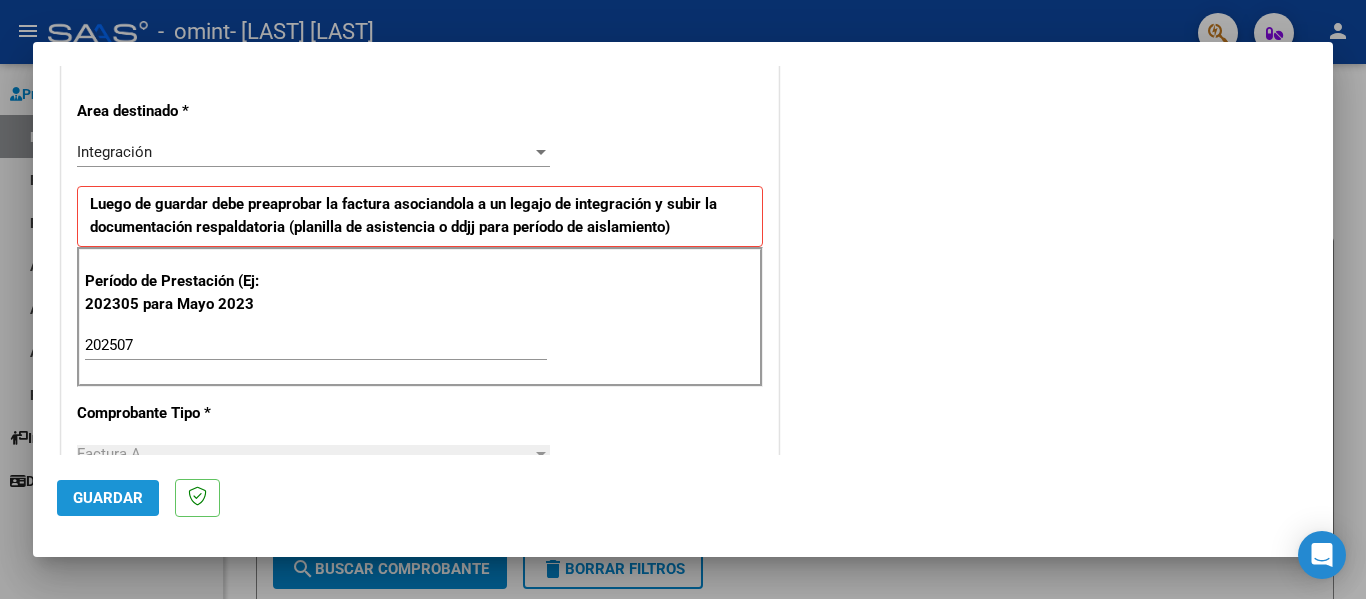 click on "Guardar" 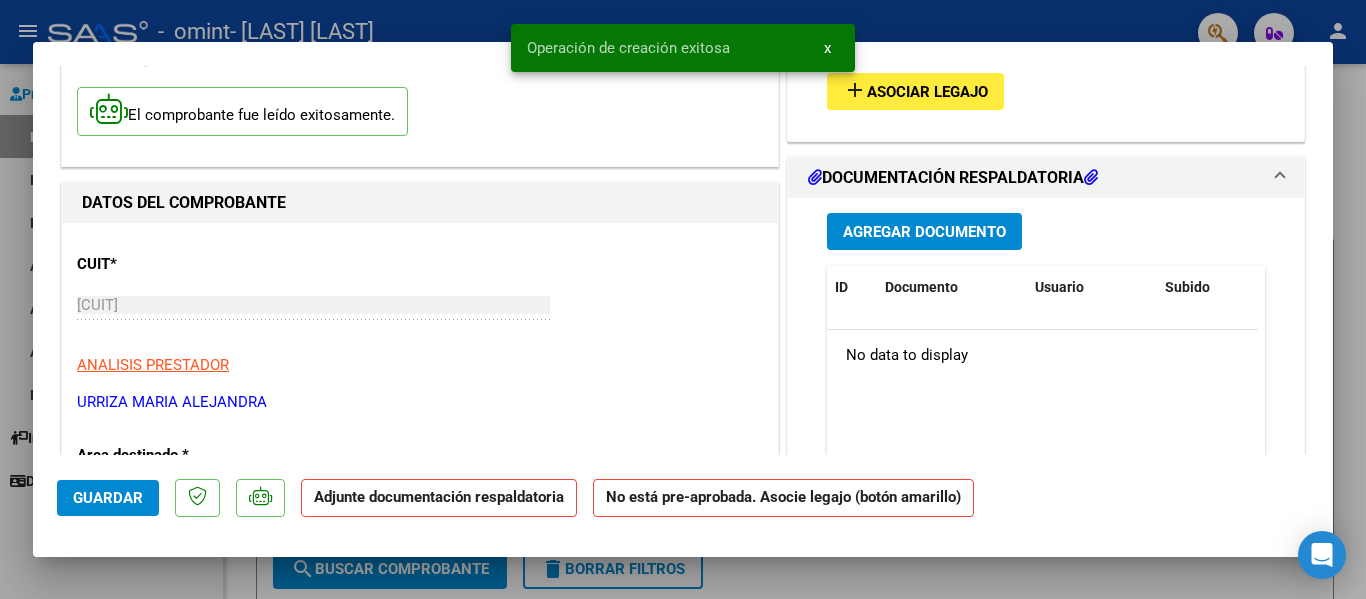 scroll, scrollTop: 200, scrollLeft: 0, axis: vertical 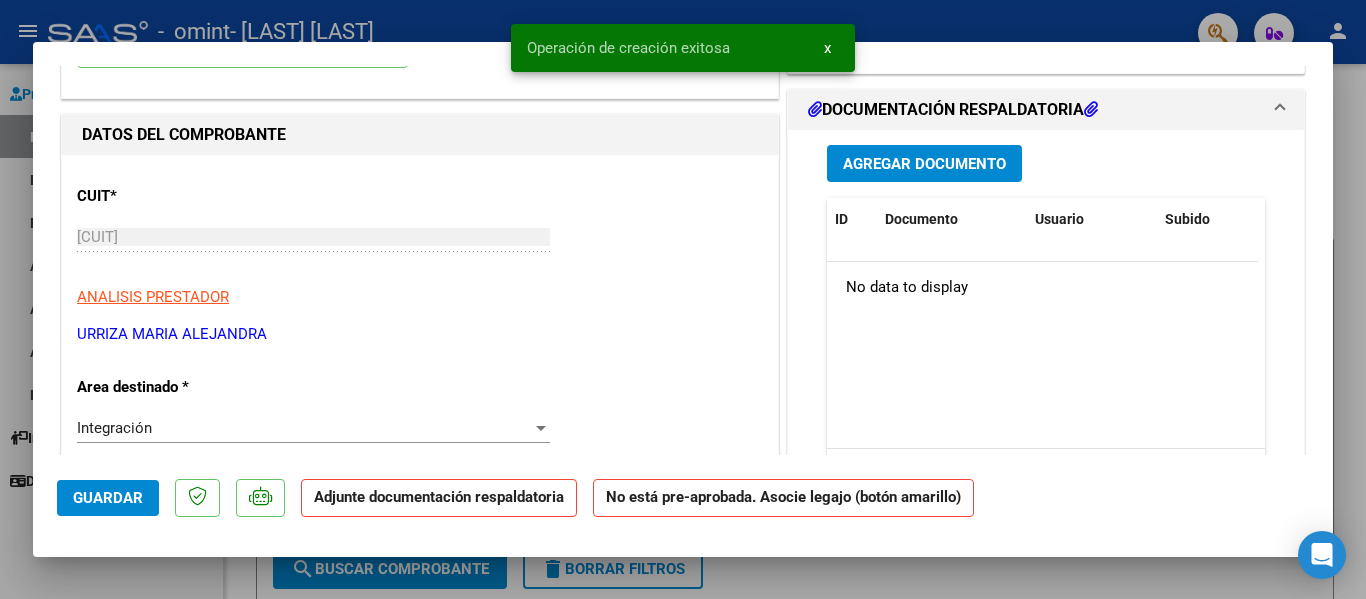 click on "Agregar Documento" at bounding box center (924, 164) 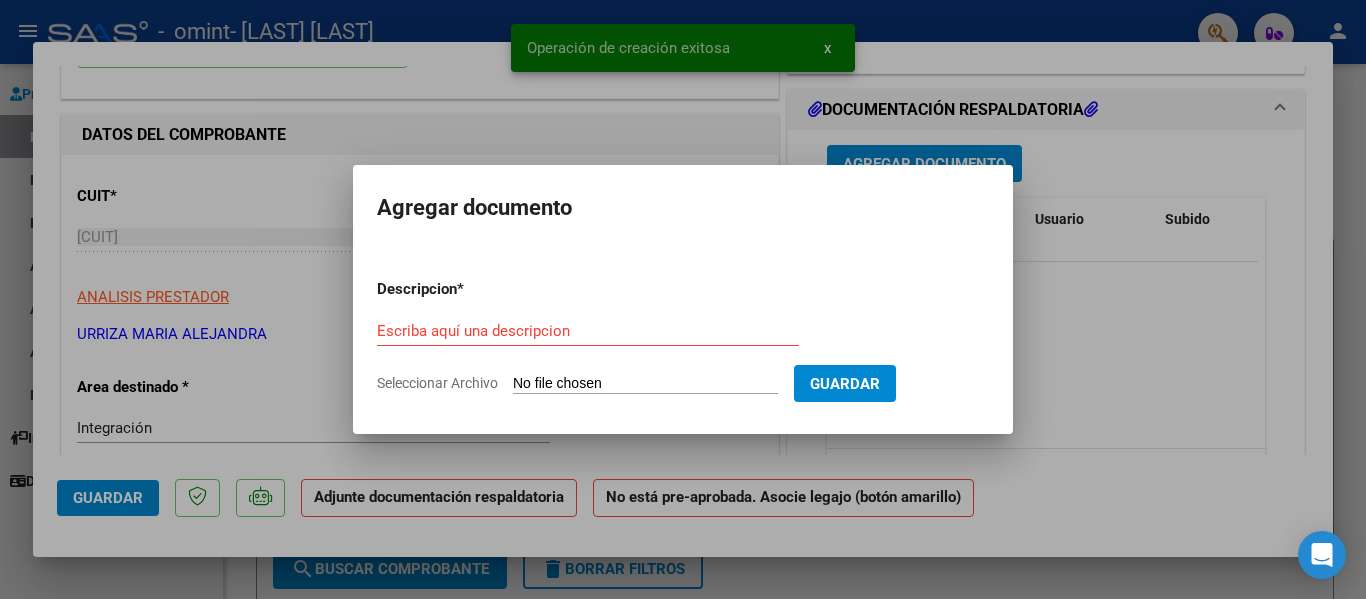 click on "Seleccionar Archivo" at bounding box center (645, 384) 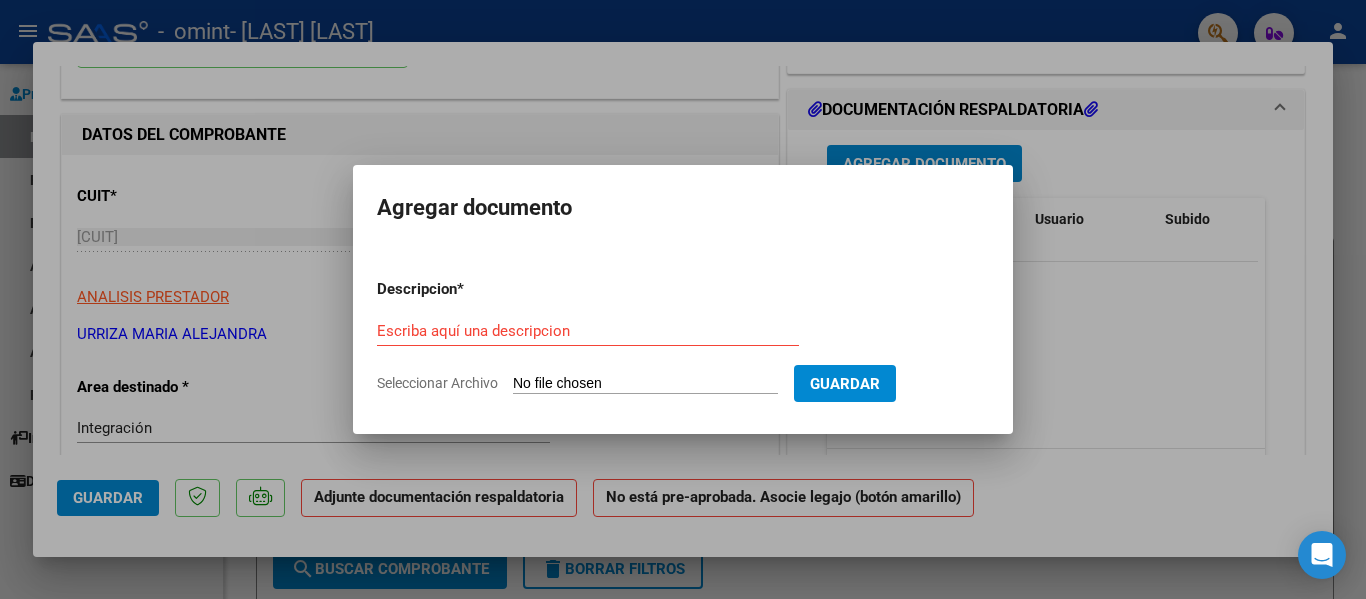 type on "C:\fakepath\[FILENAME].pdf" 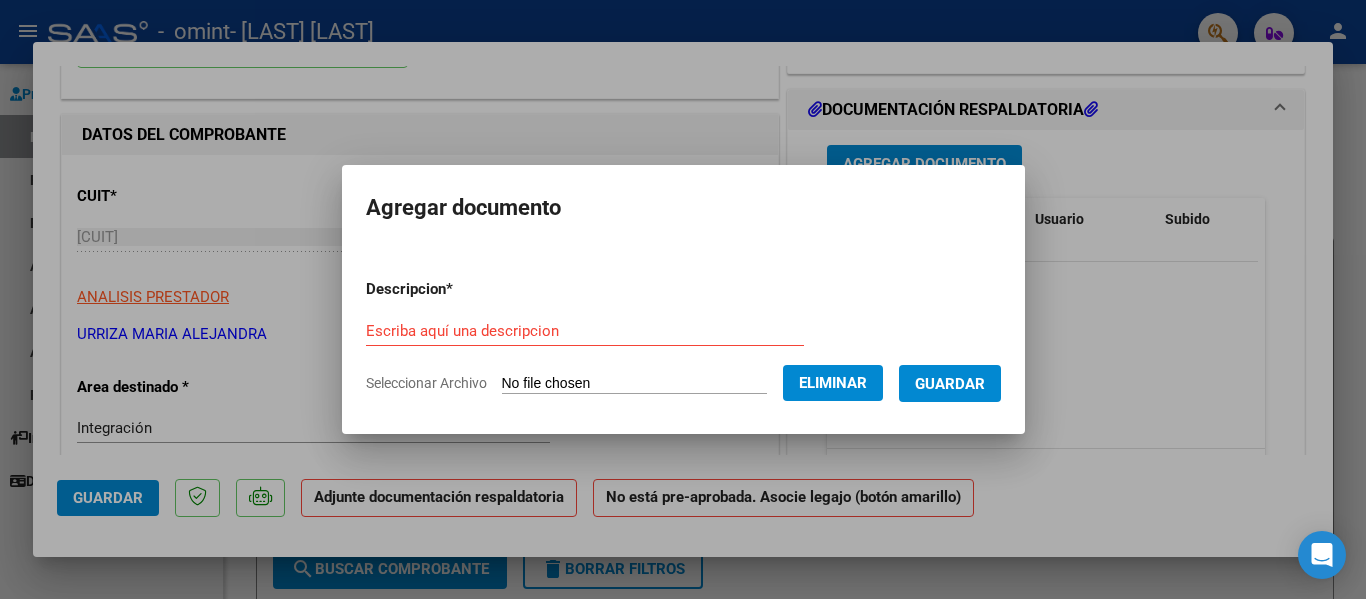click on "Escriba aquí una descripcion" at bounding box center [585, 331] 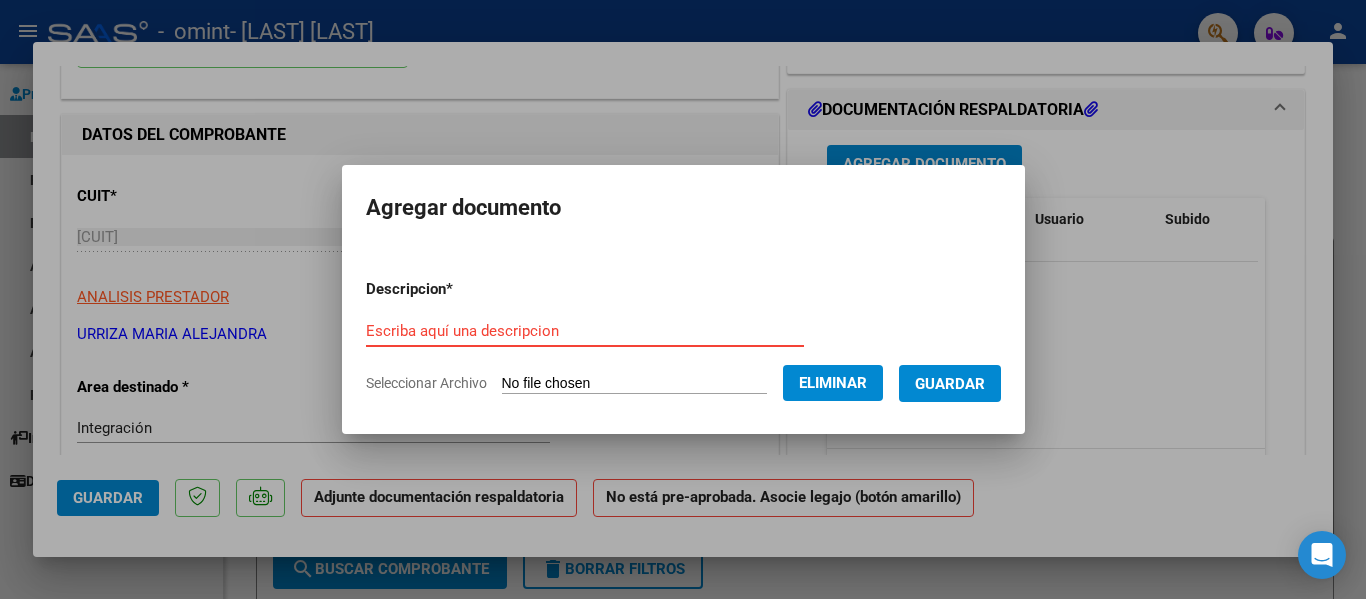 click on "Descripcion  *   Escriba aquí una descripcion  Seleccionar Archivo Eliminar Guardar" at bounding box center [683, 336] 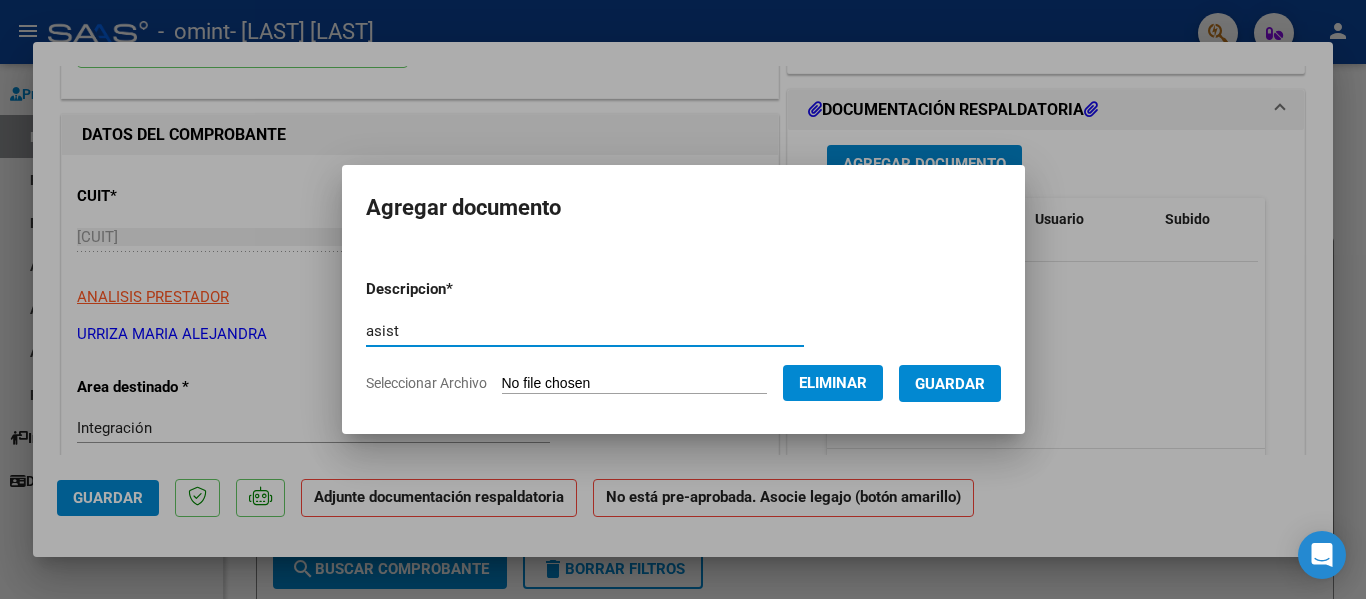 type on "asist" 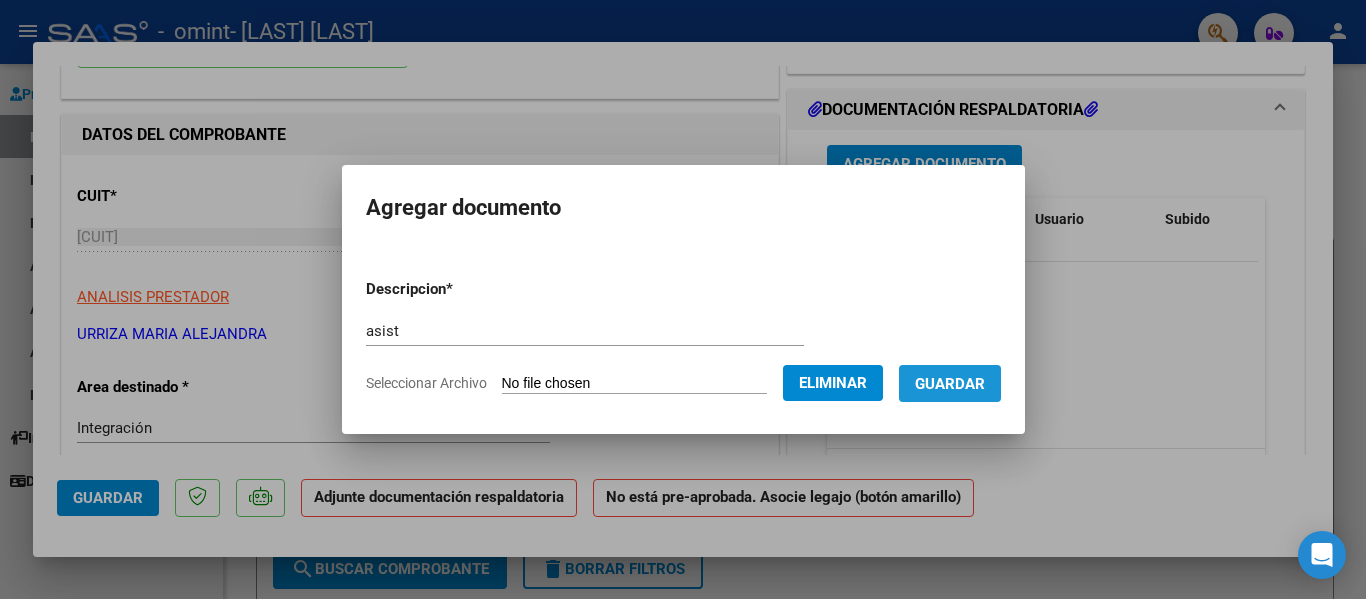 click on "Guardar" at bounding box center [950, 383] 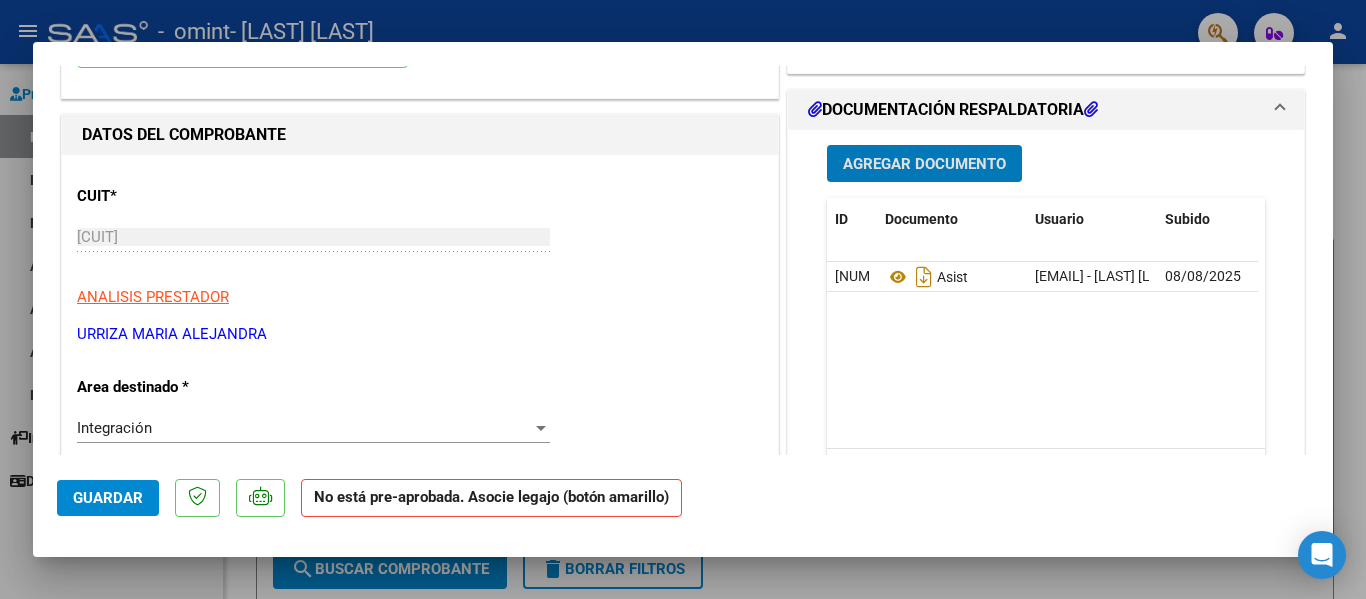 scroll, scrollTop: 0, scrollLeft: 0, axis: both 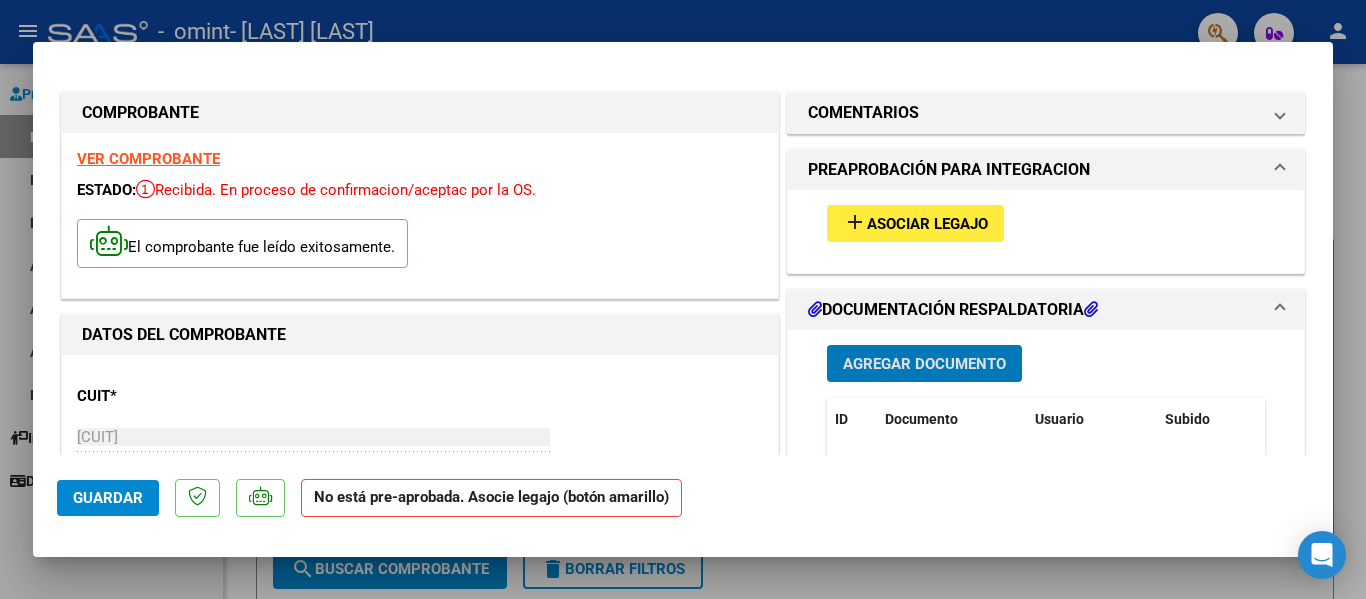 click on "Asociar Legajo" at bounding box center [927, 224] 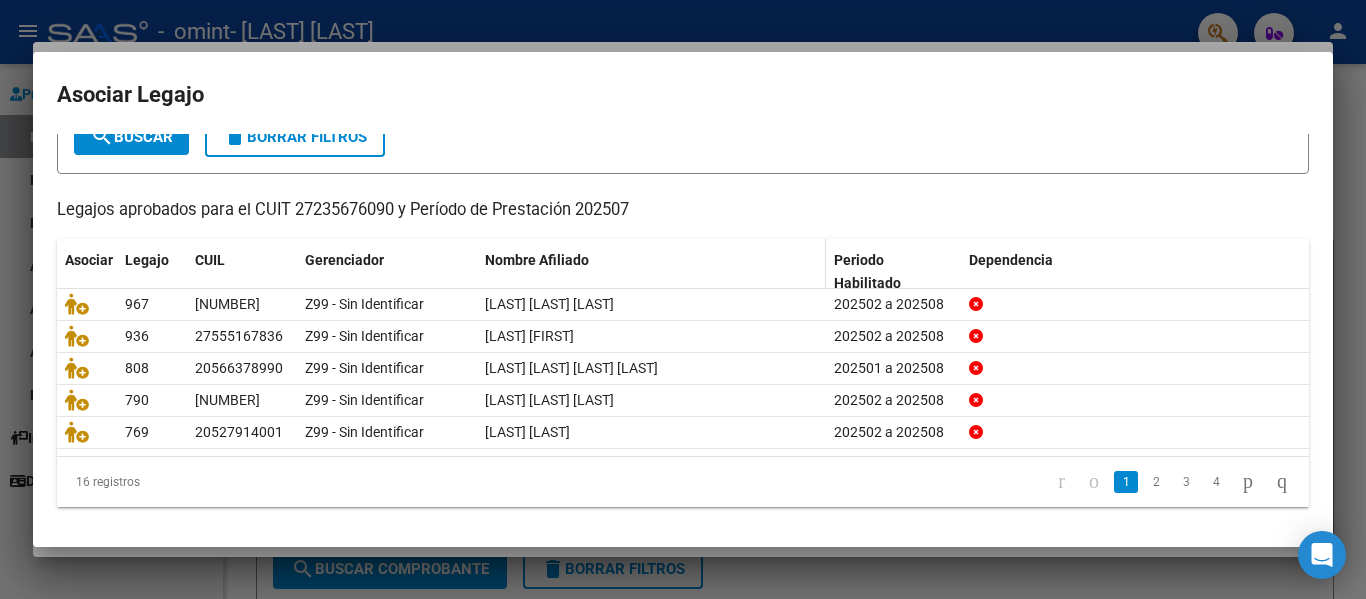 scroll, scrollTop: 137, scrollLeft: 0, axis: vertical 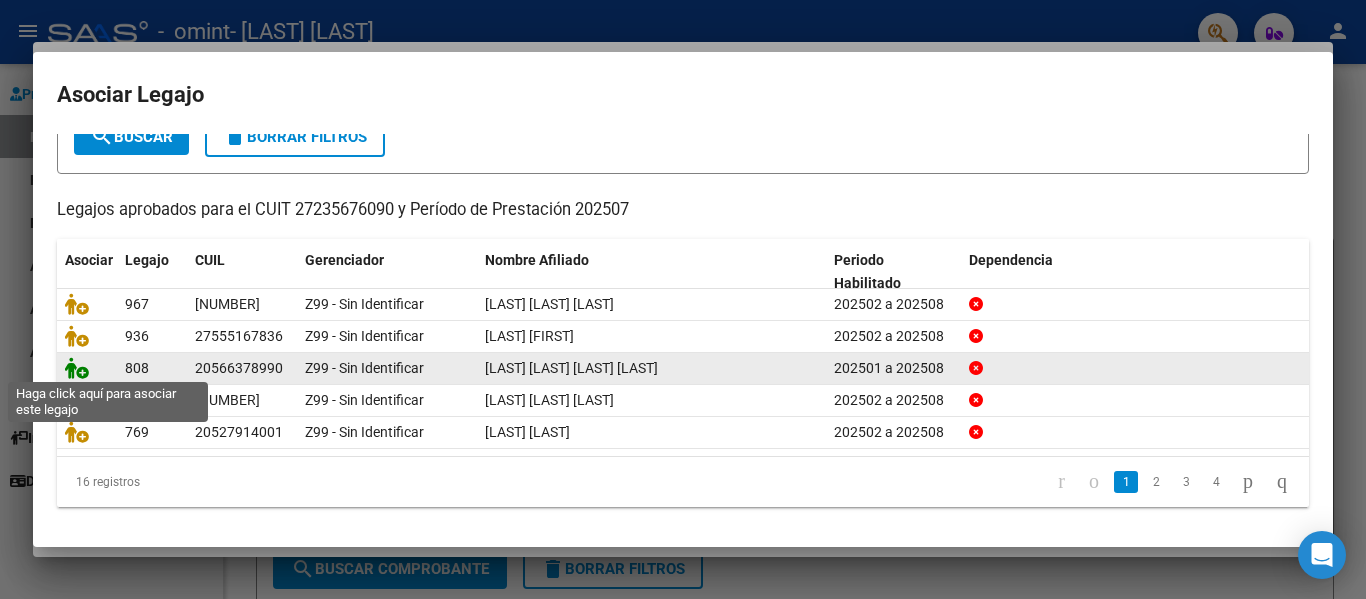 click 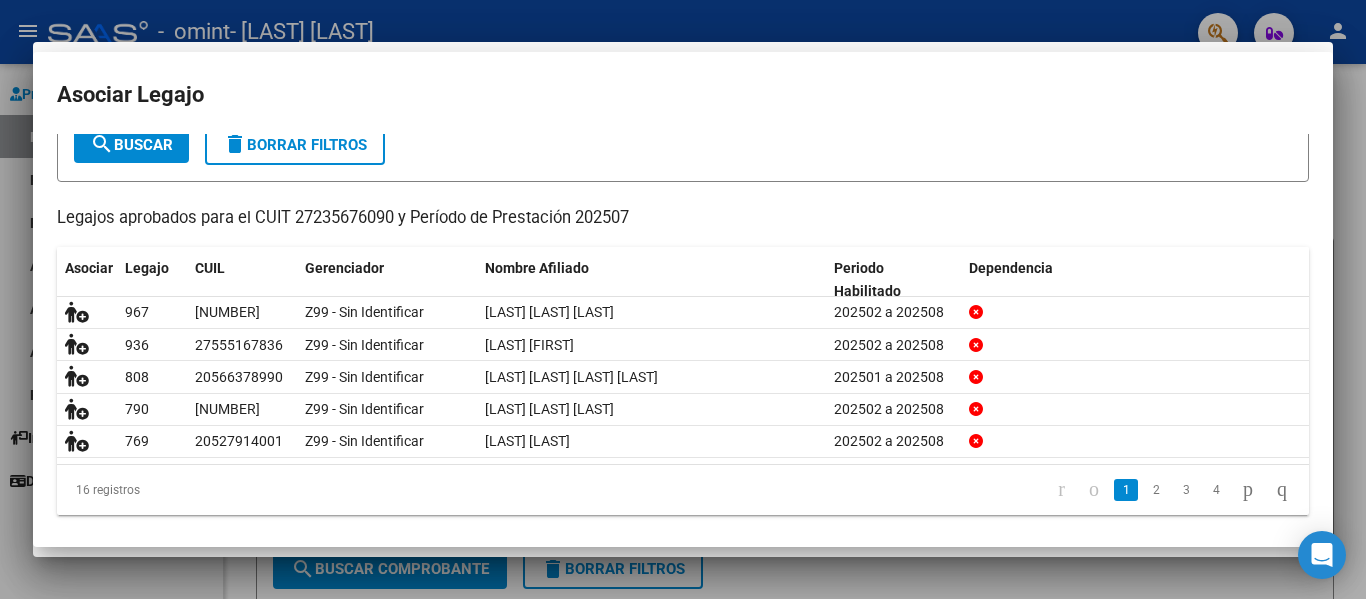 scroll, scrollTop: 150, scrollLeft: 0, axis: vertical 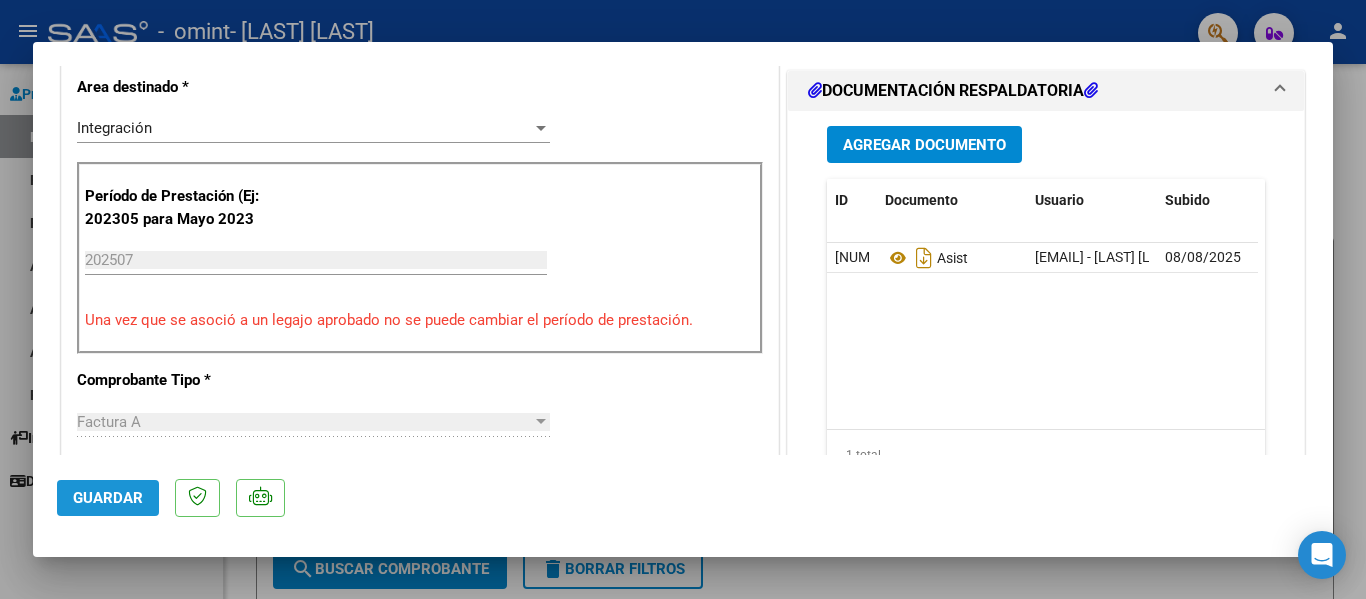 click on "Guardar" 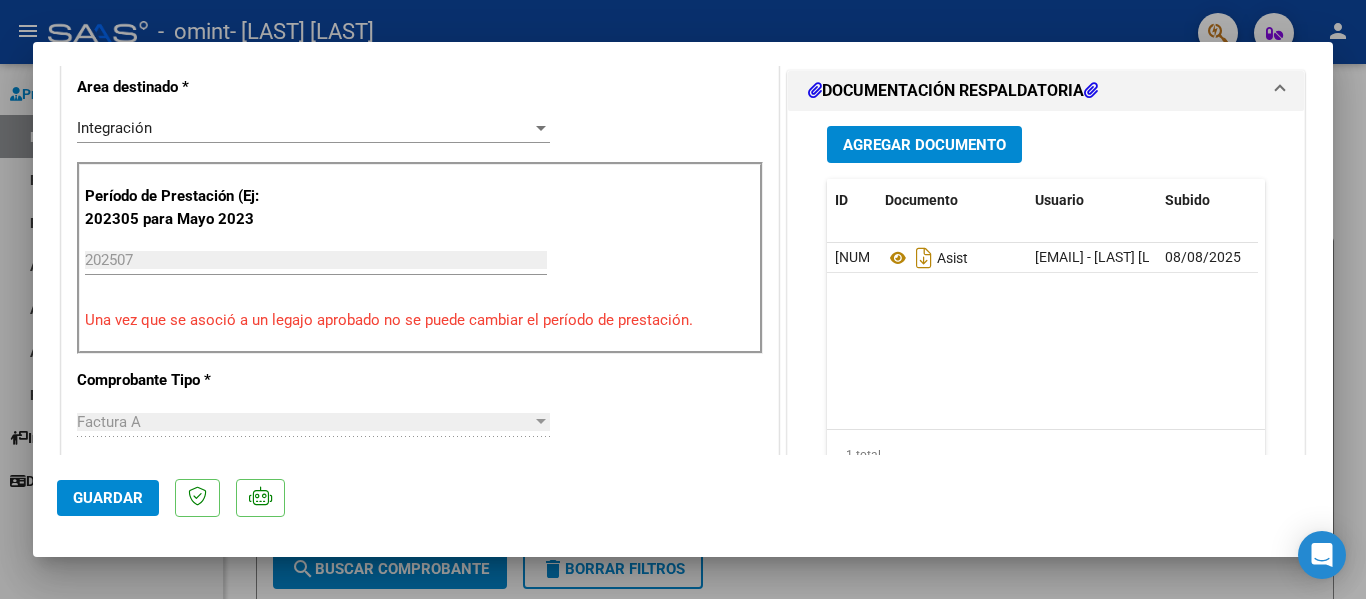 click on "Guardar" 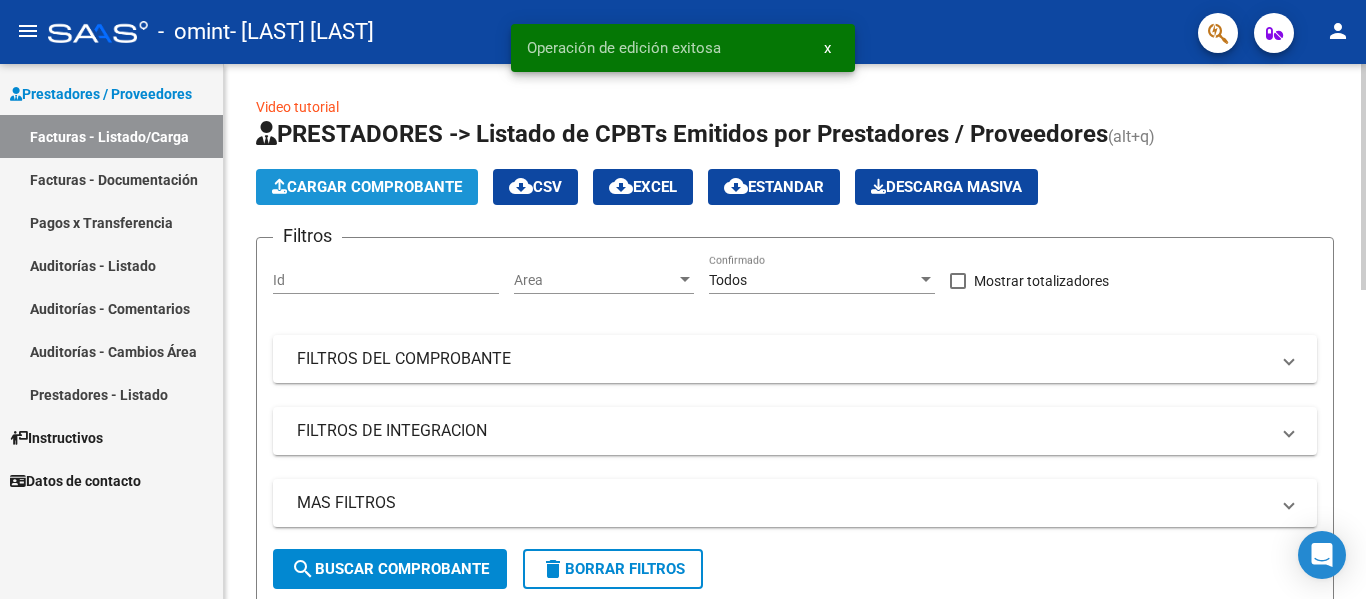 click on "Cargar Comprobante" 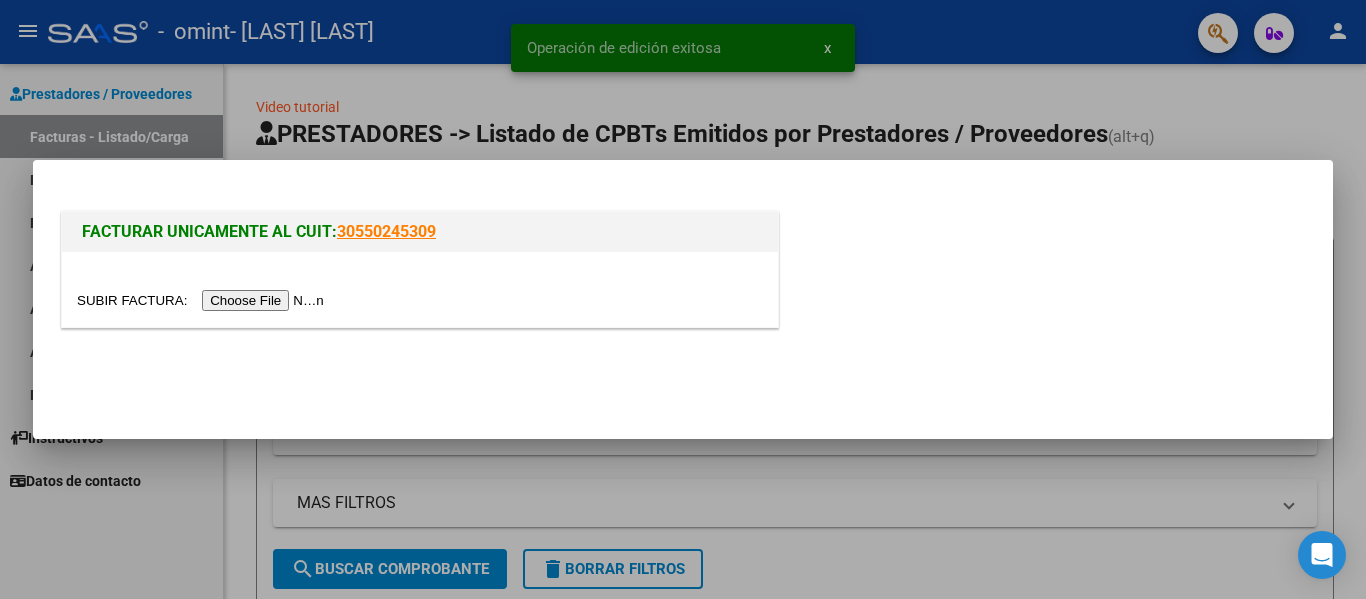 click at bounding box center [203, 300] 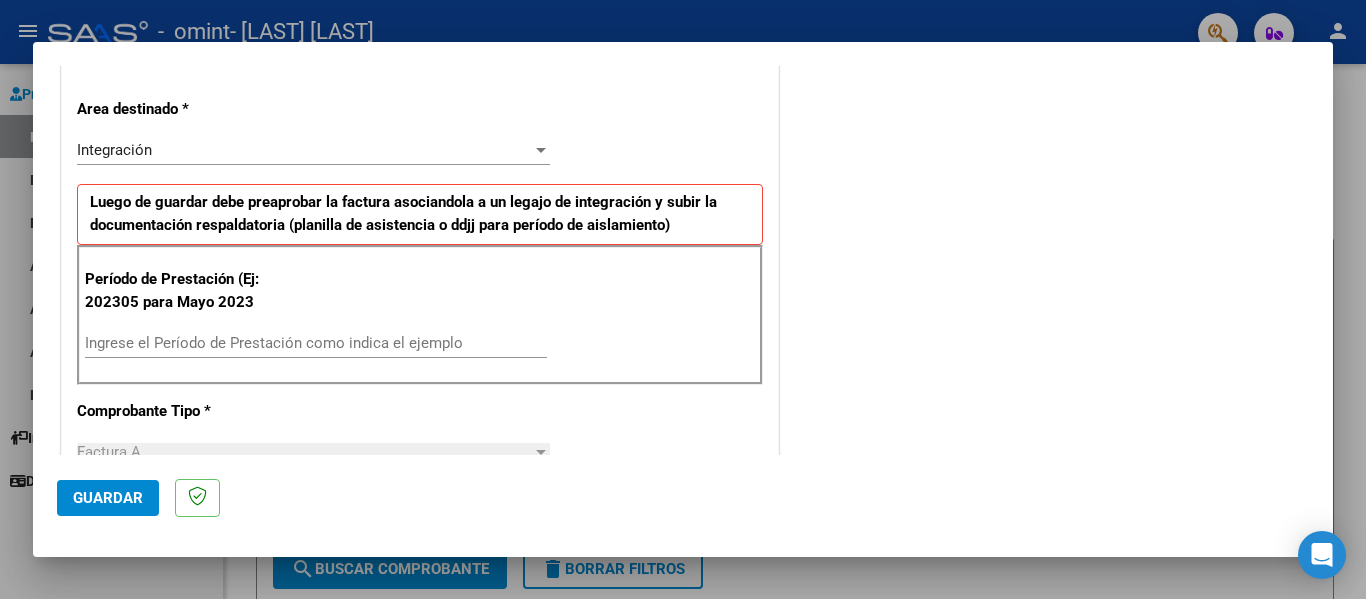 scroll, scrollTop: 400, scrollLeft: 0, axis: vertical 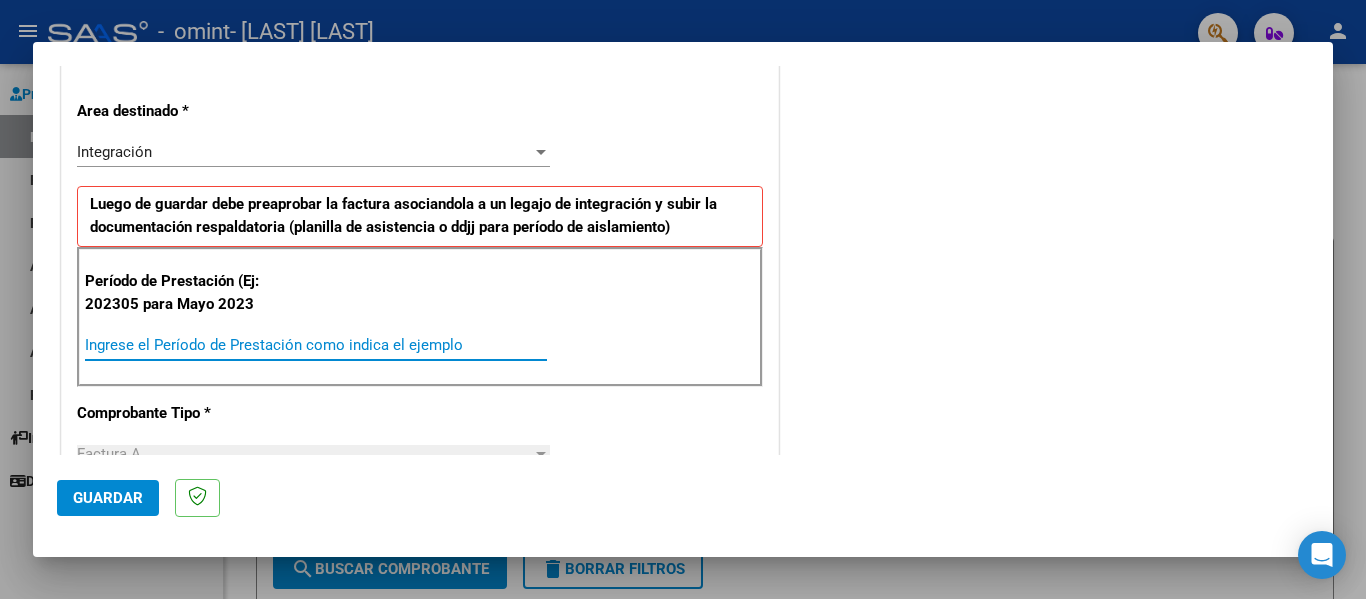 click on "Ingrese el Período de Prestación como indica el ejemplo" at bounding box center (316, 345) 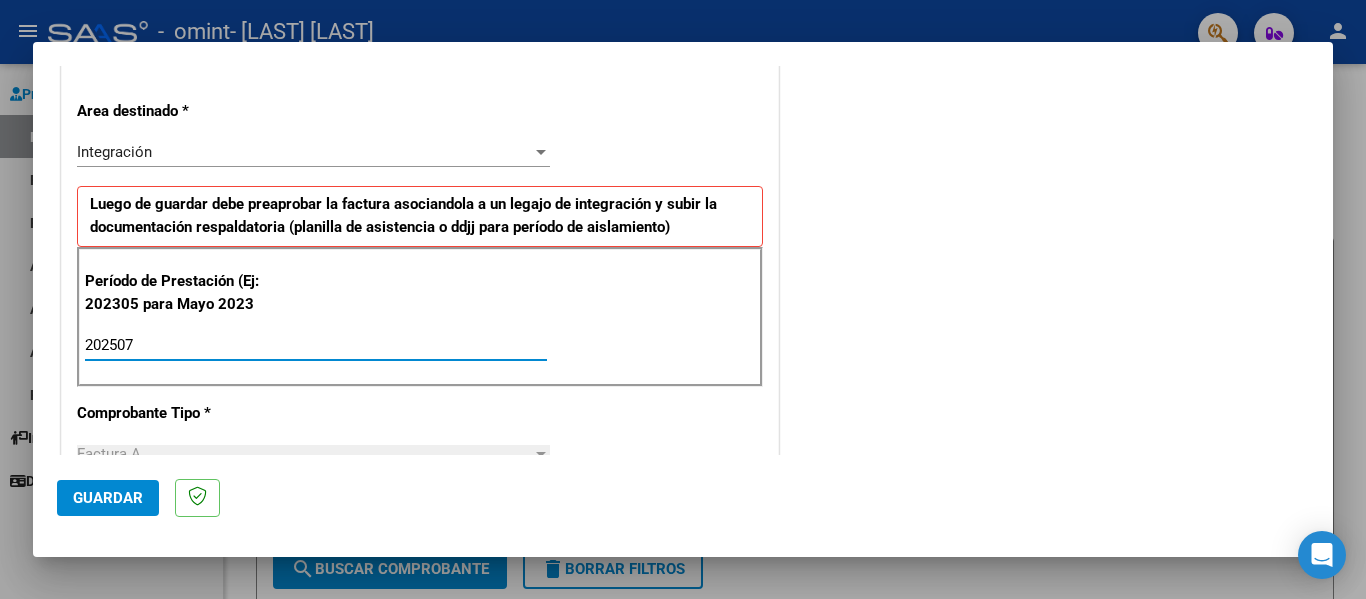 type on "202507" 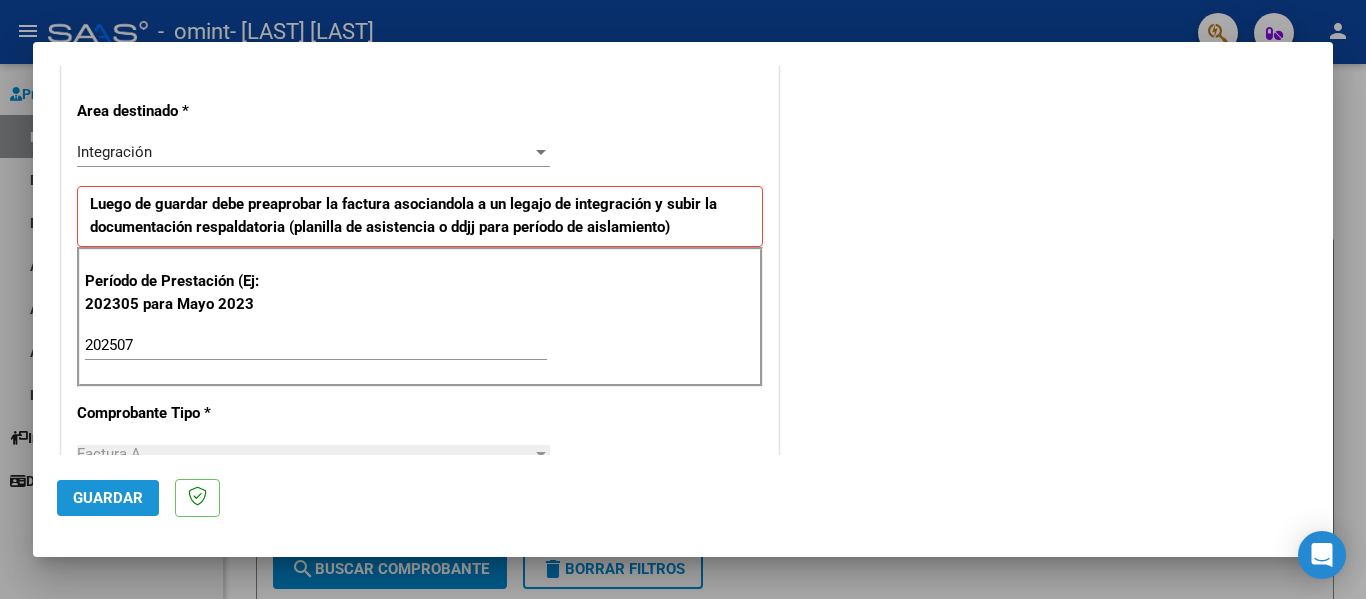 click on "Guardar" 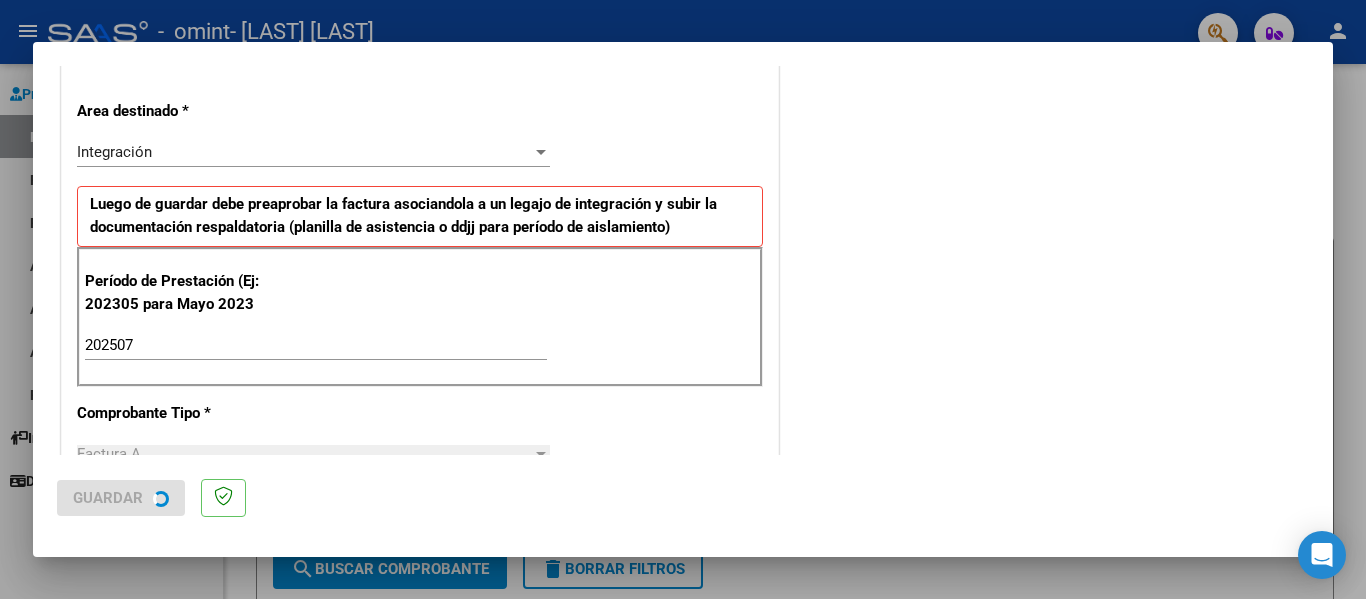 scroll, scrollTop: 0, scrollLeft: 0, axis: both 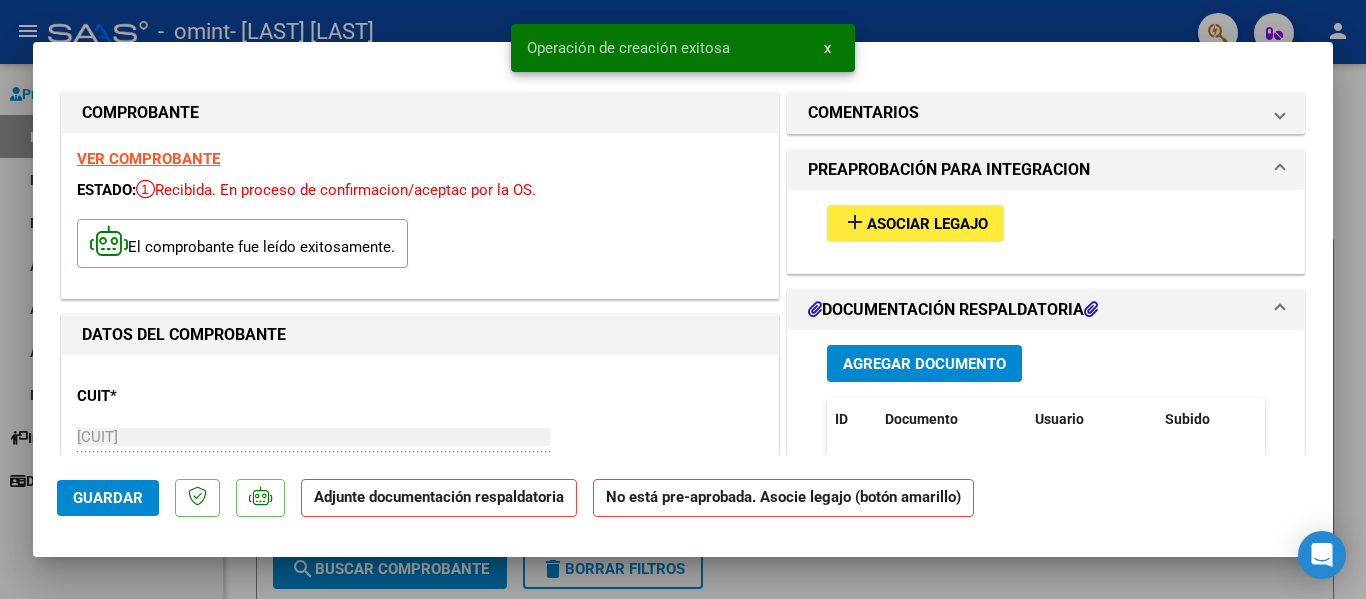 click on "Asociar Legajo" at bounding box center (927, 224) 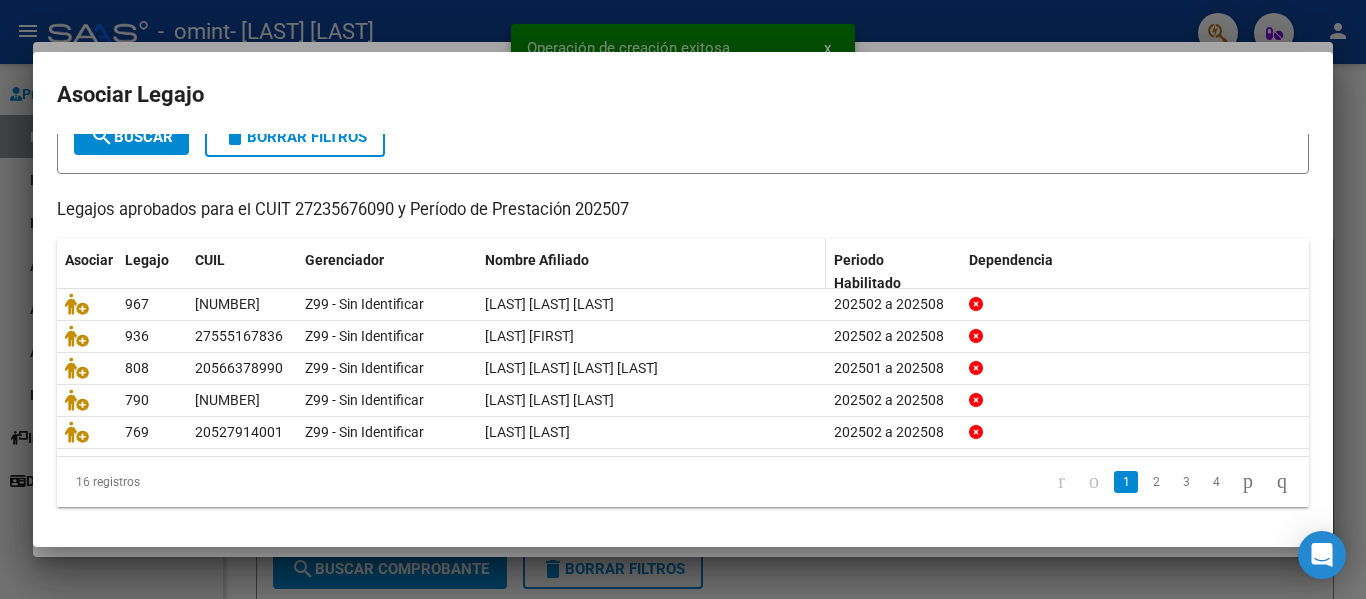 scroll, scrollTop: 137, scrollLeft: 0, axis: vertical 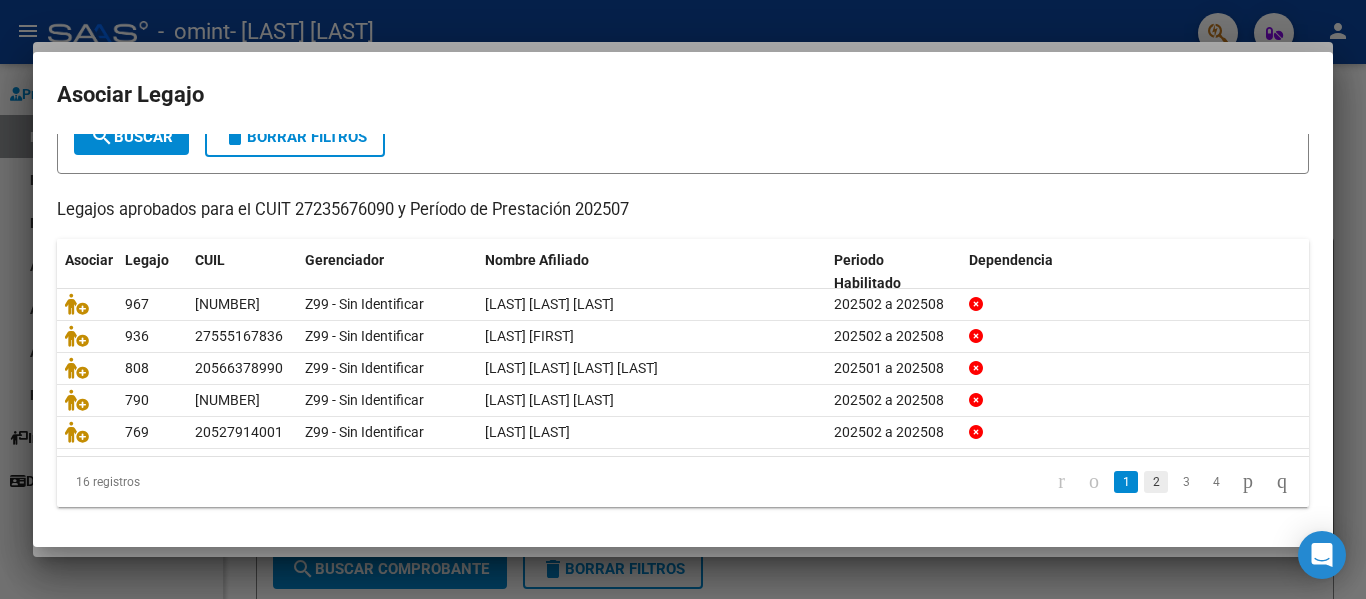 click on "2" 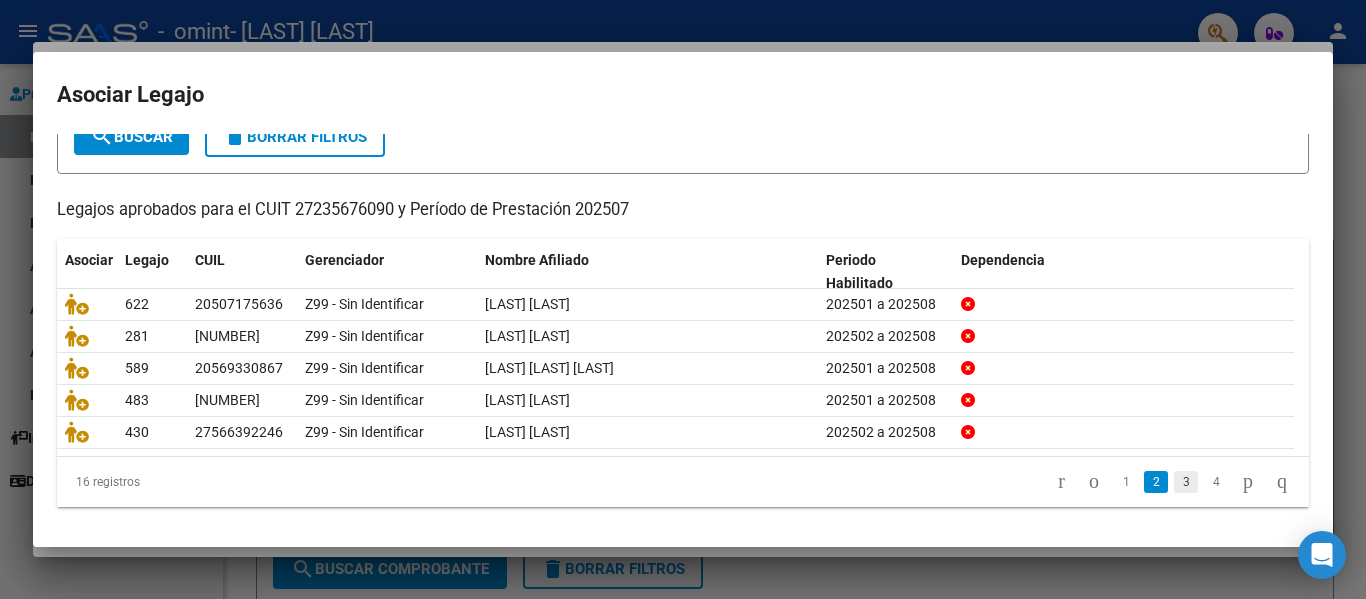 click on "3" 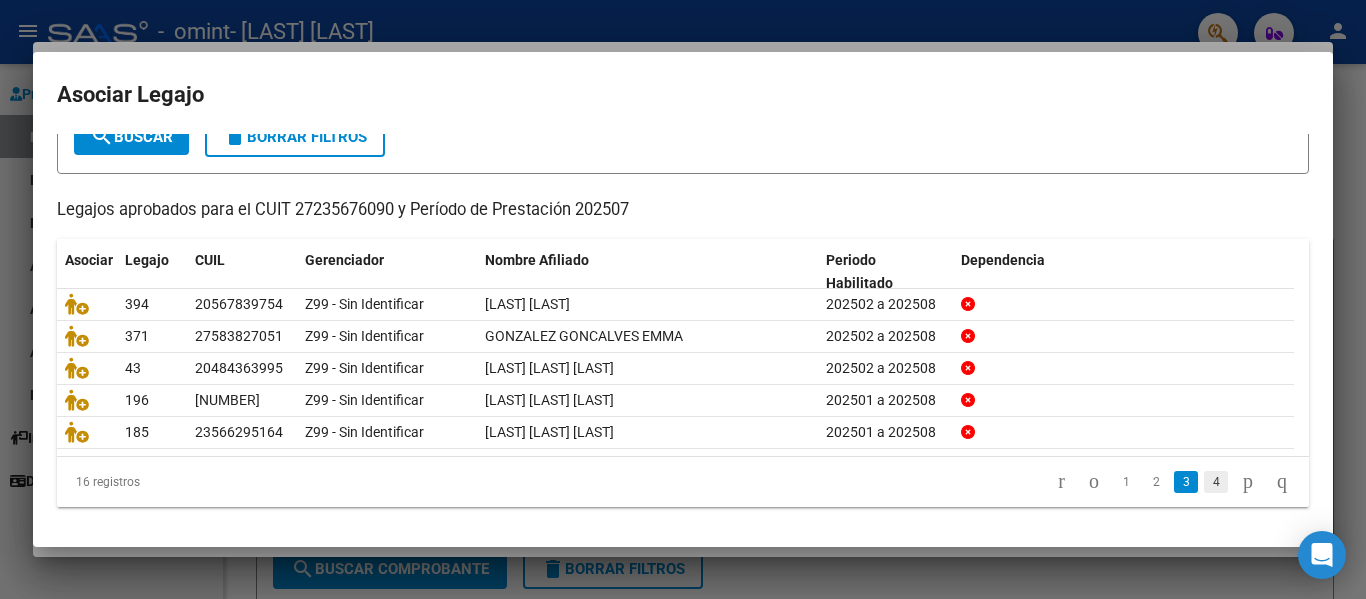 click on "4" 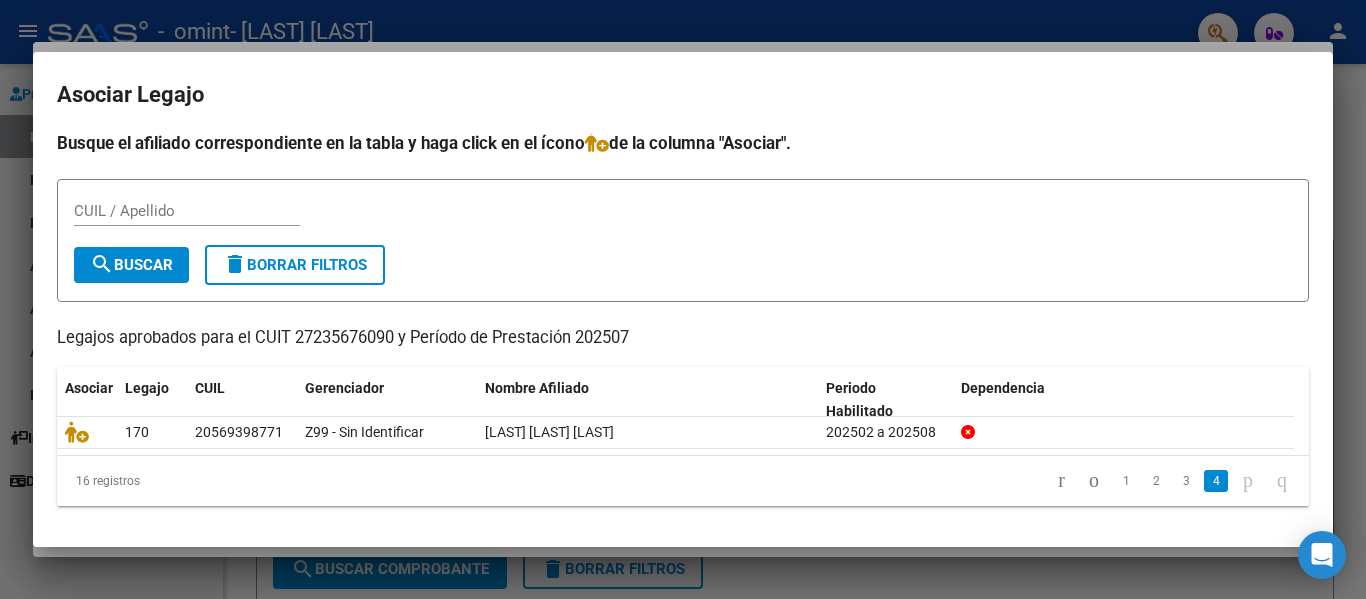 scroll, scrollTop: 5, scrollLeft: 0, axis: vertical 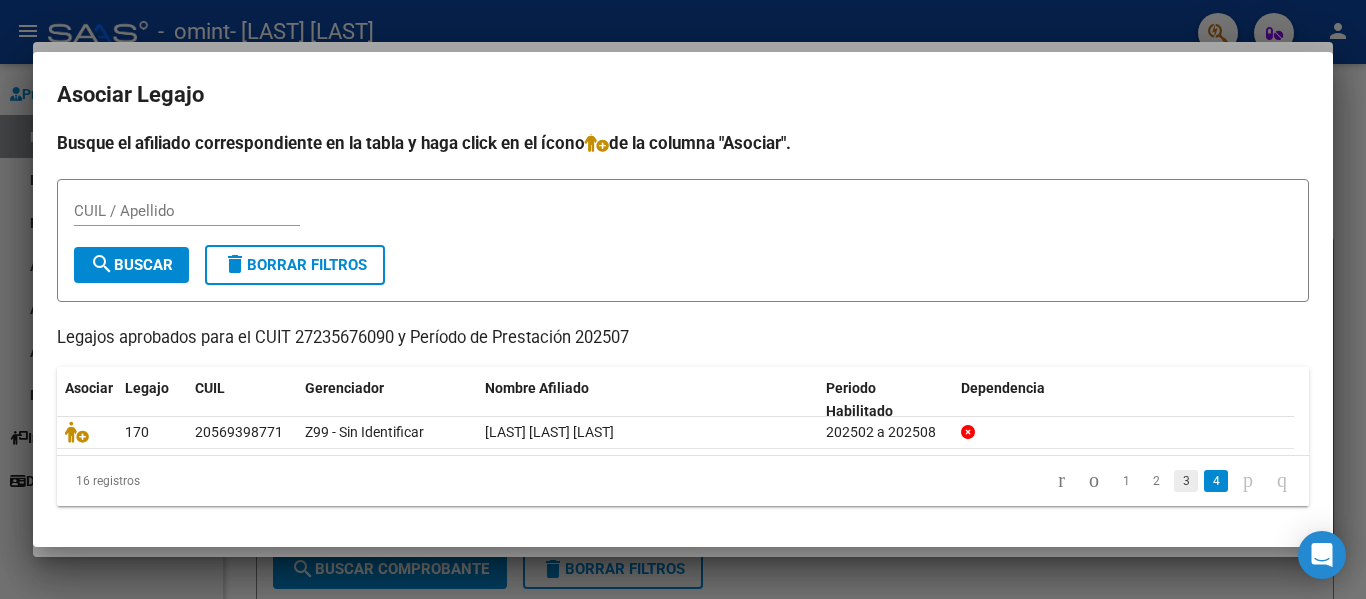 click on "3" 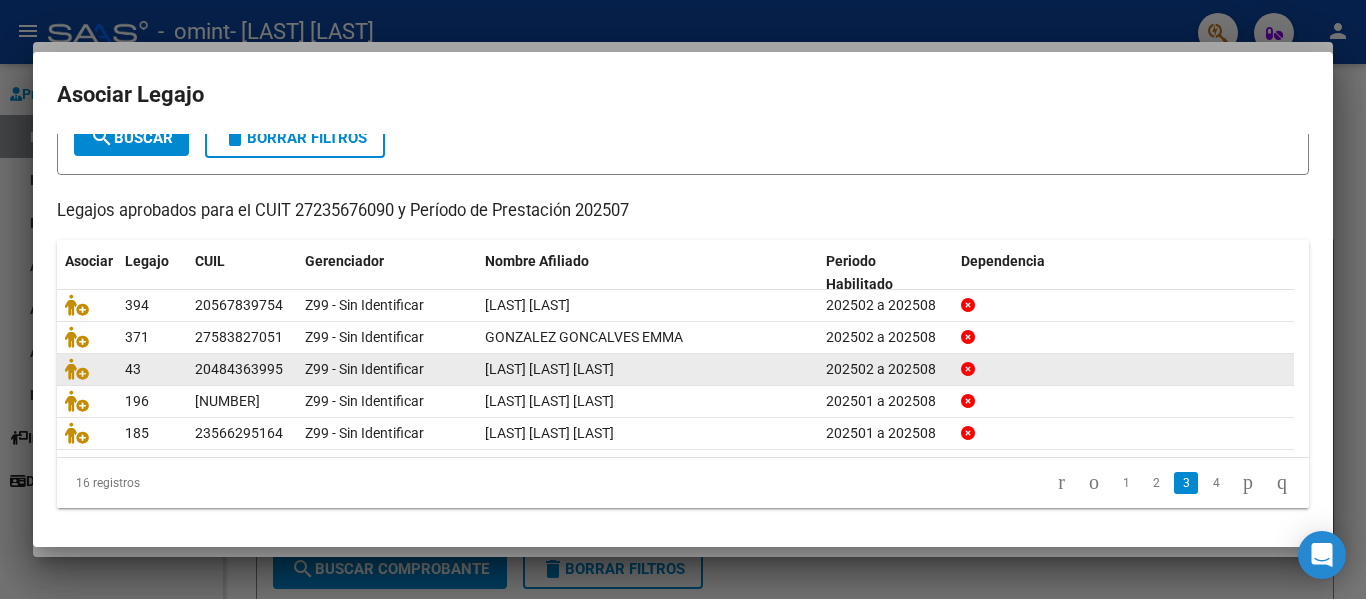 scroll, scrollTop: 137, scrollLeft: 0, axis: vertical 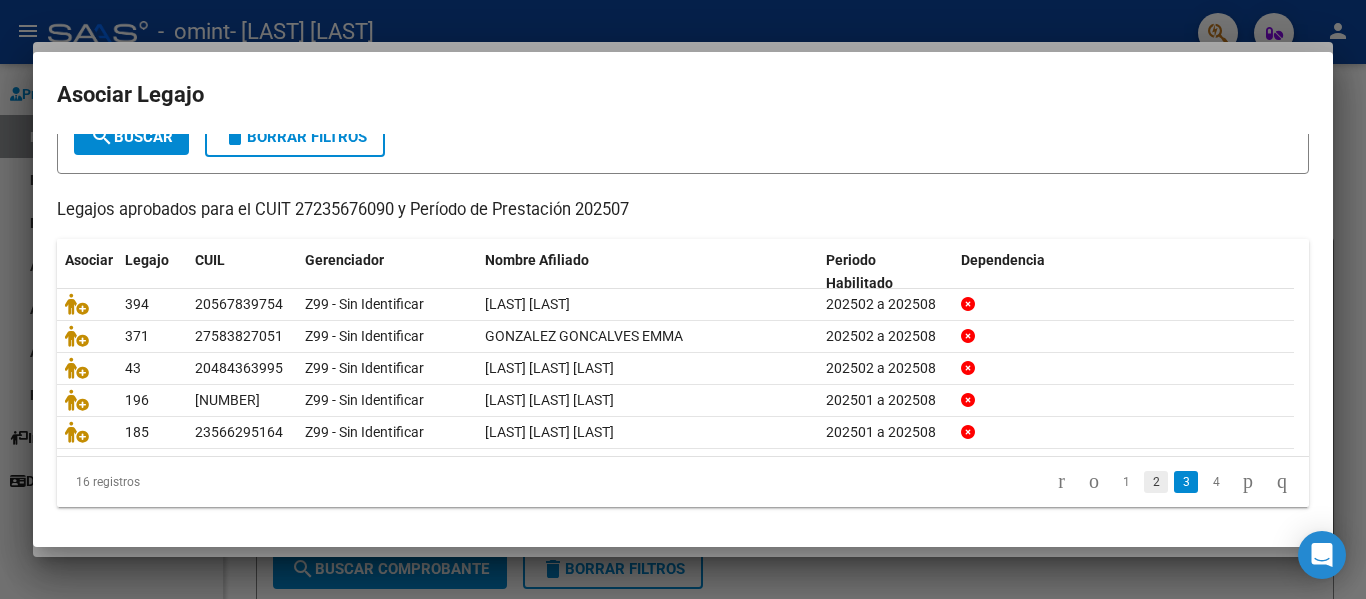 click on "2" 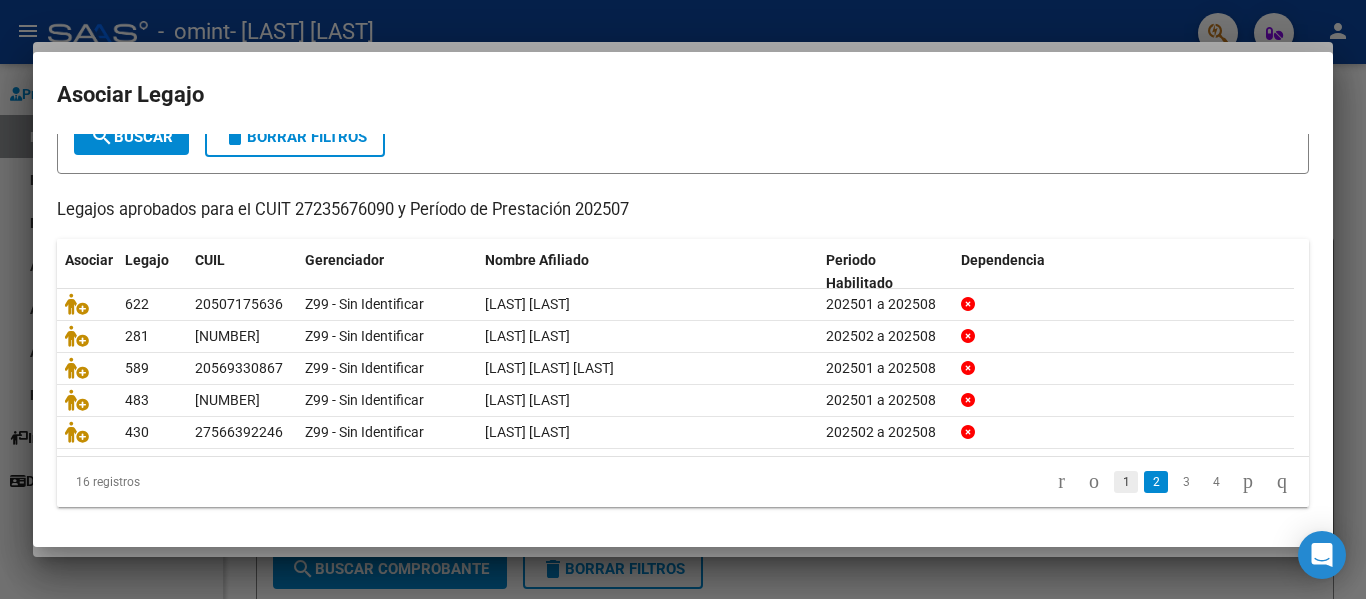 click on "1" 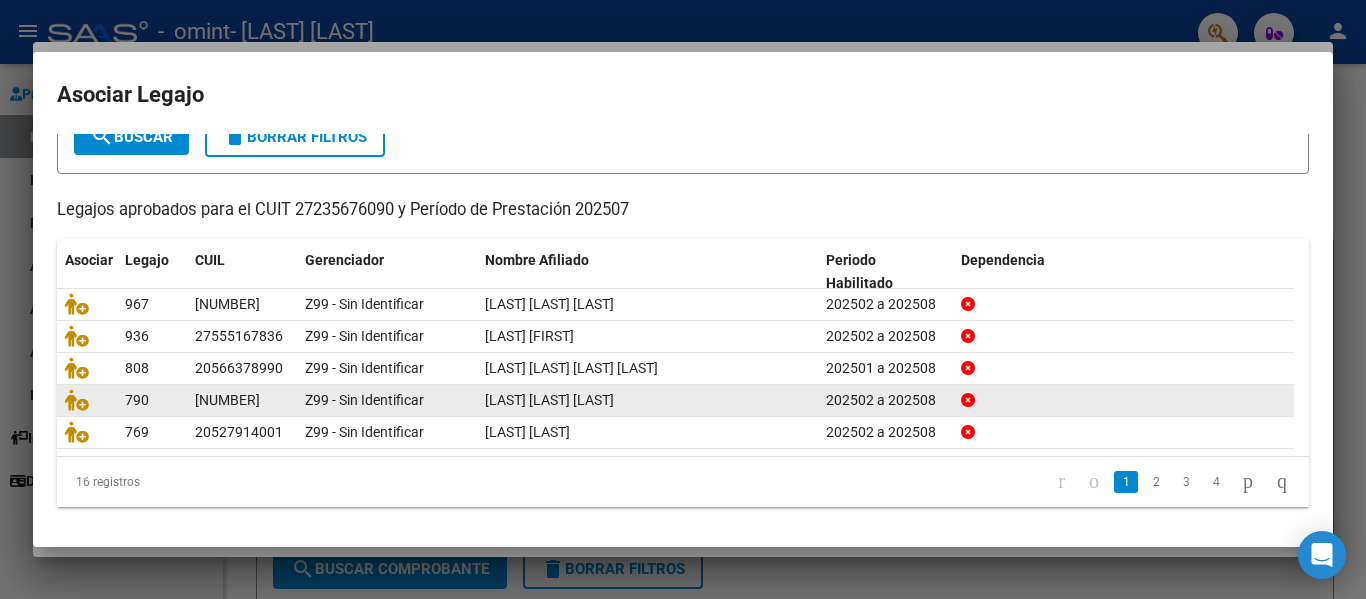 click on "[LAST] [LAST] [LAST]" 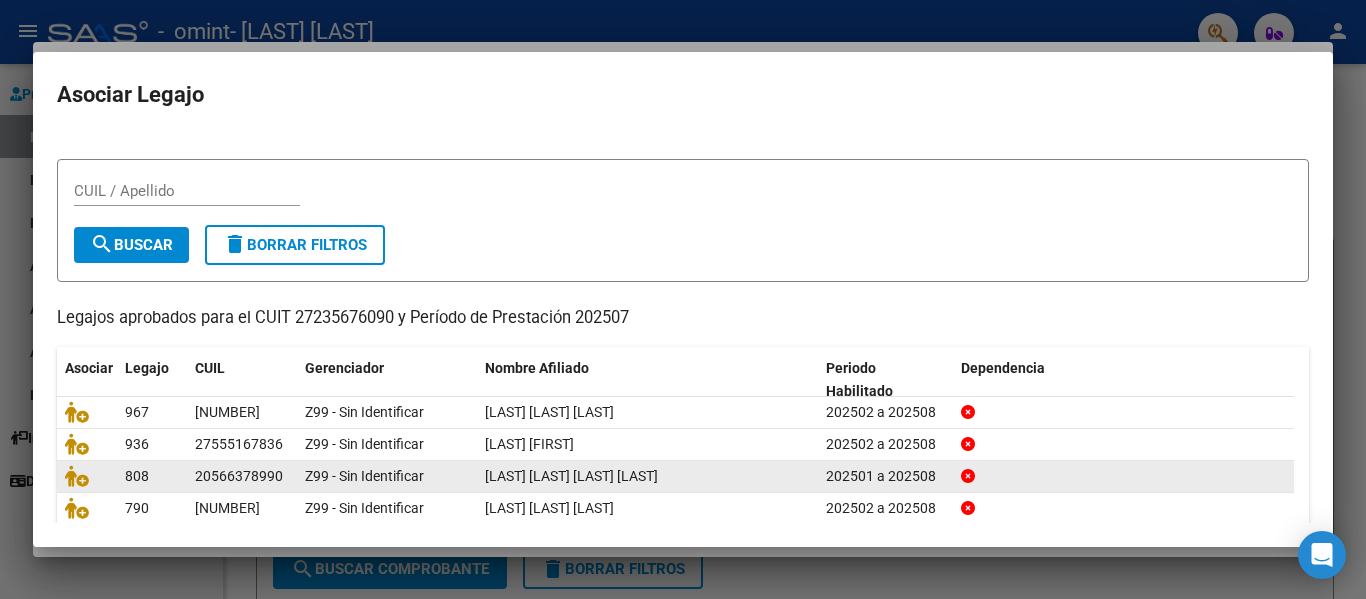 scroll, scrollTop: 0, scrollLeft: 0, axis: both 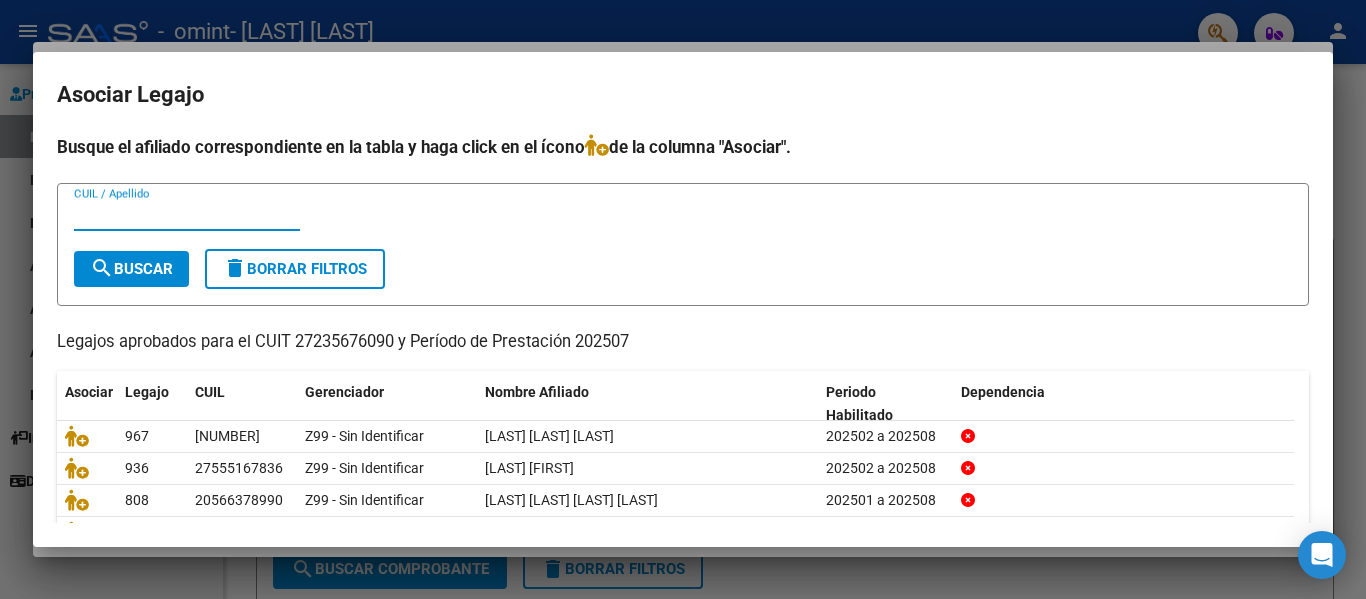 click on "CUIL / Apellido" at bounding box center [187, 215] 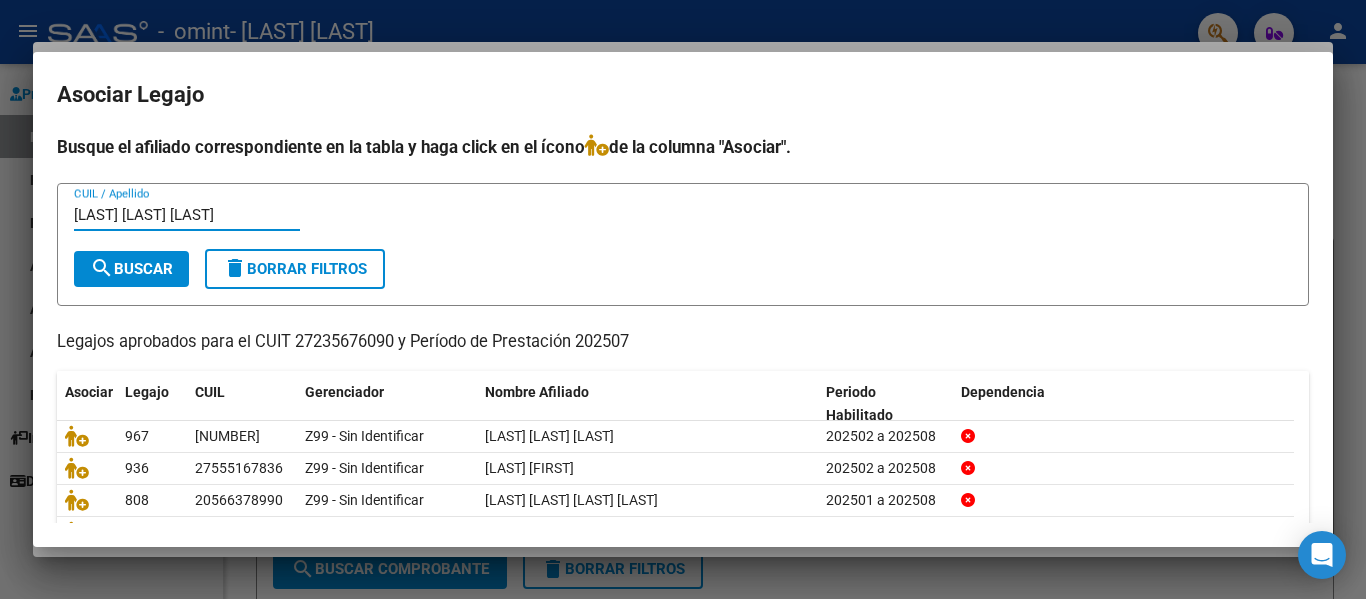 click on "[LAST] [LAST] [LAST]" at bounding box center (187, 215) 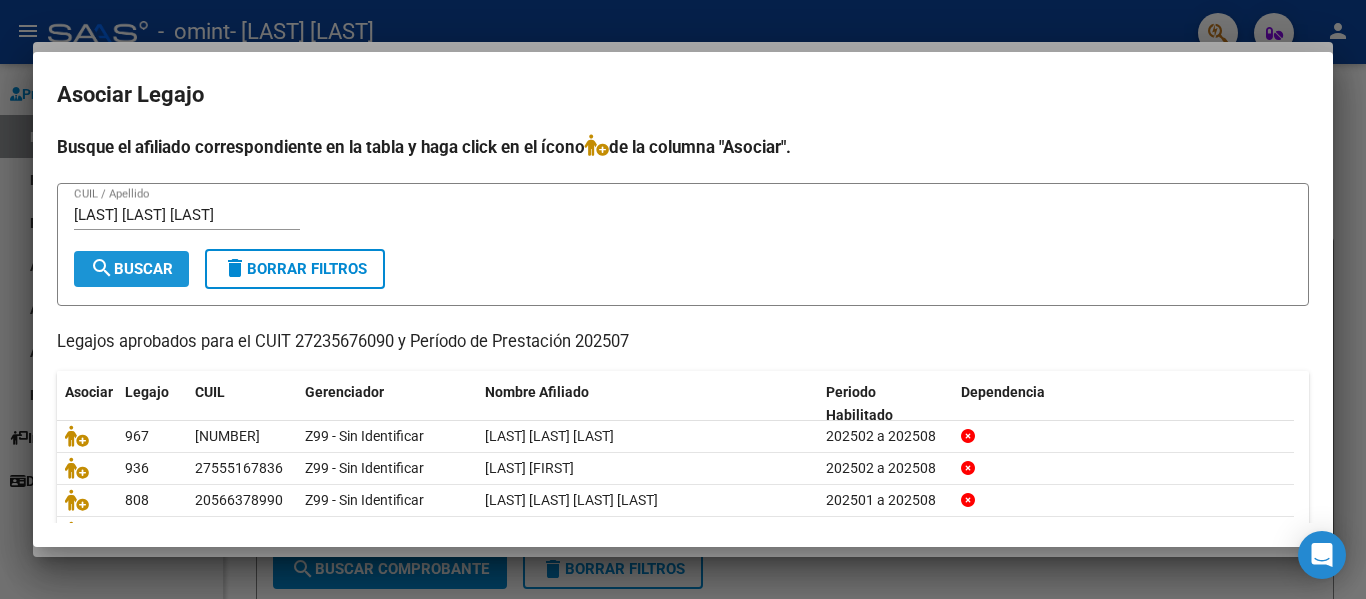 click on "search  Buscar" at bounding box center (131, 269) 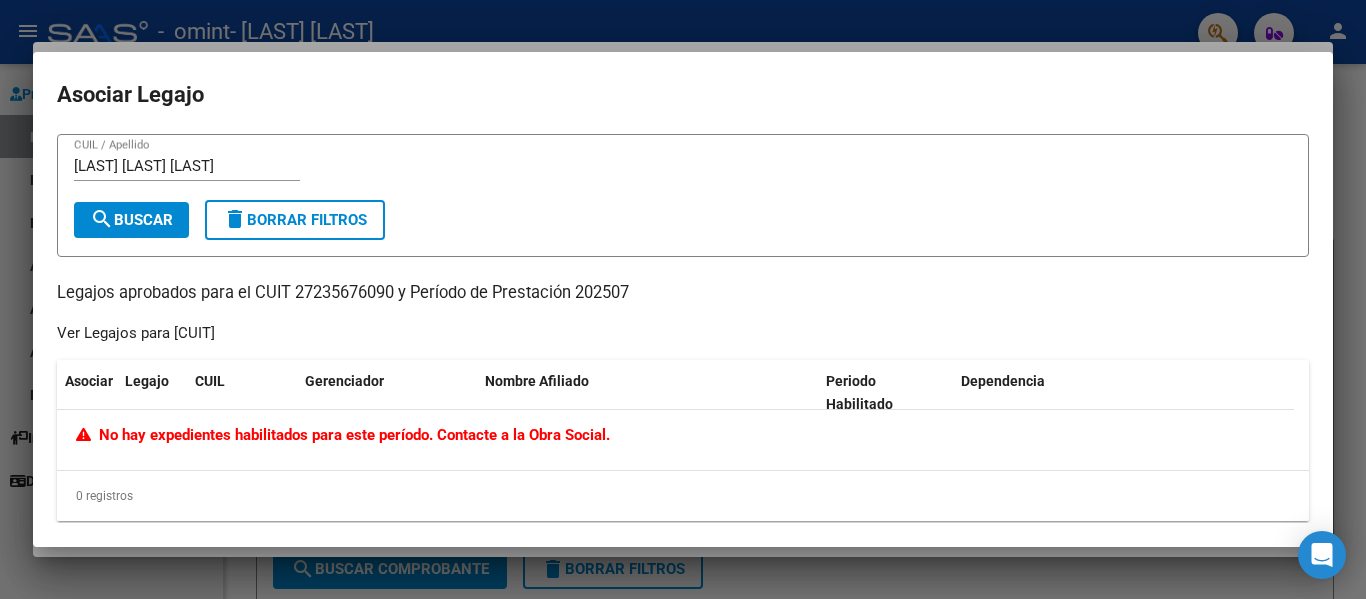 click at bounding box center (683, 299) 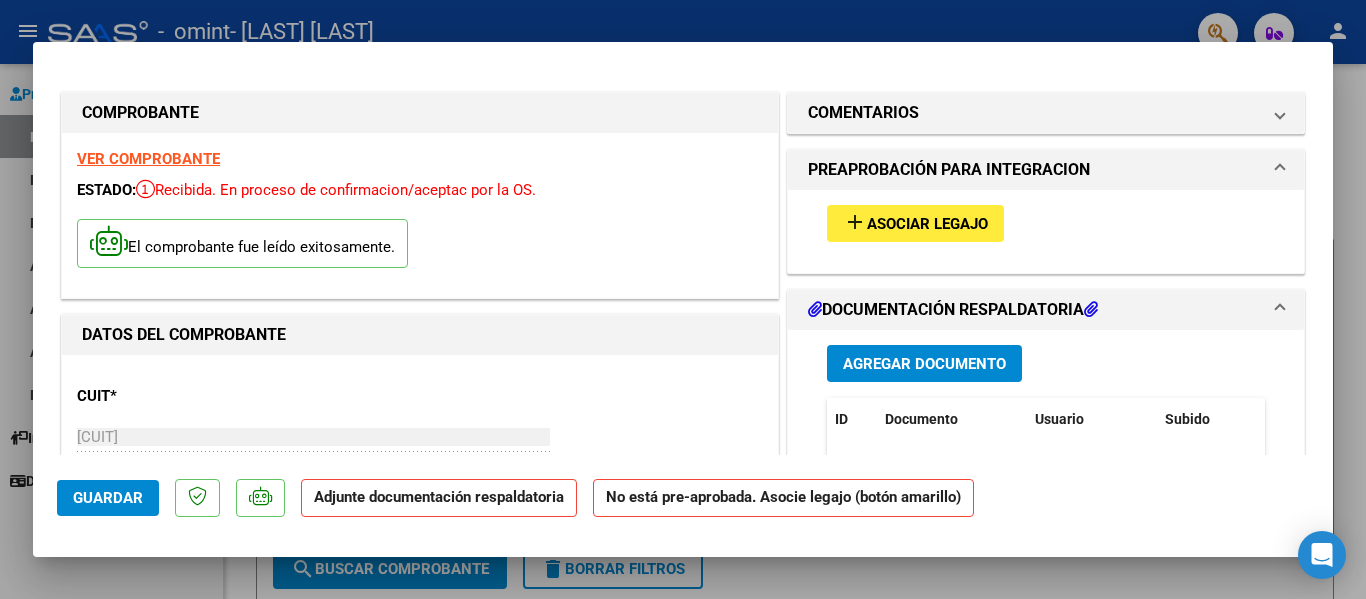 click at bounding box center [683, 299] 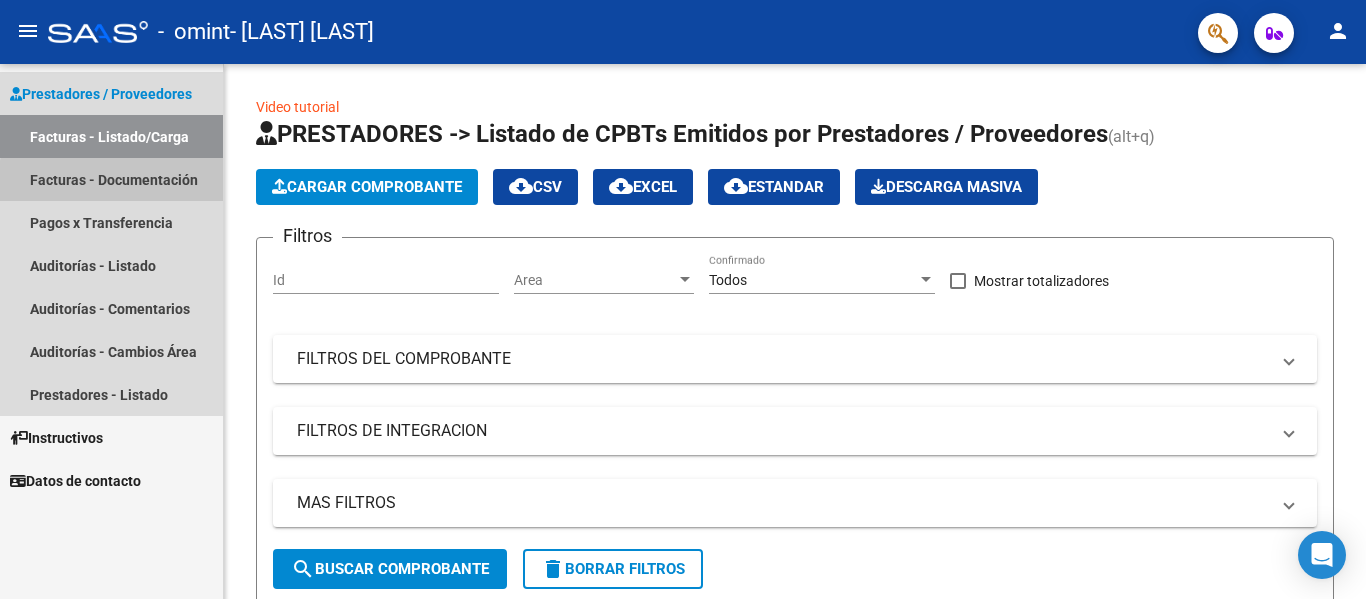 click on "Facturas - Documentación" at bounding box center (111, 179) 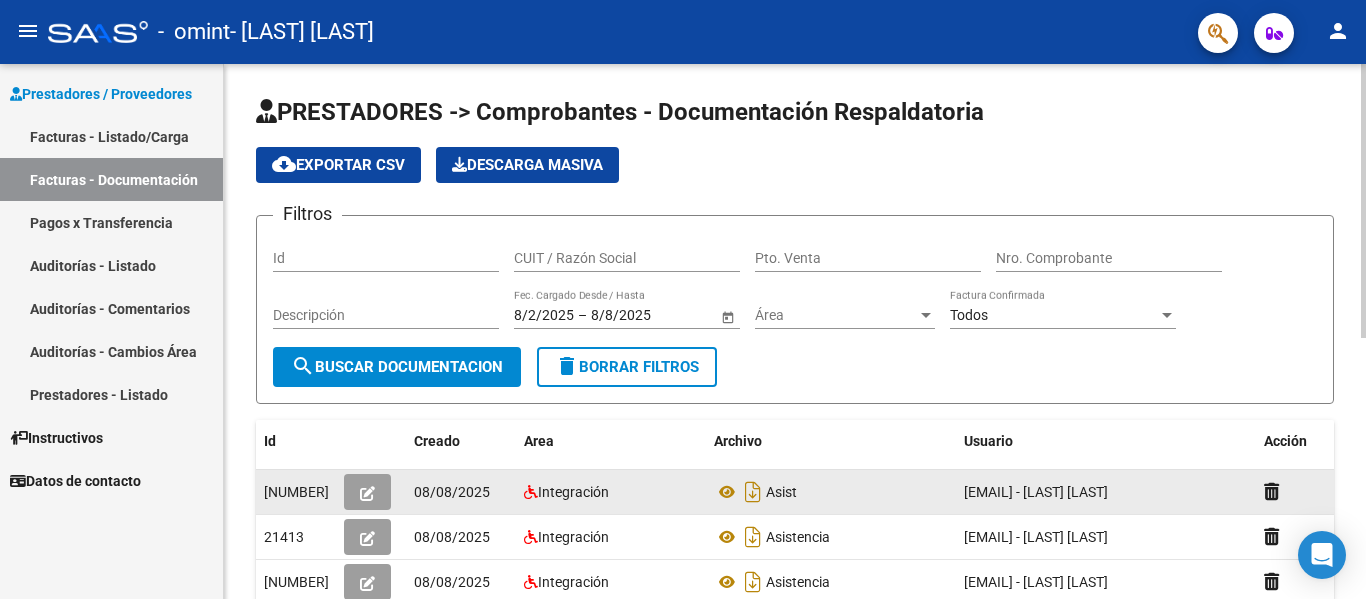 scroll, scrollTop: 0, scrollLeft: 0, axis: both 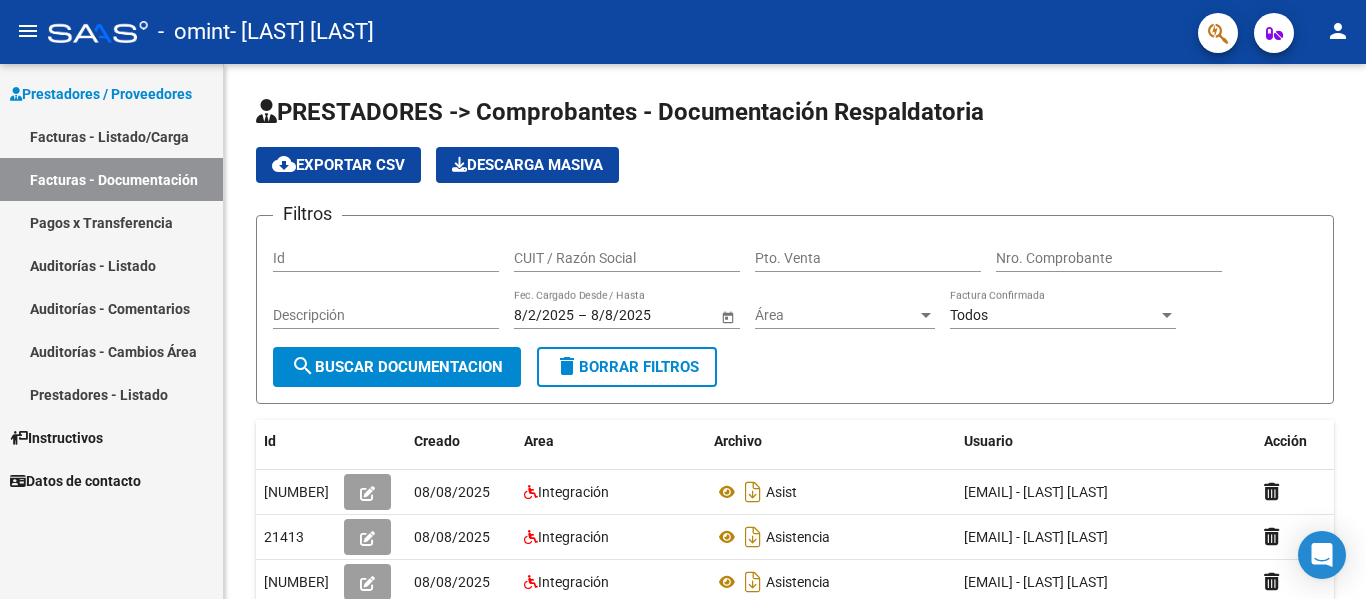 click on "Facturas - Listado/Carga" at bounding box center [111, 136] 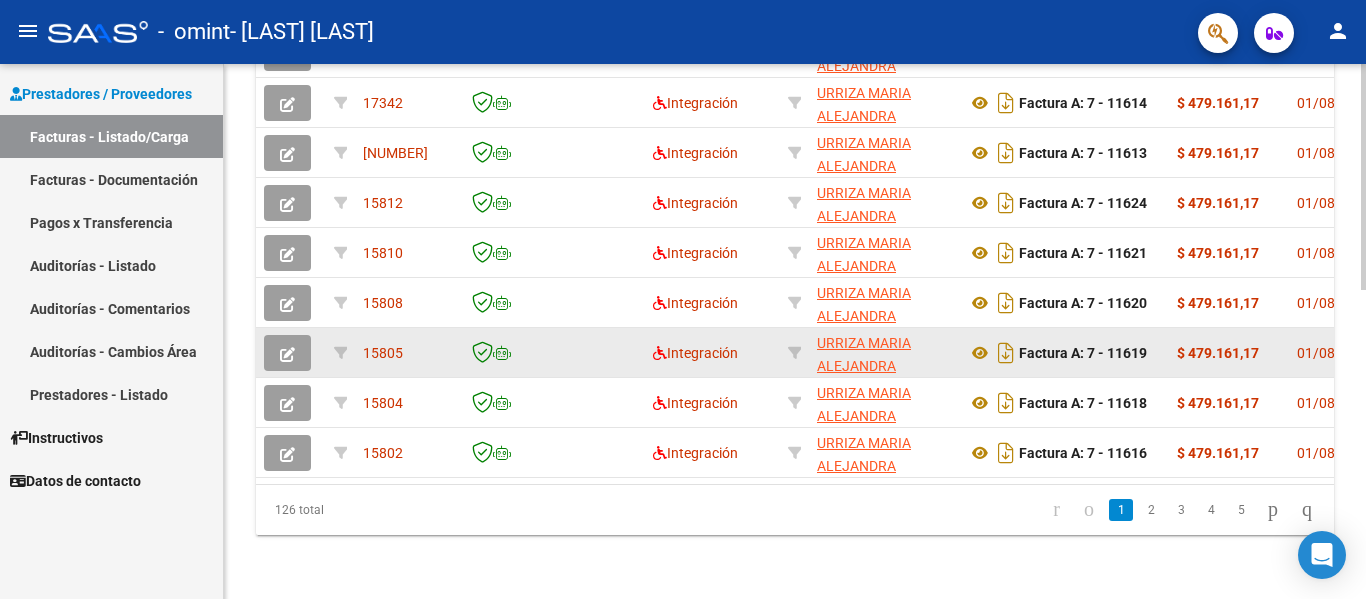 scroll, scrollTop: 733, scrollLeft: 0, axis: vertical 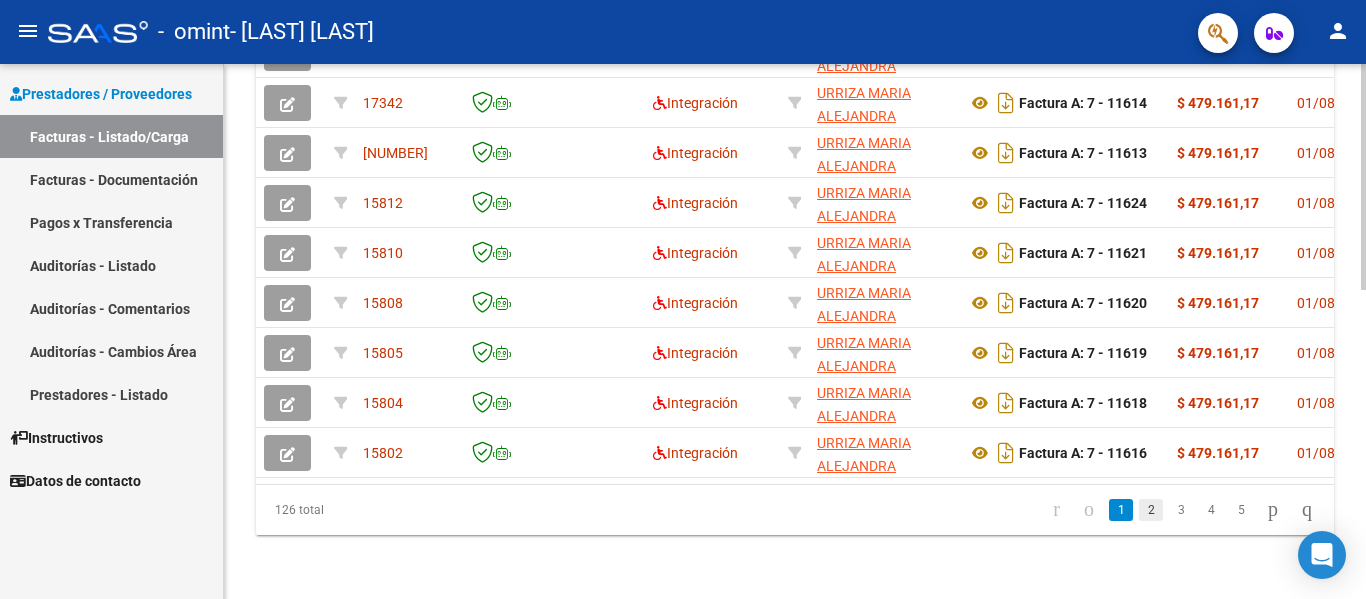 click on "2" 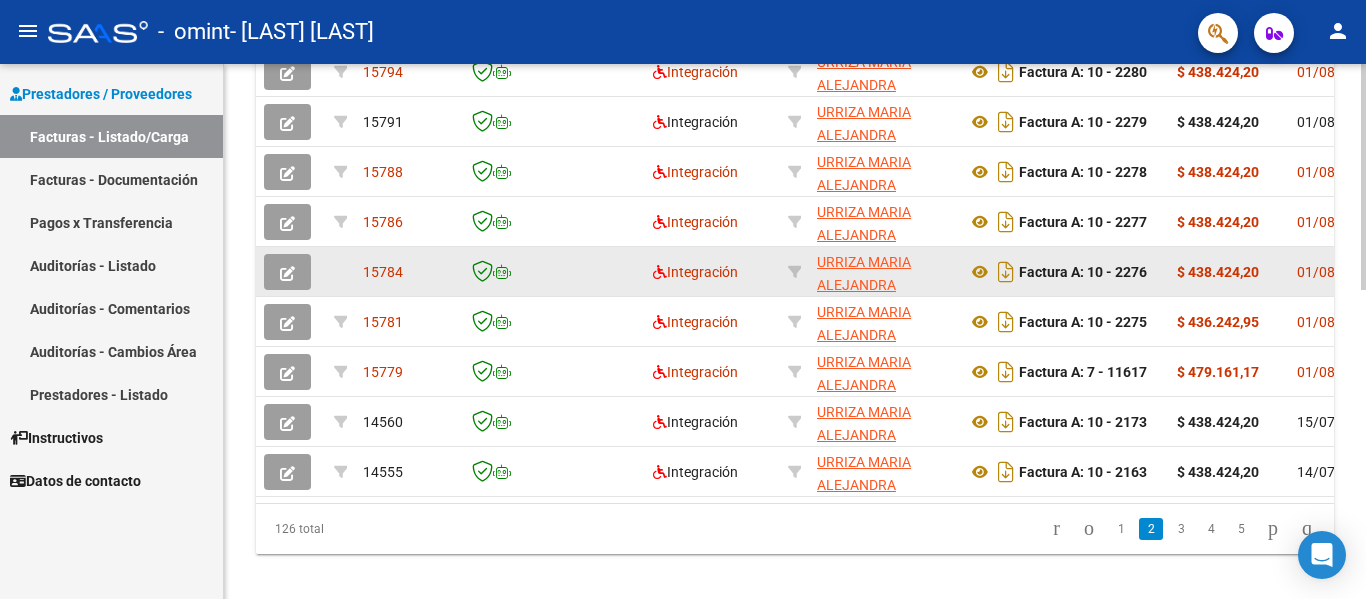 scroll, scrollTop: 733, scrollLeft: 0, axis: vertical 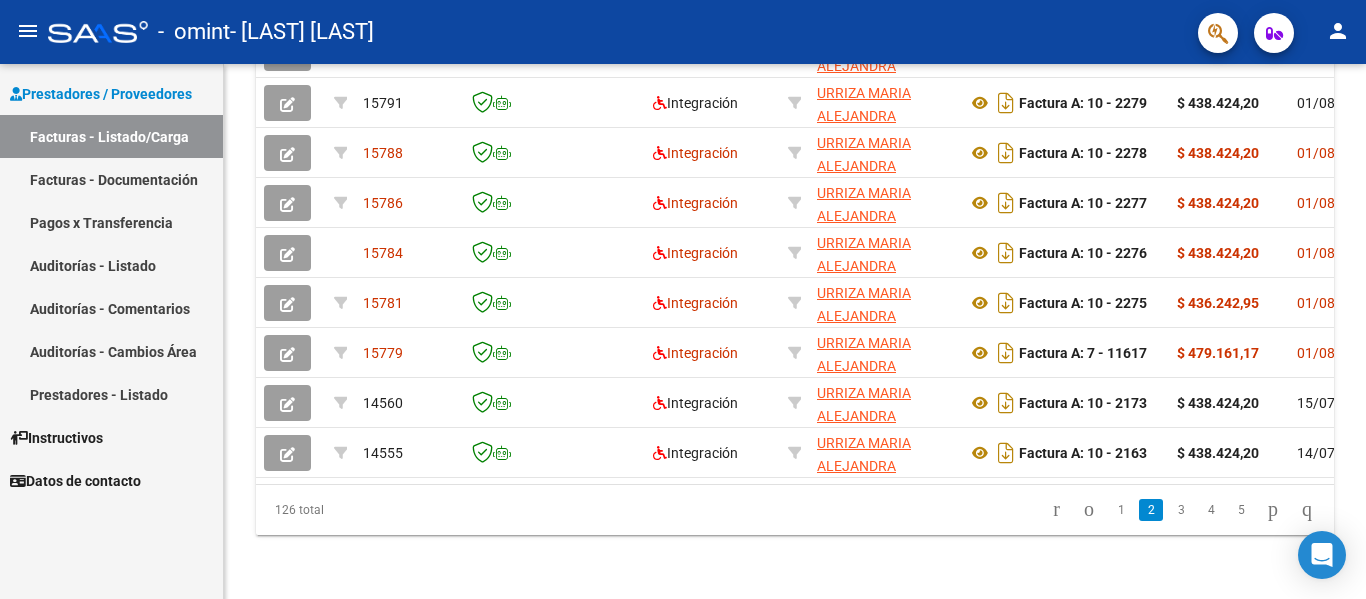 click on "3" 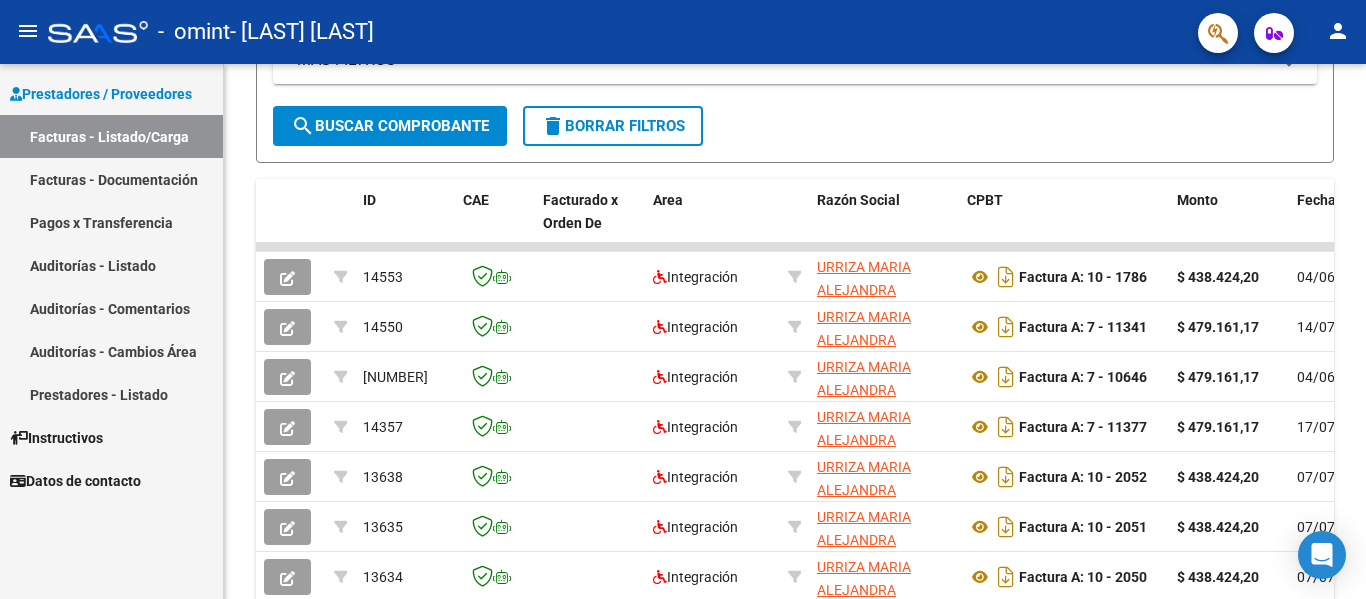 scroll, scrollTop: 433, scrollLeft: 0, axis: vertical 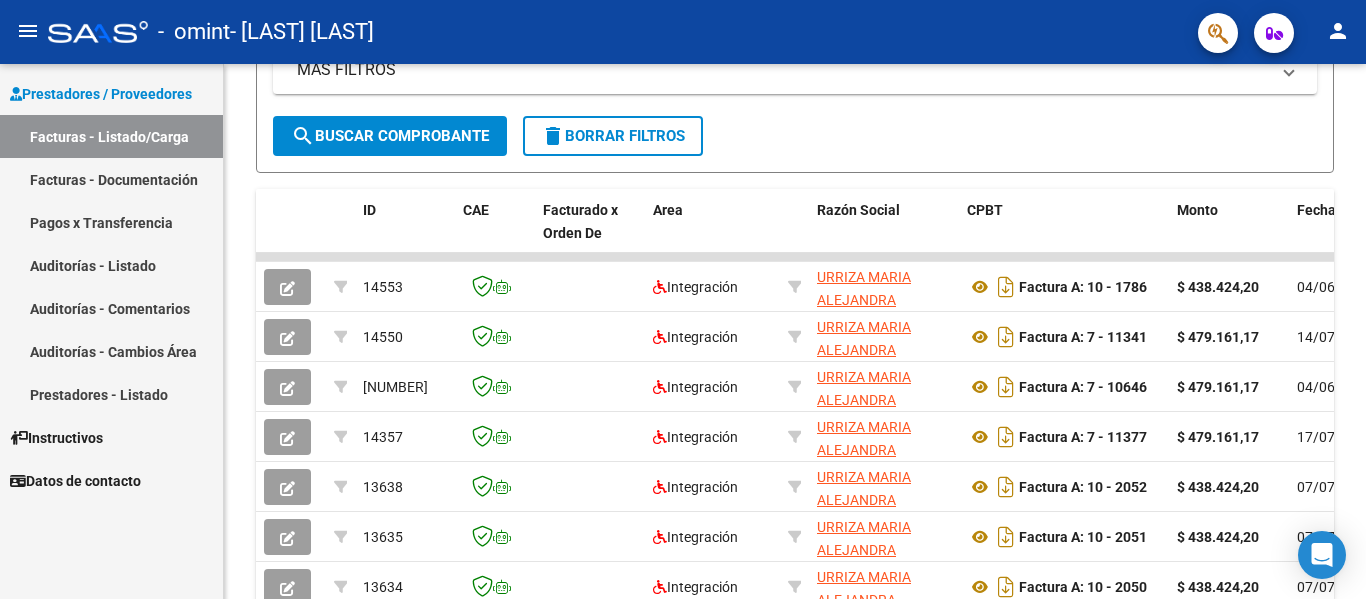 click on "search  Buscar Comprobante" 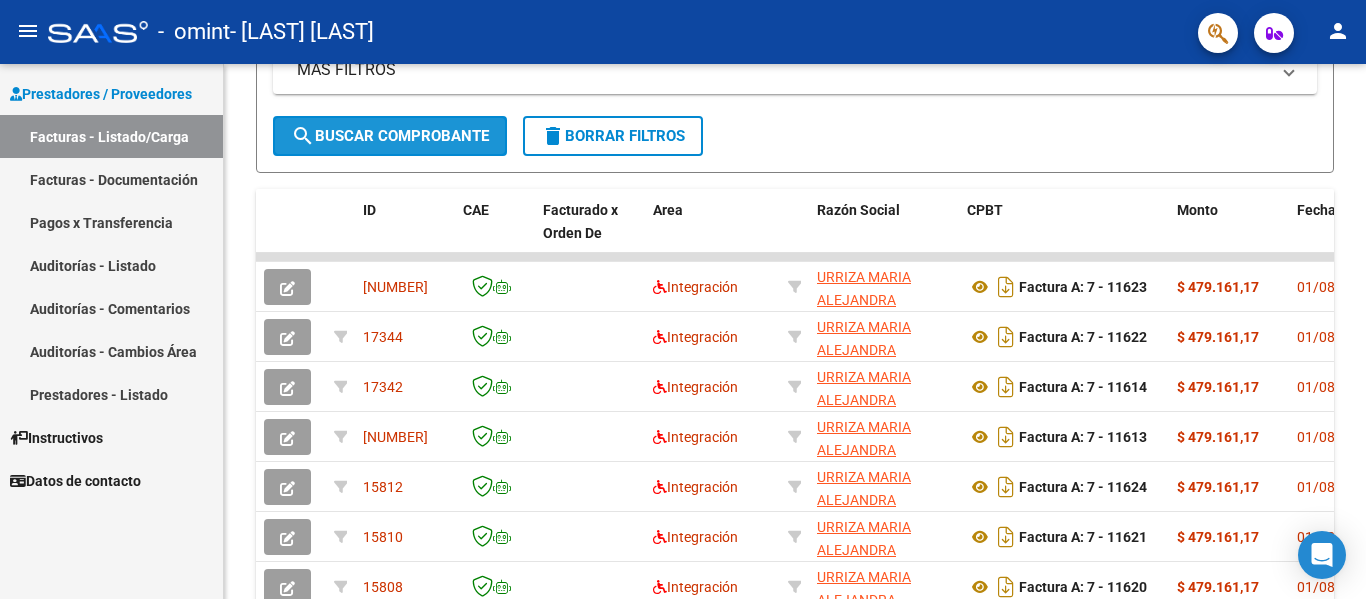 click on "search  Buscar Comprobante" 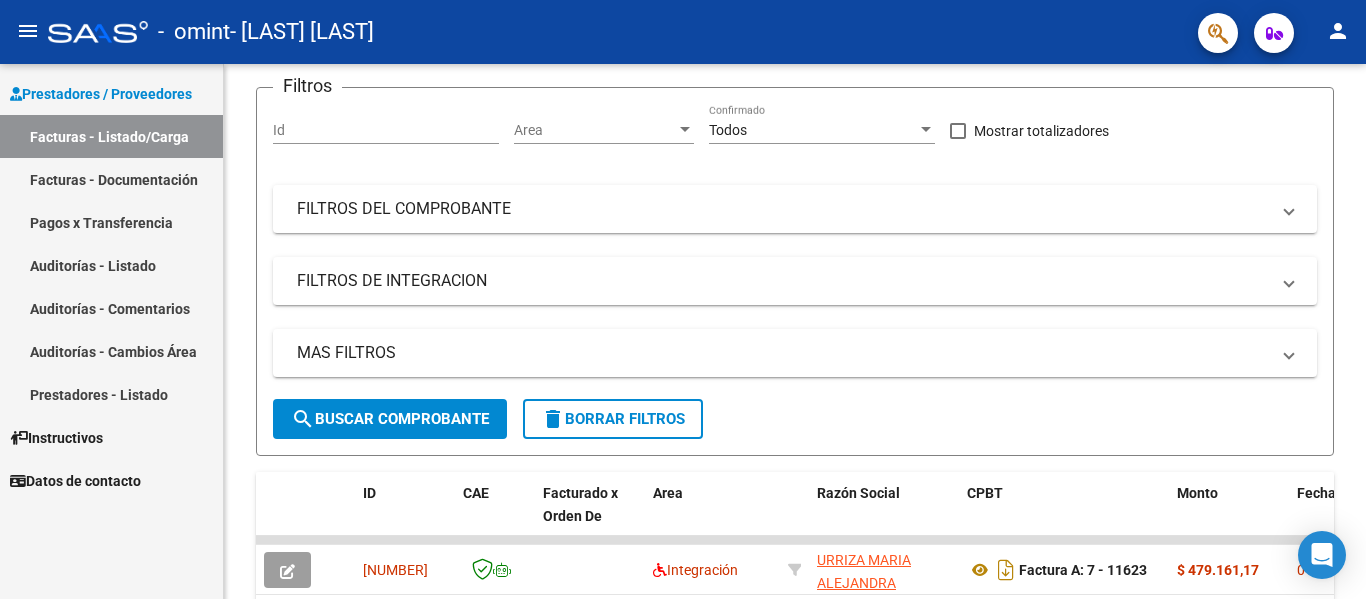 scroll, scrollTop: 133, scrollLeft: 0, axis: vertical 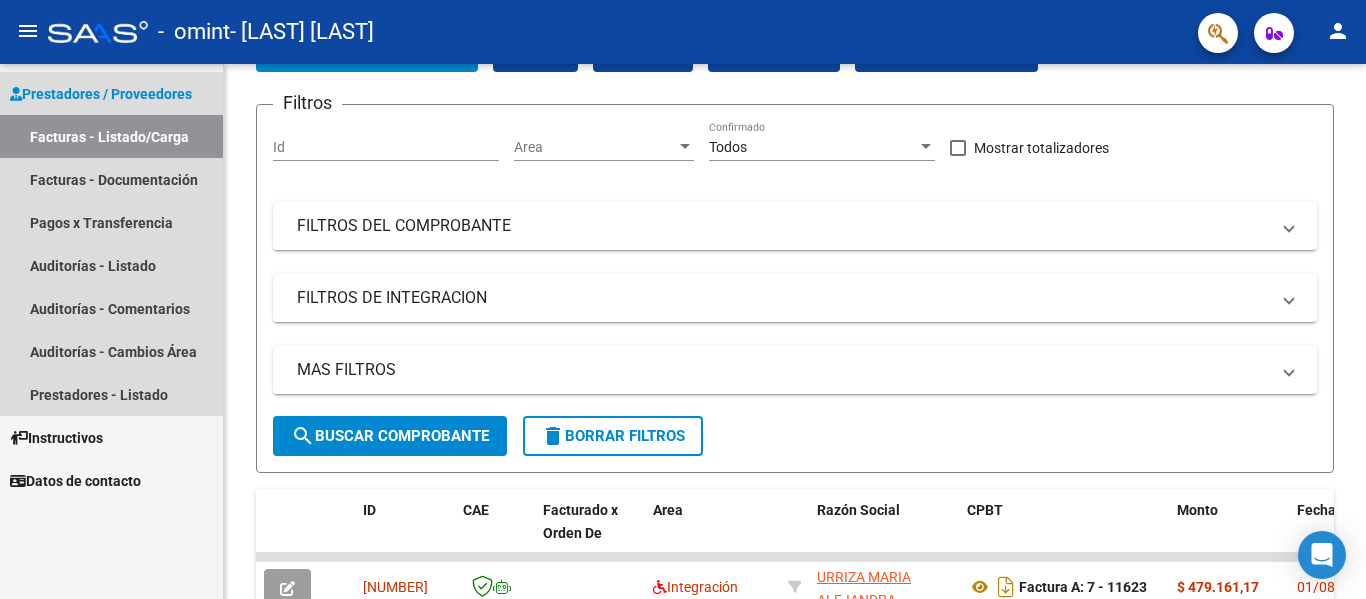 click on "Prestadores / Proveedores" at bounding box center (101, 94) 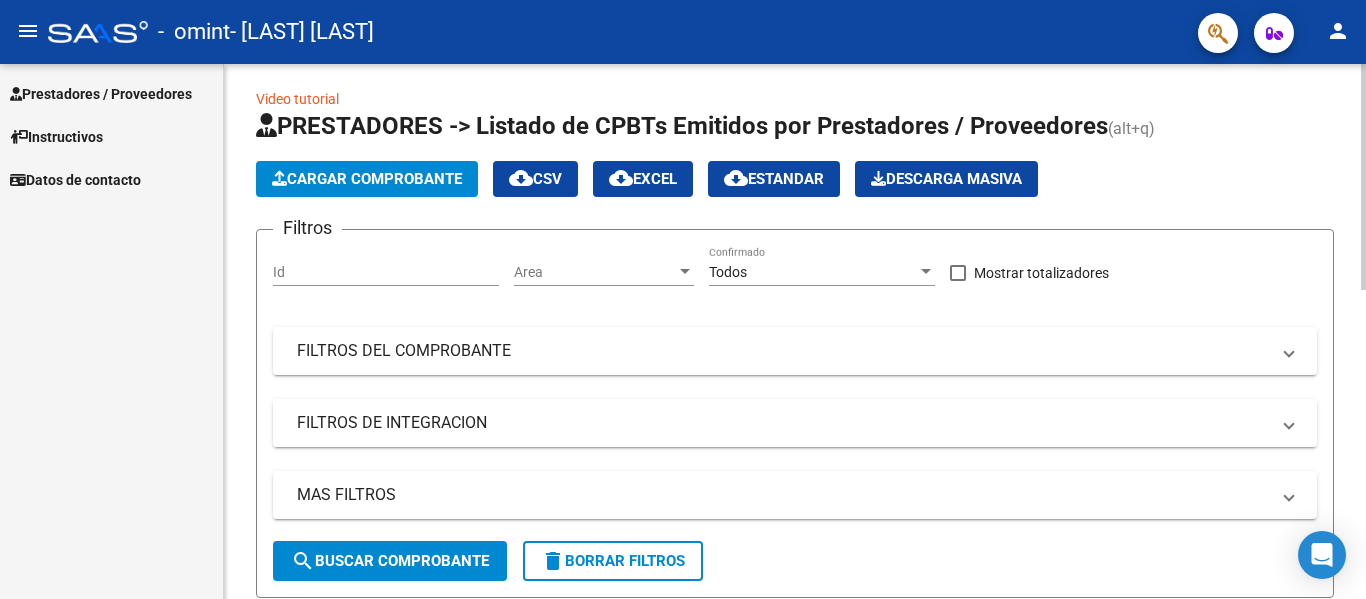 scroll, scrollTop: 0, scrollLeft: 0, axis: both 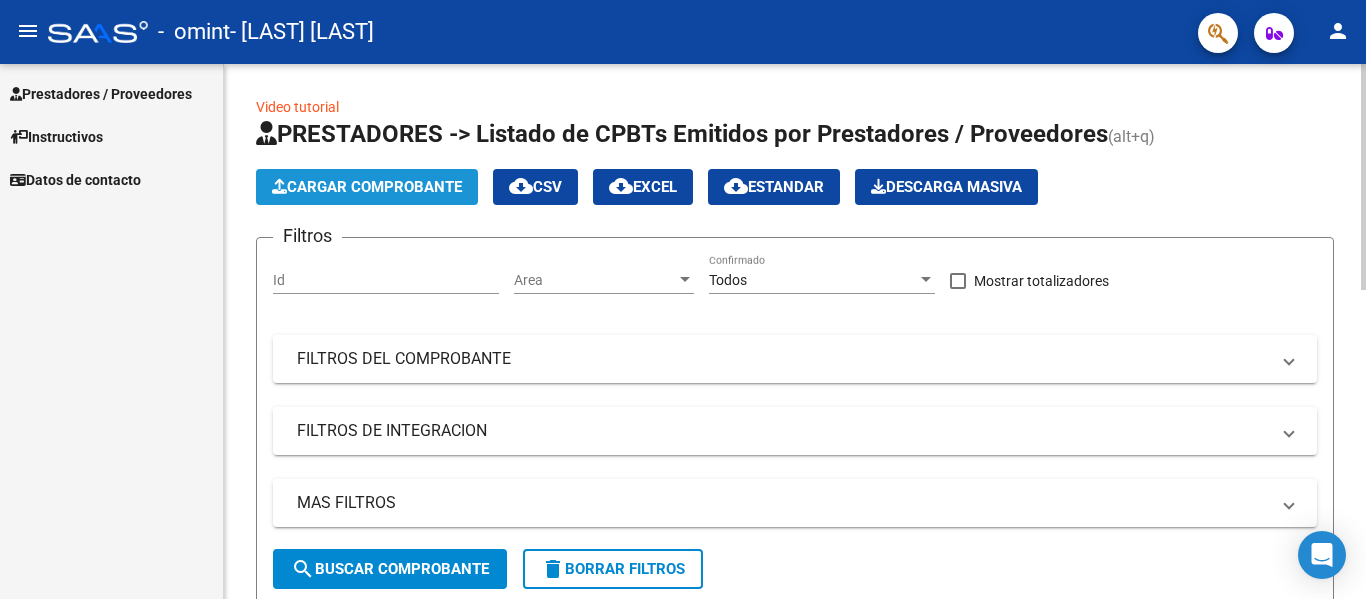 click on "Cargar Comprobante" 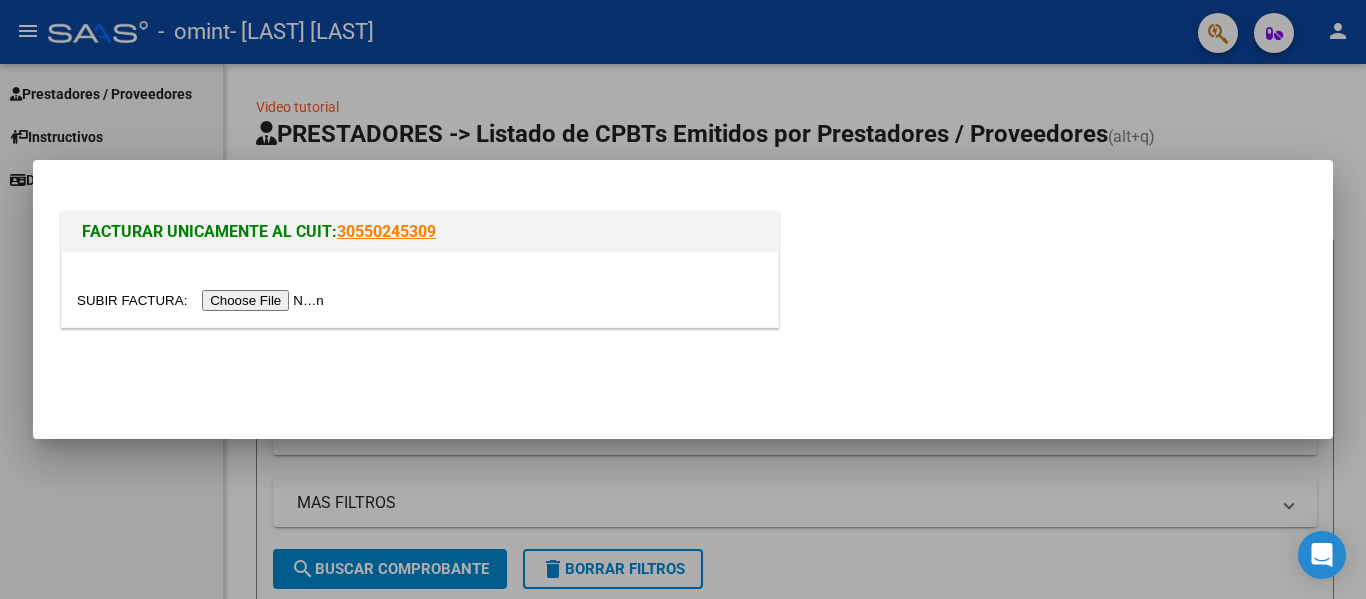 click at bounding box center [203, 300] 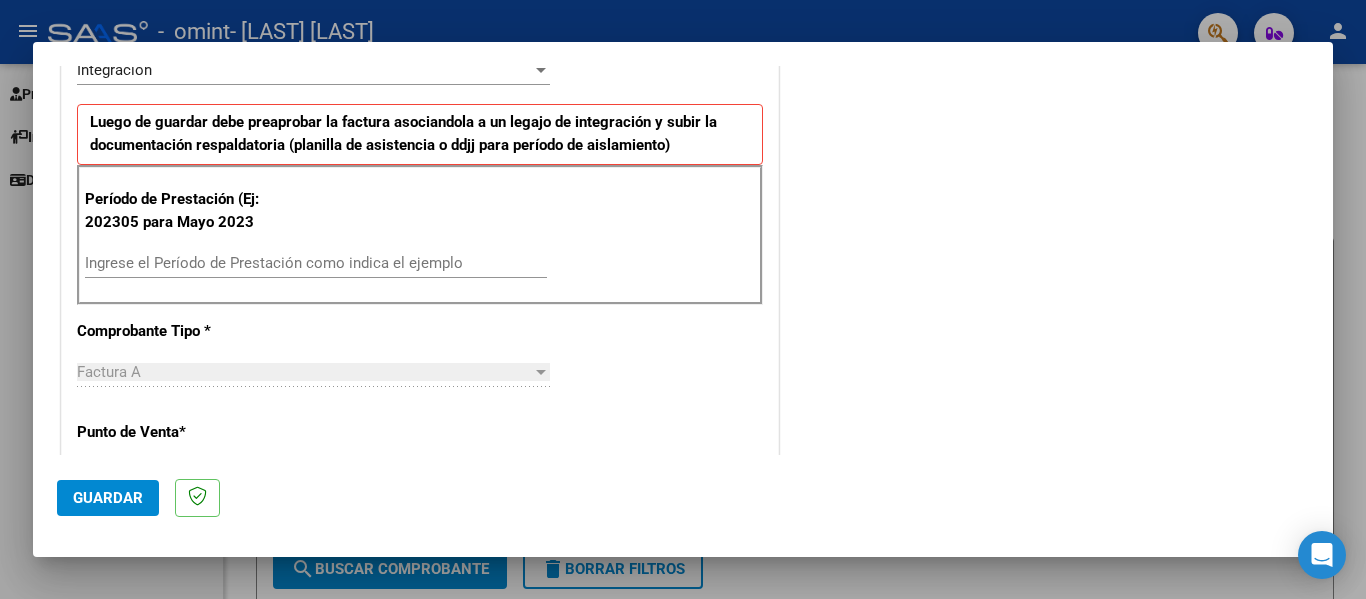scroll, scrollTop: 500, scrollLeft: 0, axis: vertical 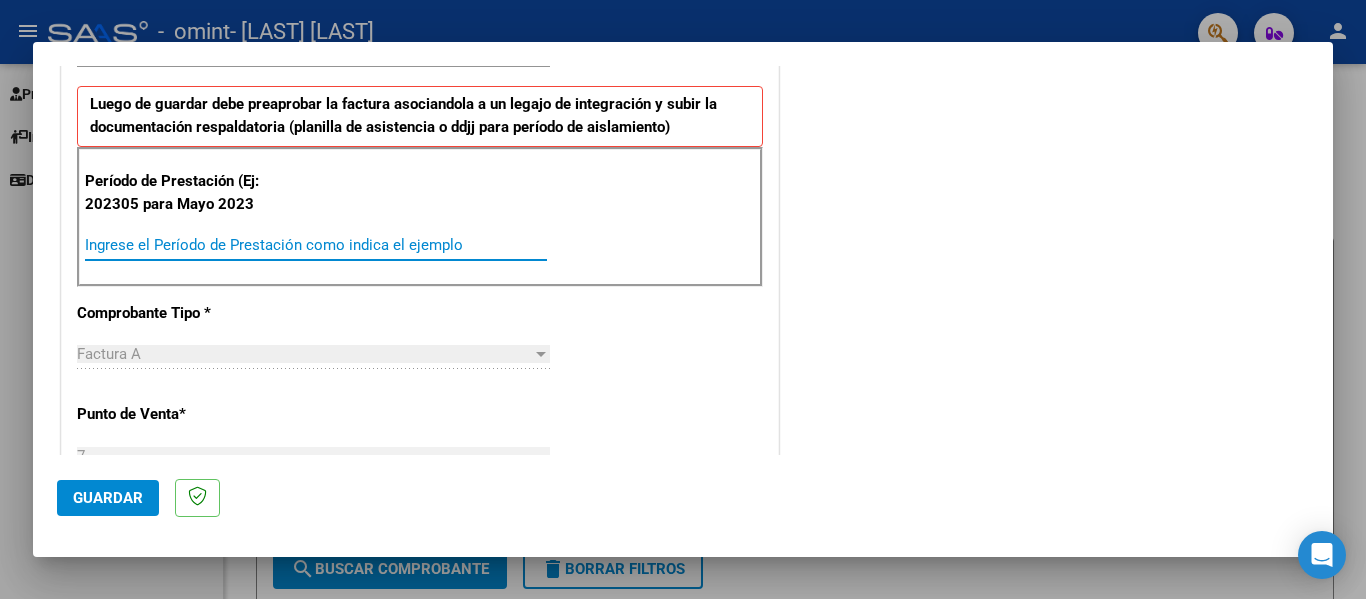 click on "Ingrese el Período de Prestación como indica el ejemplo" at bounding box center [316, 245] 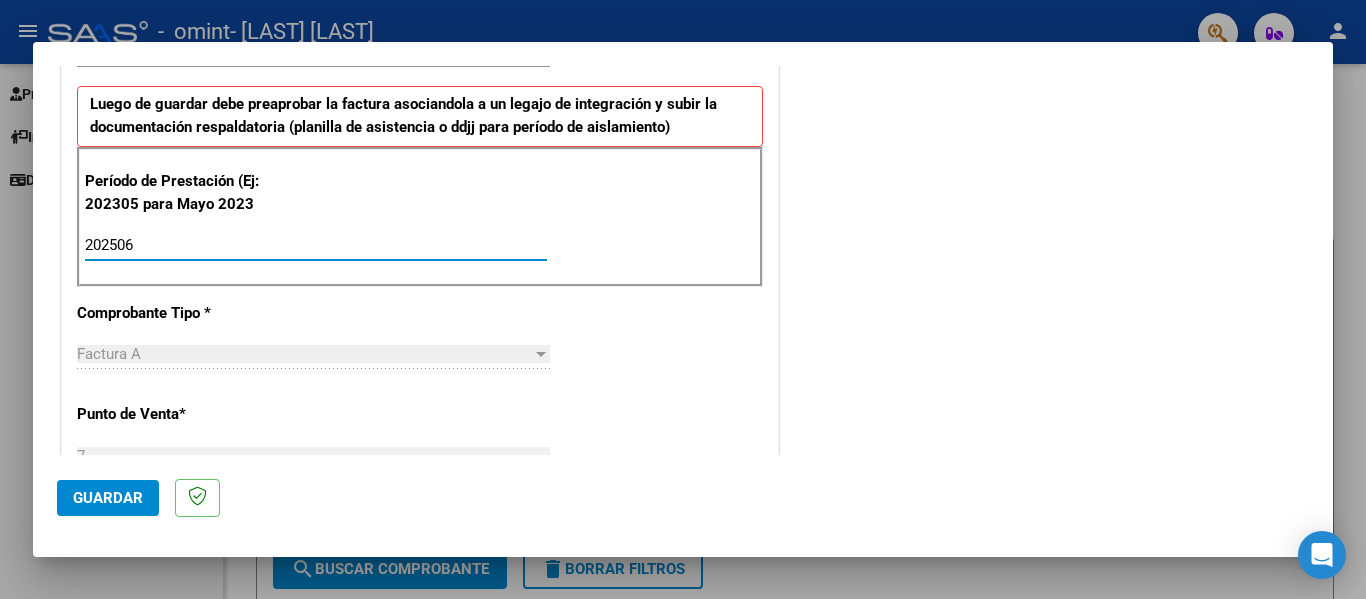 type on "202506" 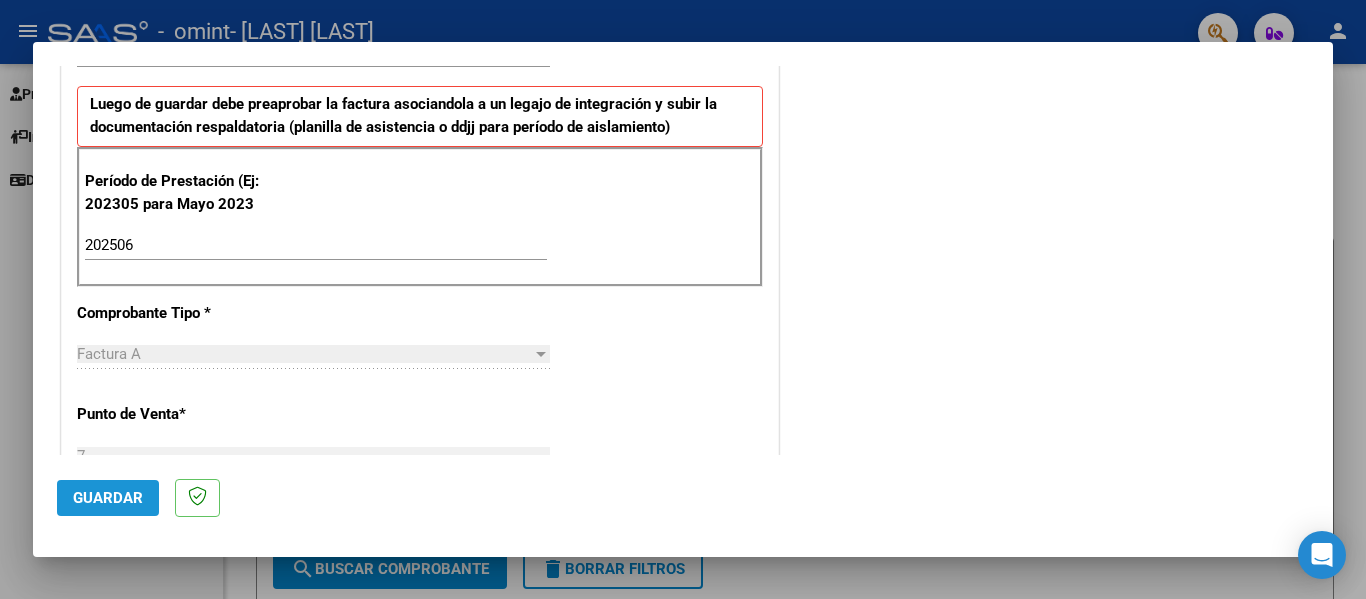 click on "Guardar" 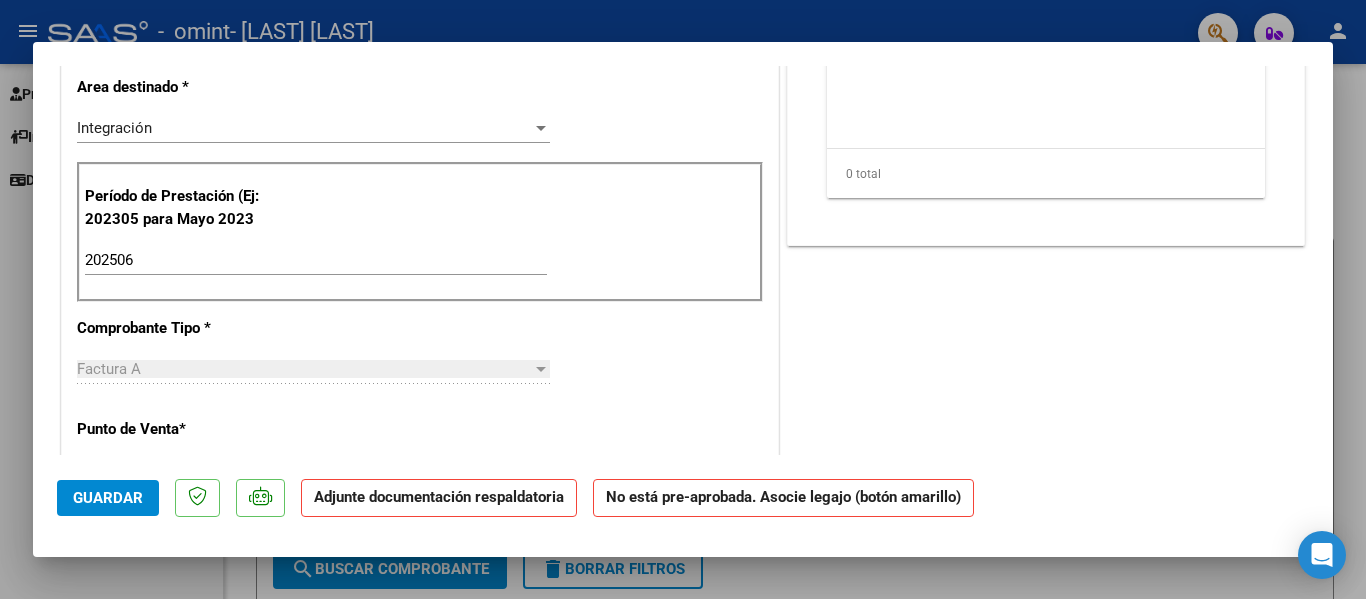 scroll, scrollTop: 596, scrollLeft: 0, axis: vertical 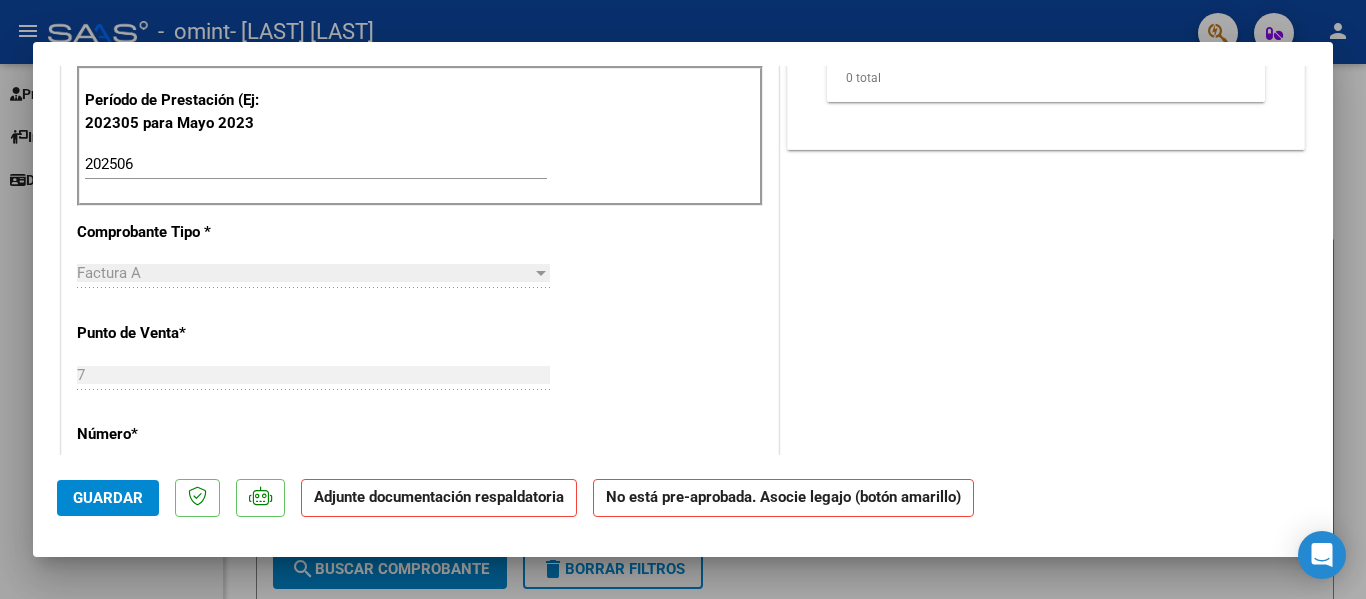 click on "Guardar" 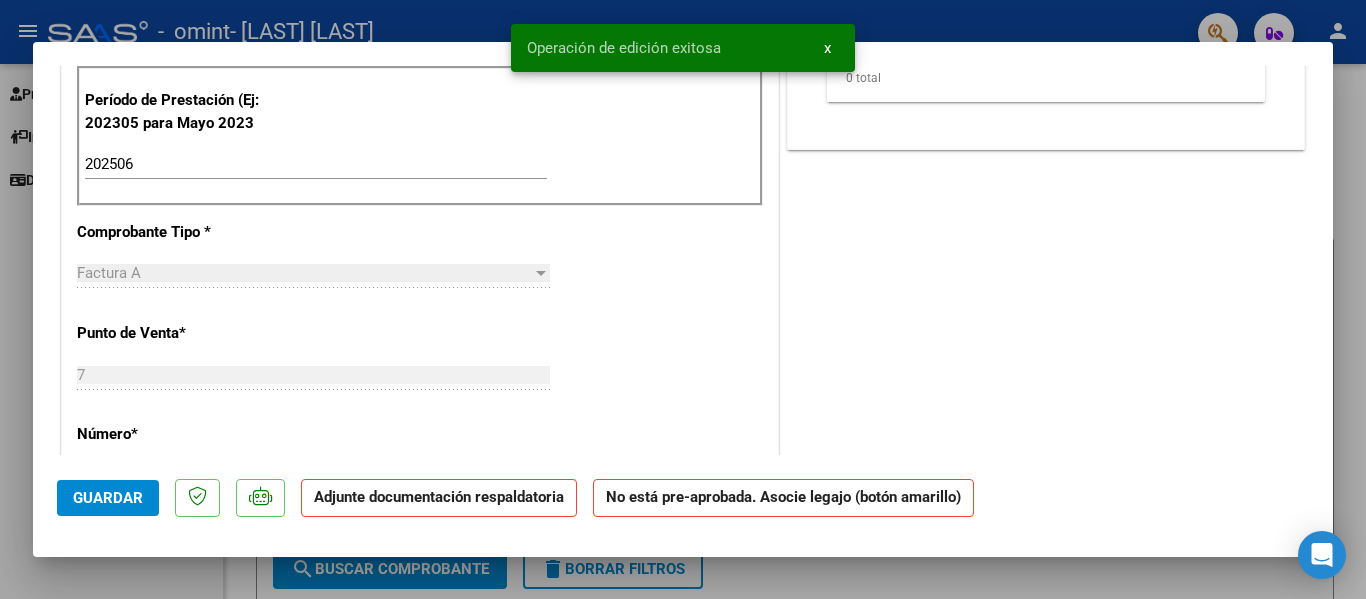 scroll, scrollTop: 0, scrollLeft: 0, axis: both 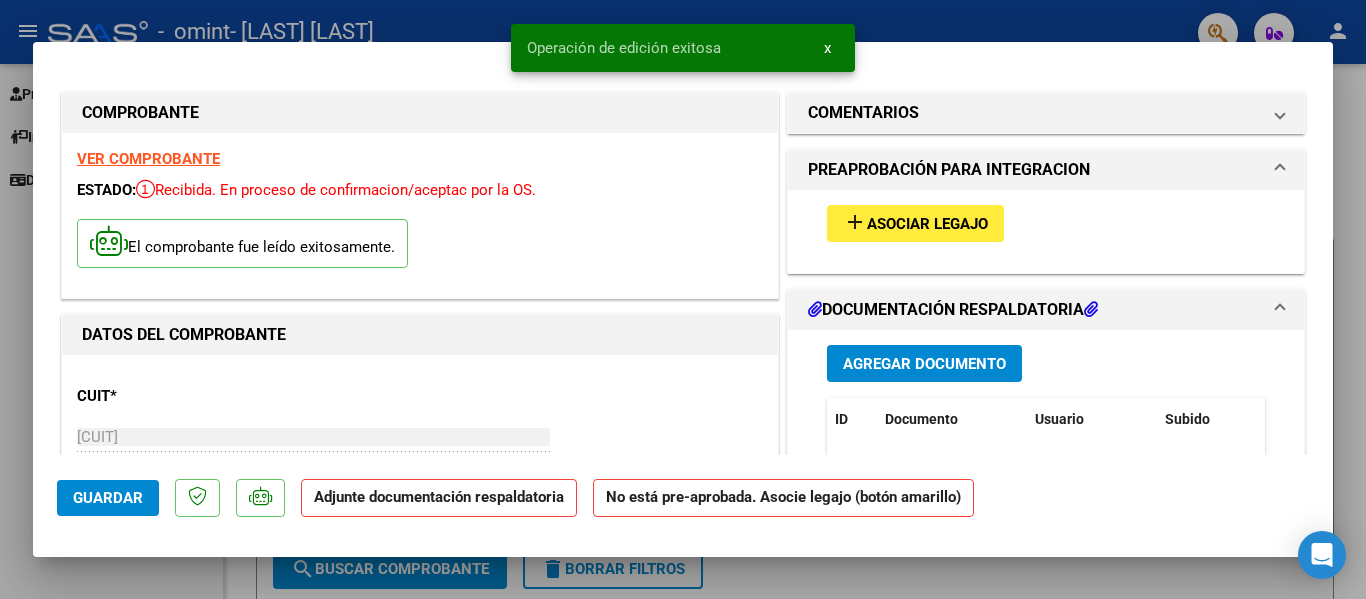 click on "Agregar Documento" at bounding box center (924, 364) 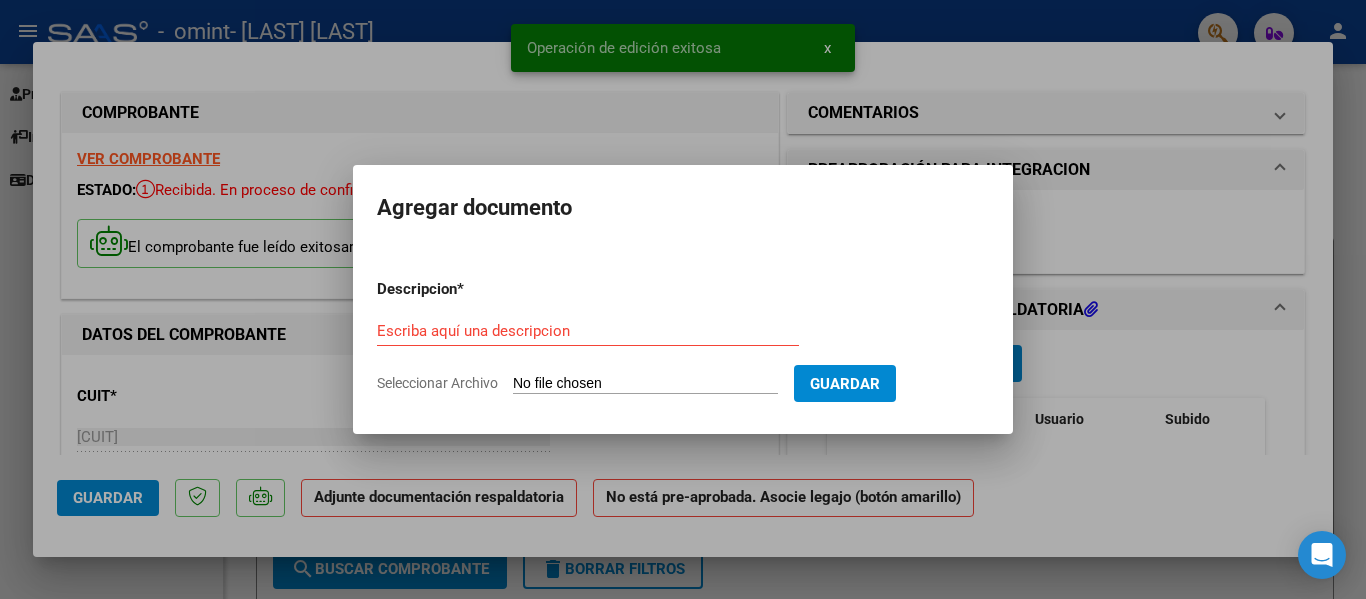 click on "Seleccionar Archivo" at bounding box center (645, 384) 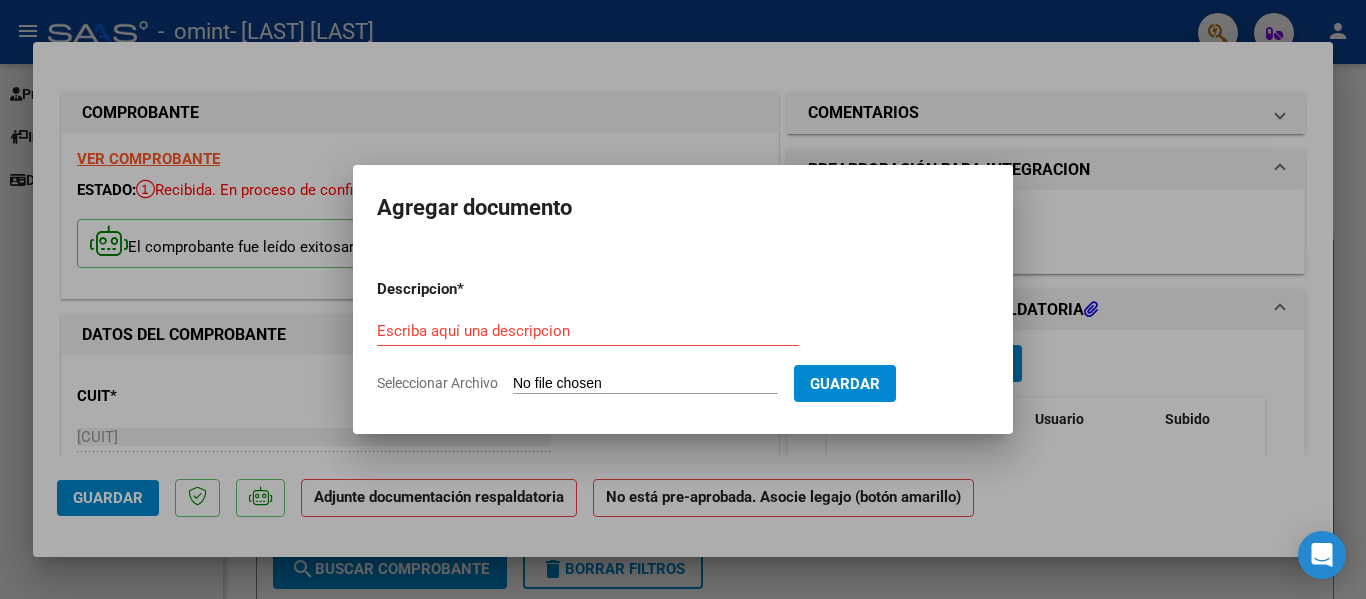 type on "C:\fakepath\[FILENAME].pdf" 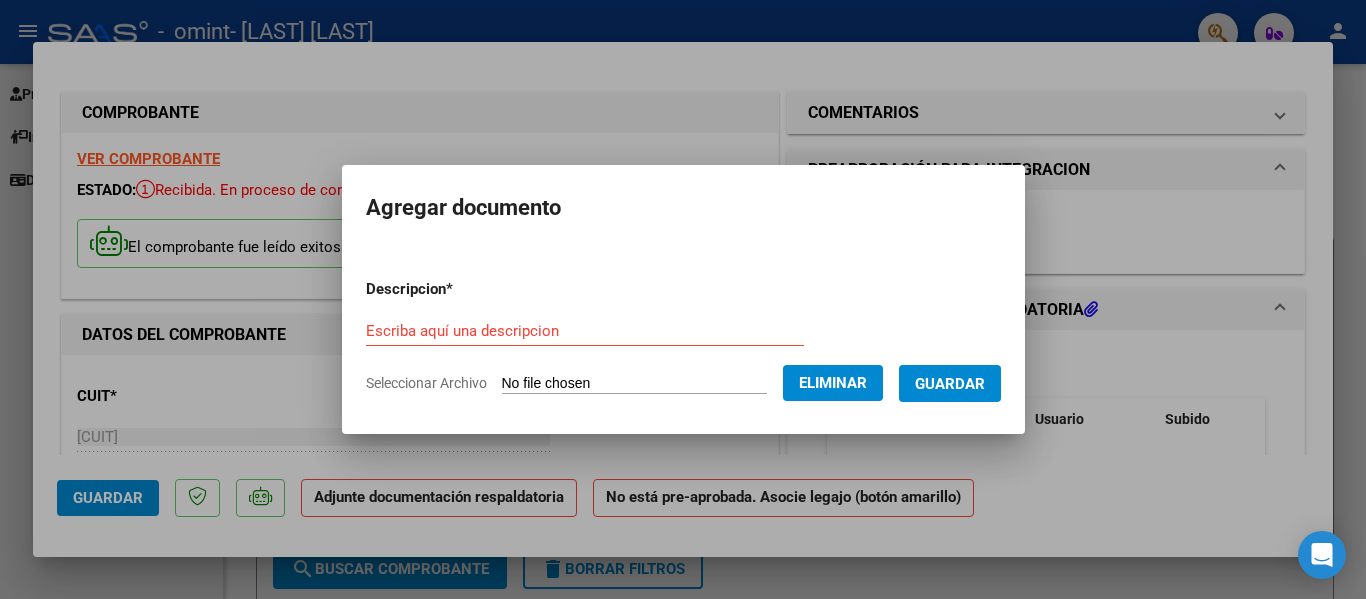 click on "Escriba aquí una descripcion" at bounding box center (585, 331) 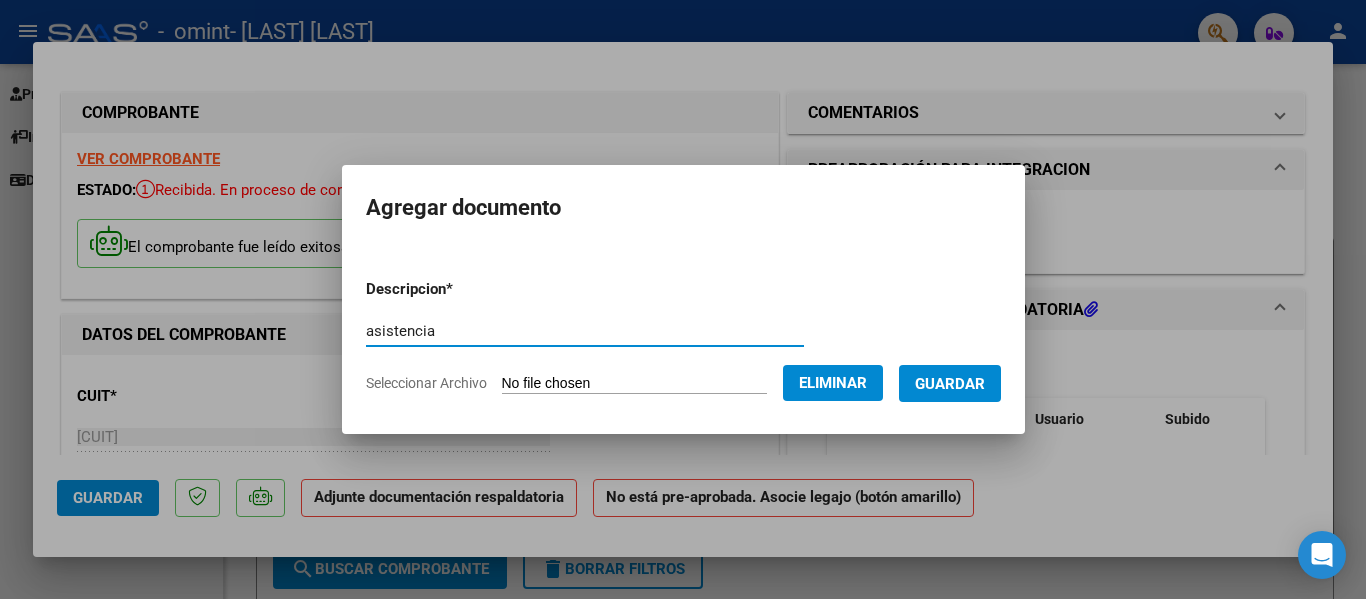 type on "asistencia" 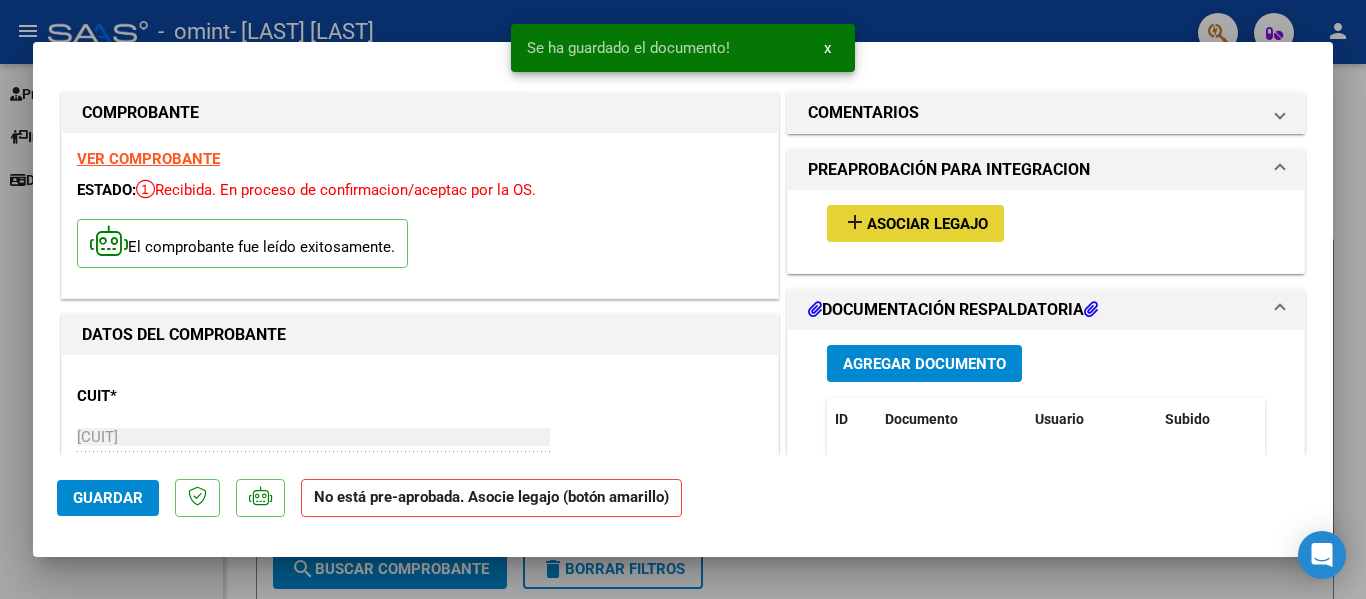 click on "Asociar Legajo" at bounding box center (927, 224) 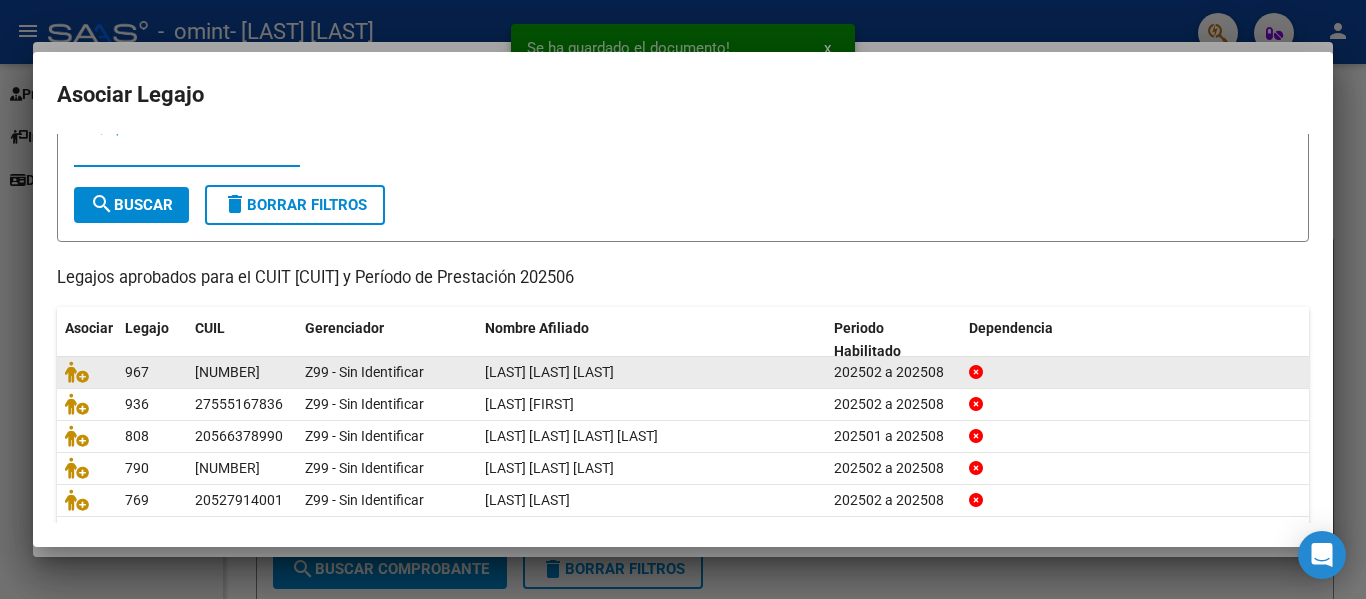 scroll, scrollTop: 100, scrollLeft: 0, axis: vertical 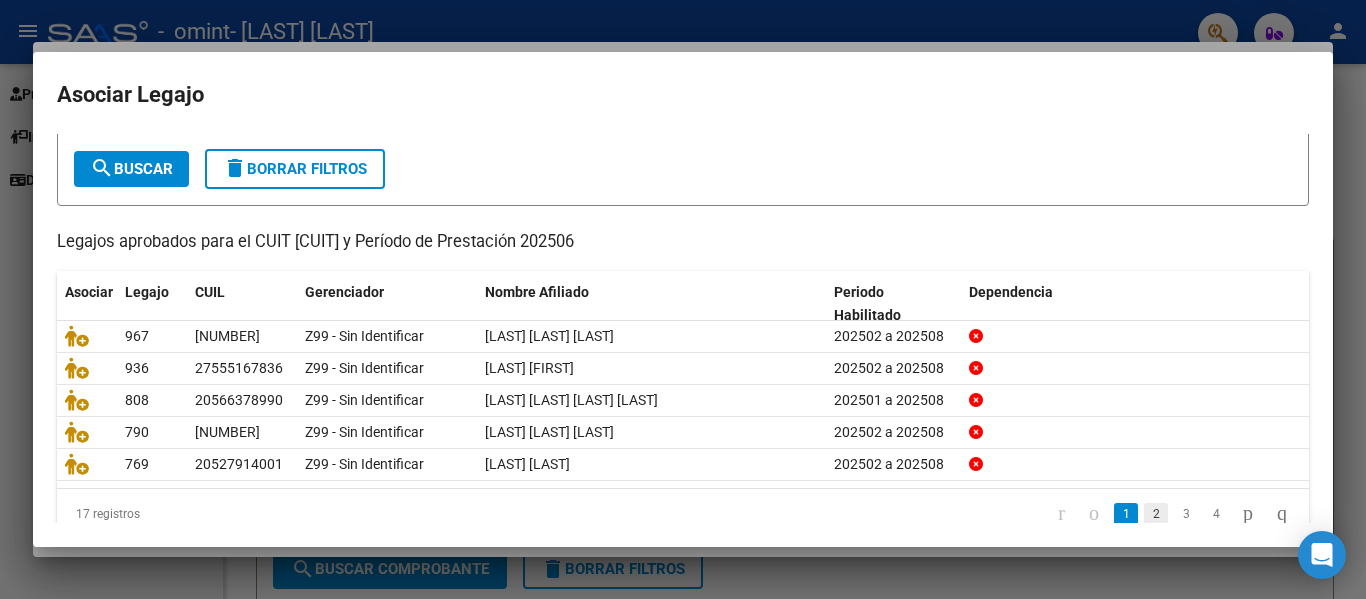 click on "2" 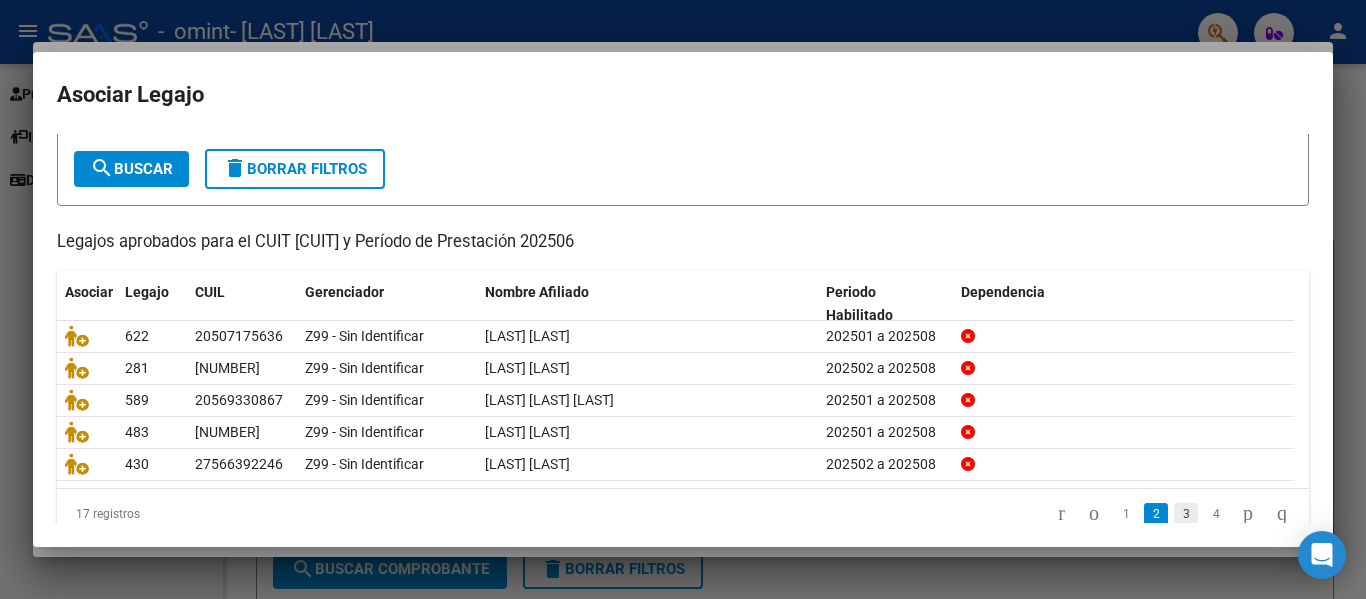 click on "3" 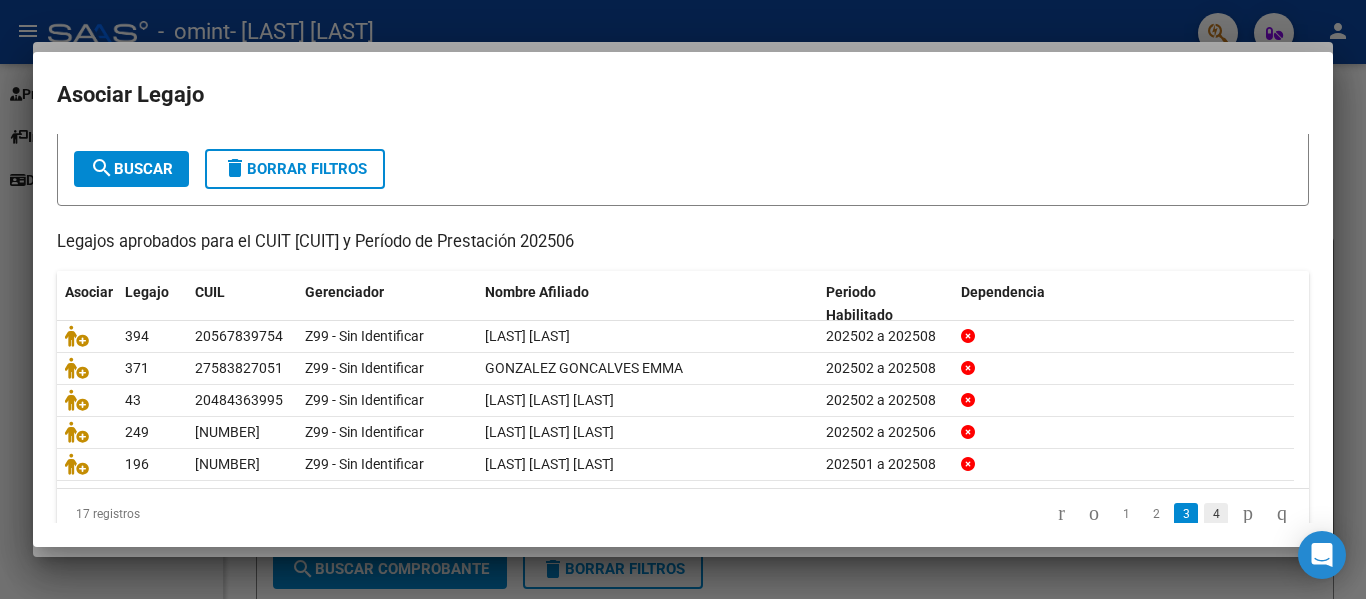 click on "4" 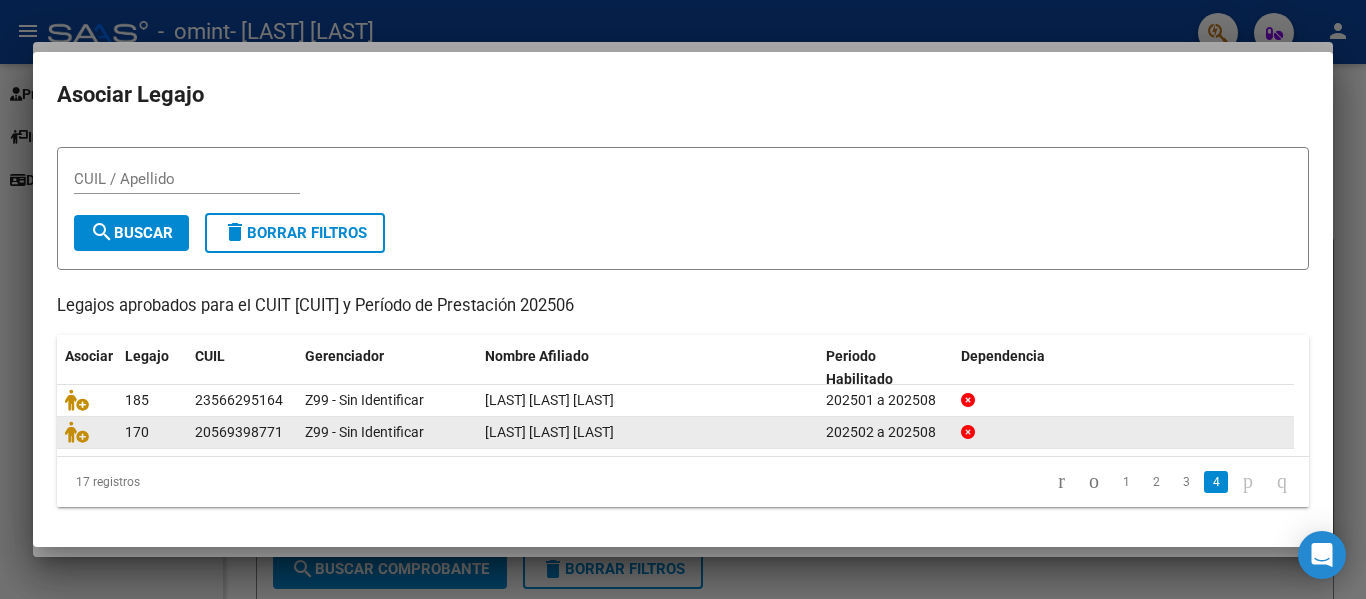 scroll, scrollTop: 38, scrollLeft: 0, axis: vertical 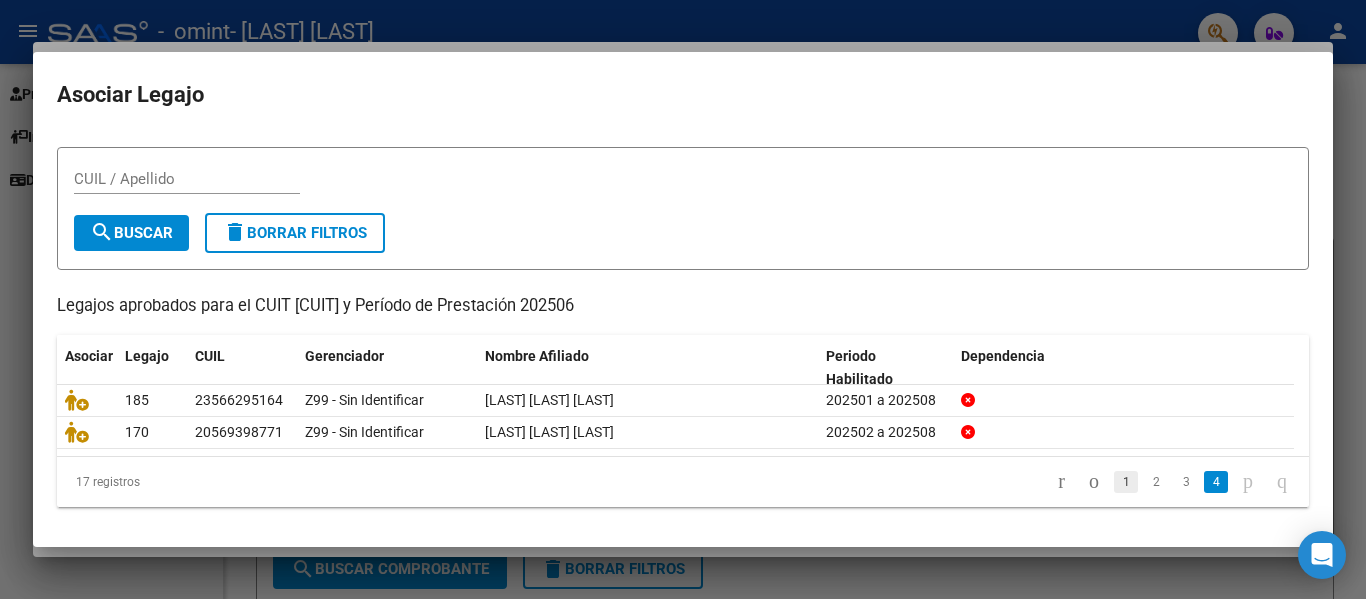 click on "1" 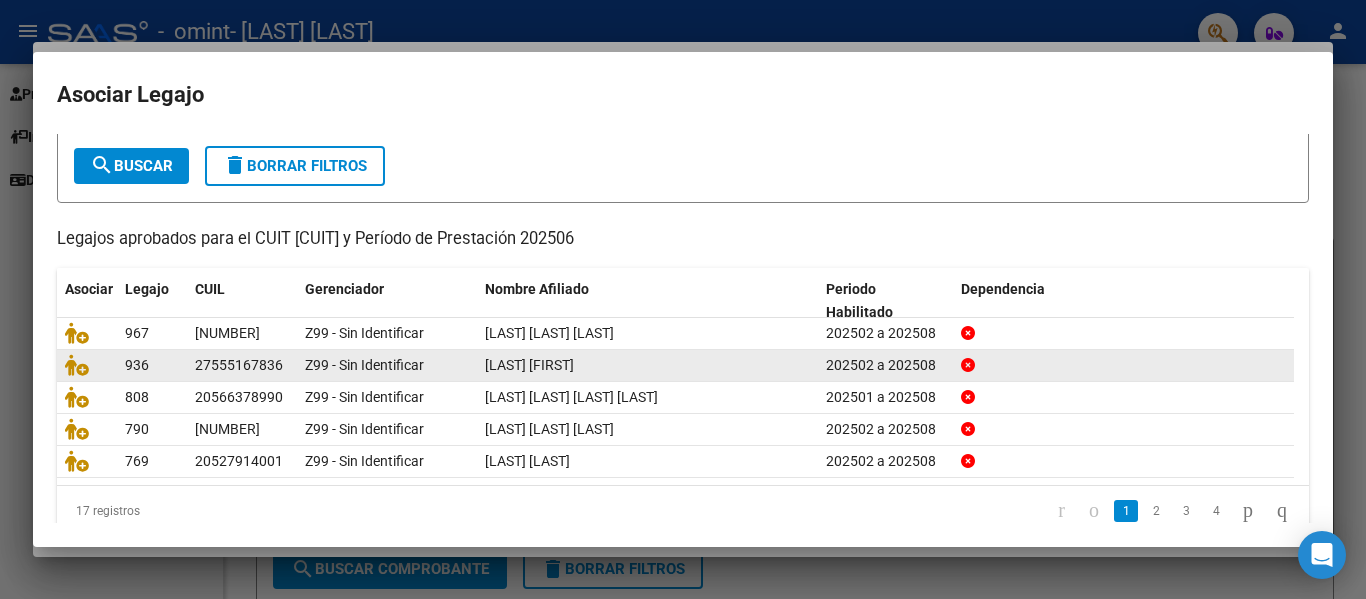 scroll, scrollTop: 137, scrollLeft: 0, axis: vertical 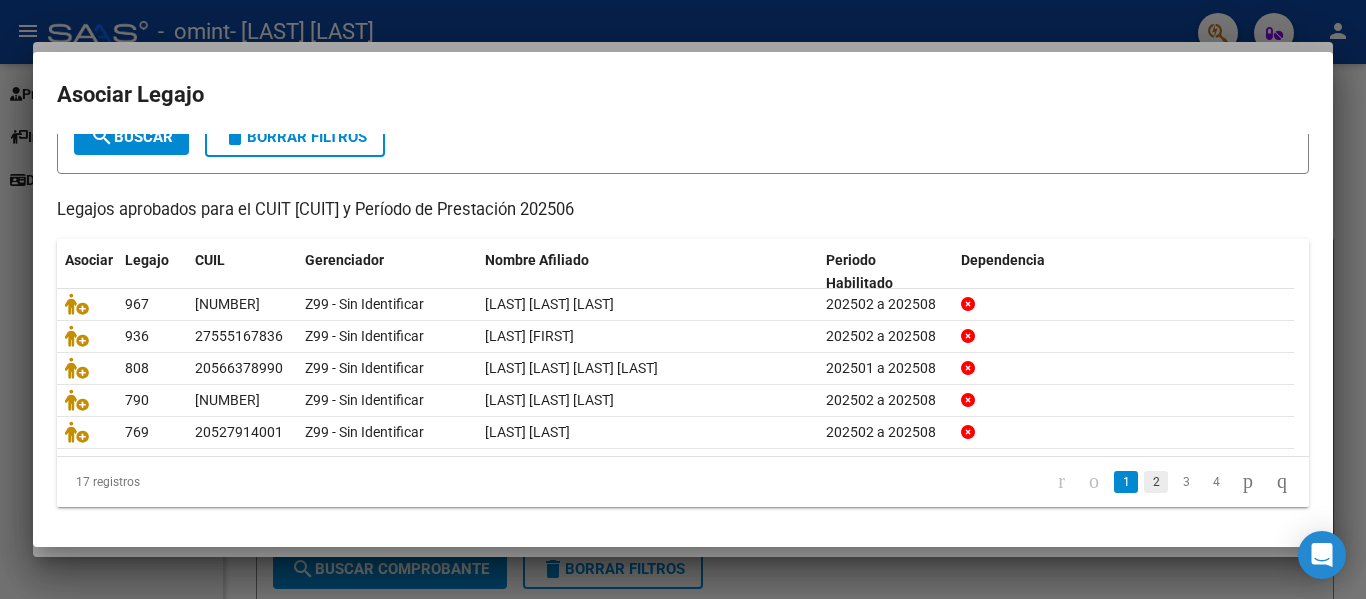 click on "2" 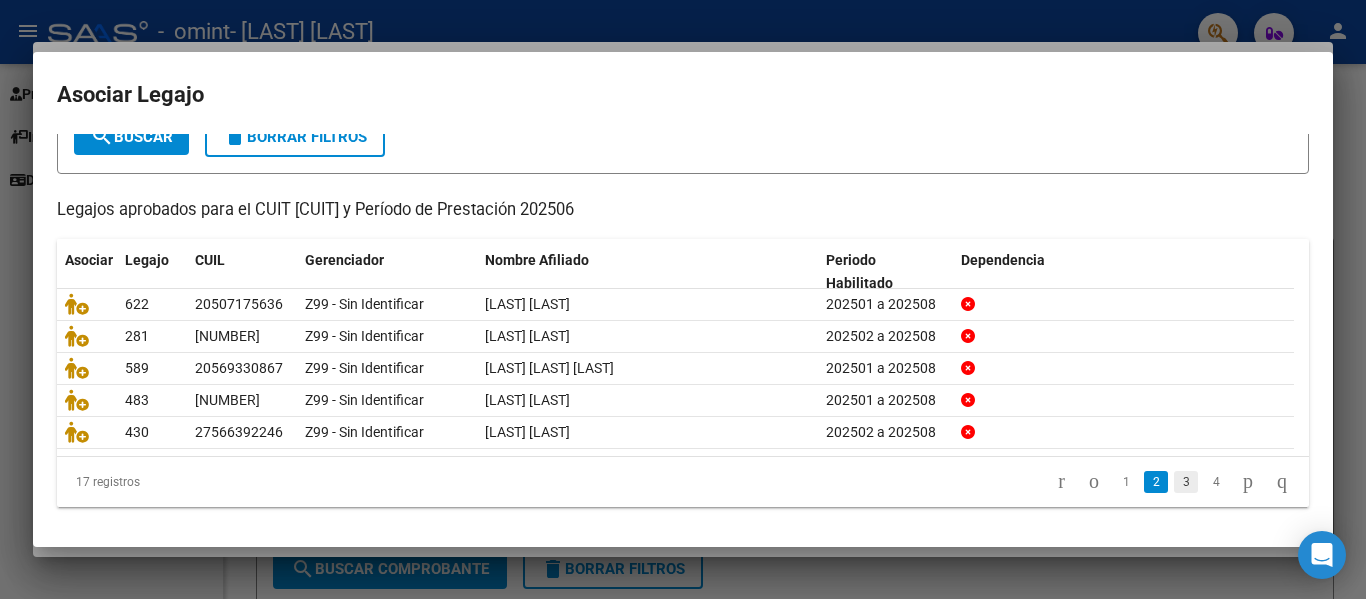 click on "3" 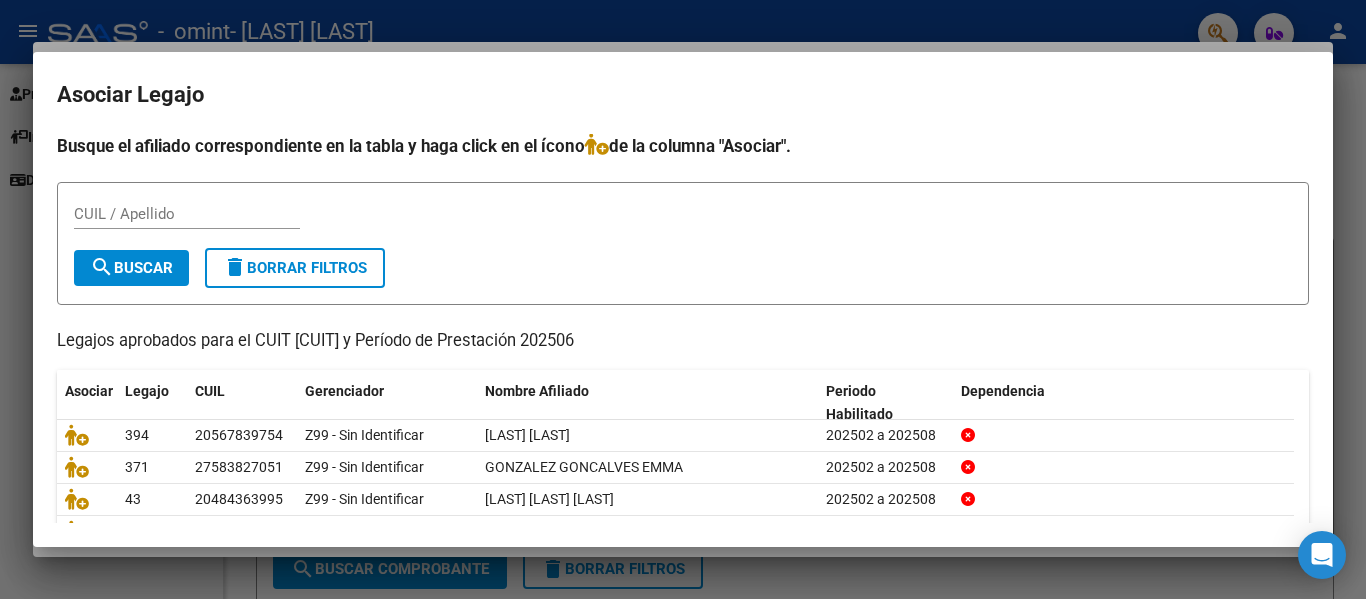 scroll, scrollTop: 0, scrollLeft: 0, axis: both 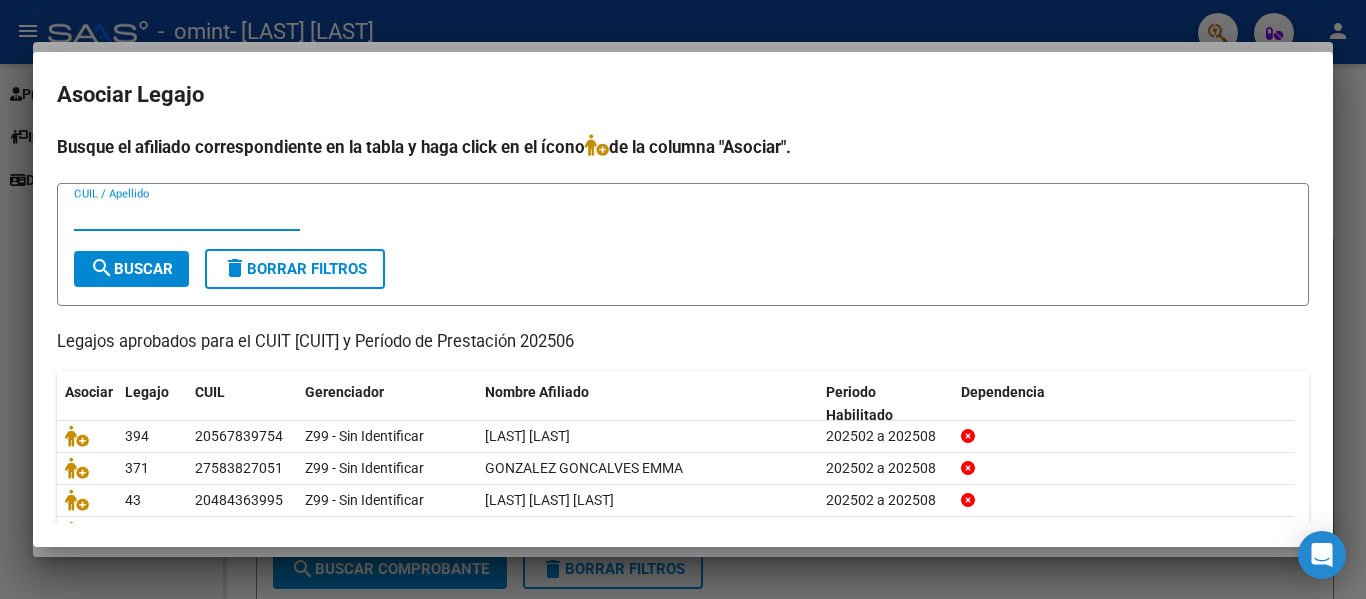 paste on "[LAST] [LAST] [LAST]" 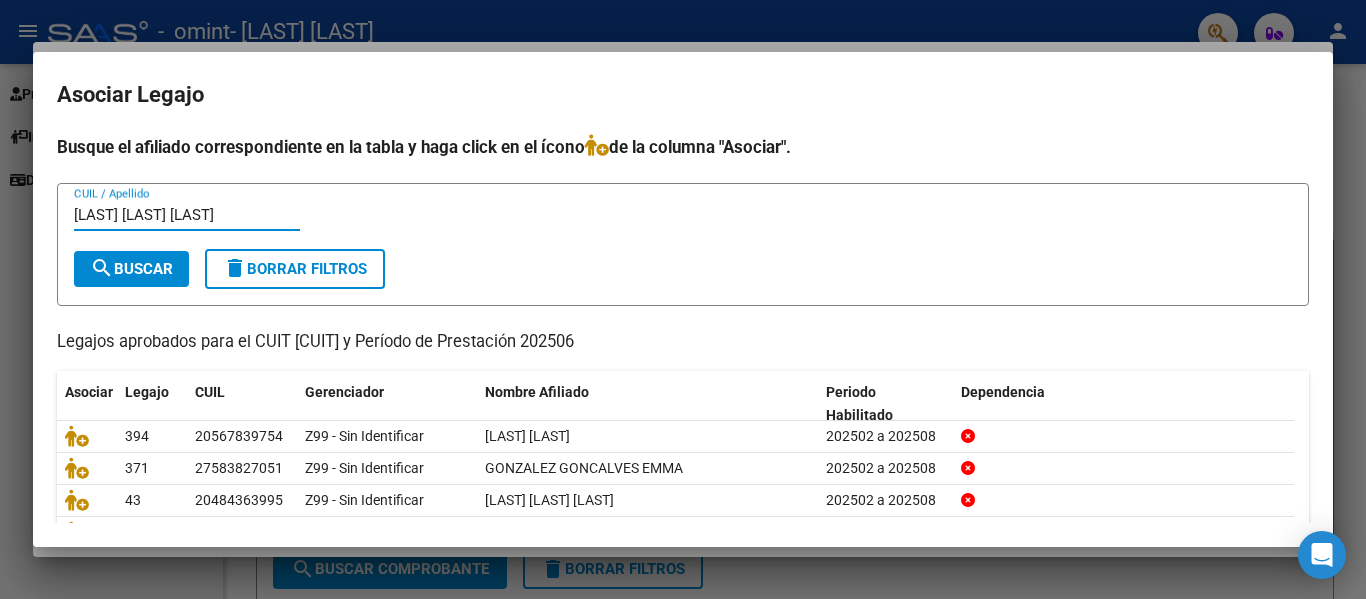 click on "search  Buscar" at bounding box center (131, 269) 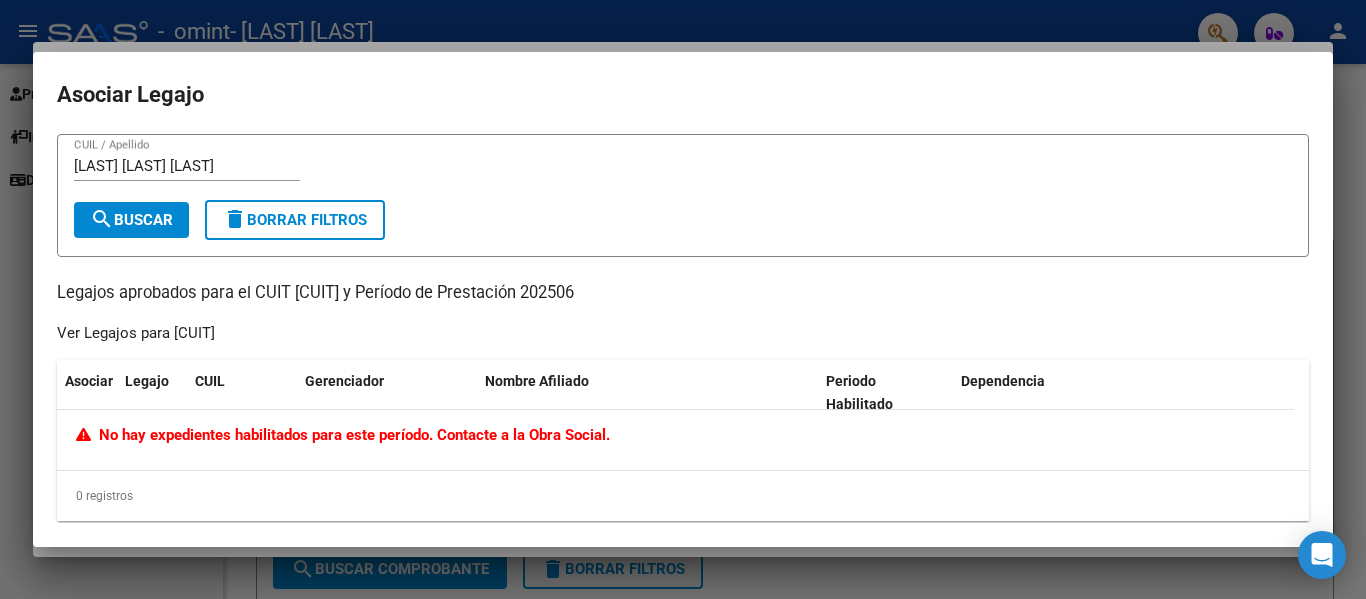click on "[LAST] [LAST] [LAST]" at bounding box center [187, 166] 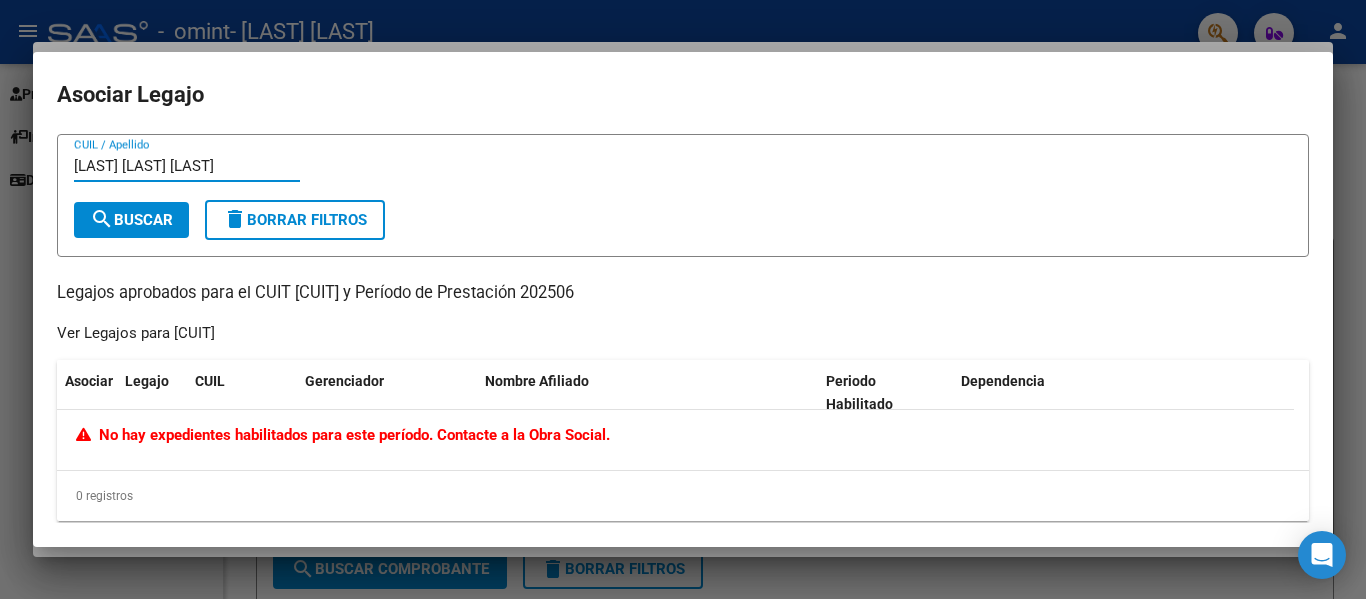 click on "[LAST] [LAST] [LAST]" at bounding box center (187, 166) 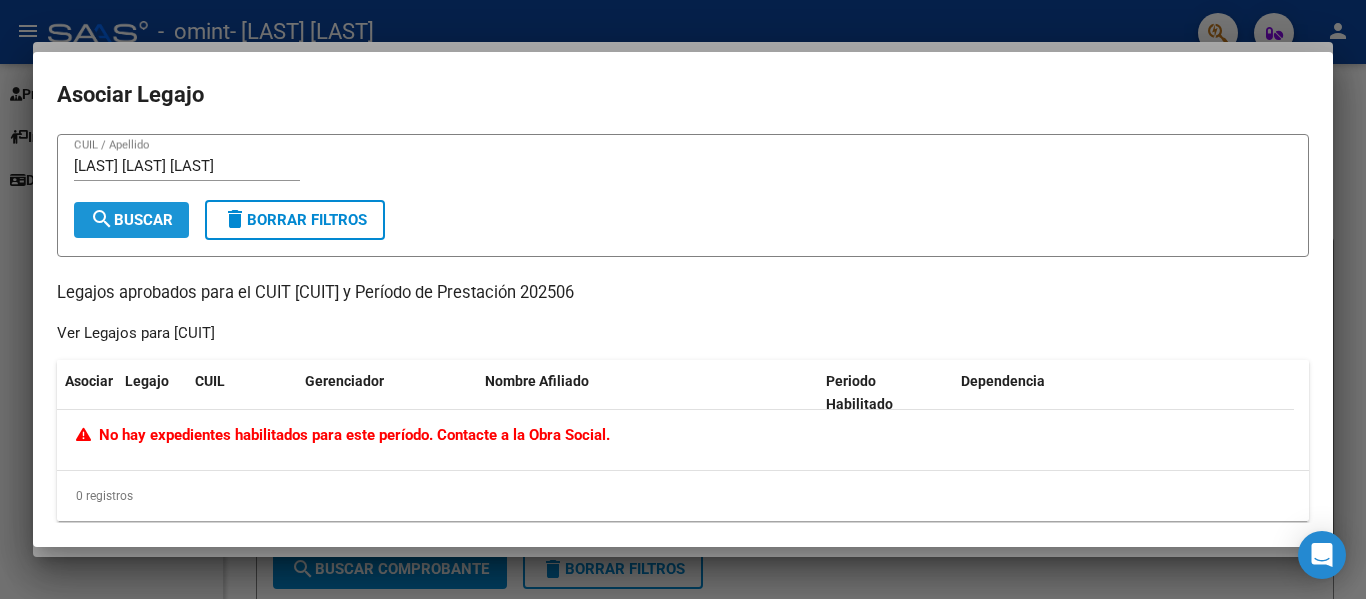 click on "search  Buscar" at bounding box center [131, 220] 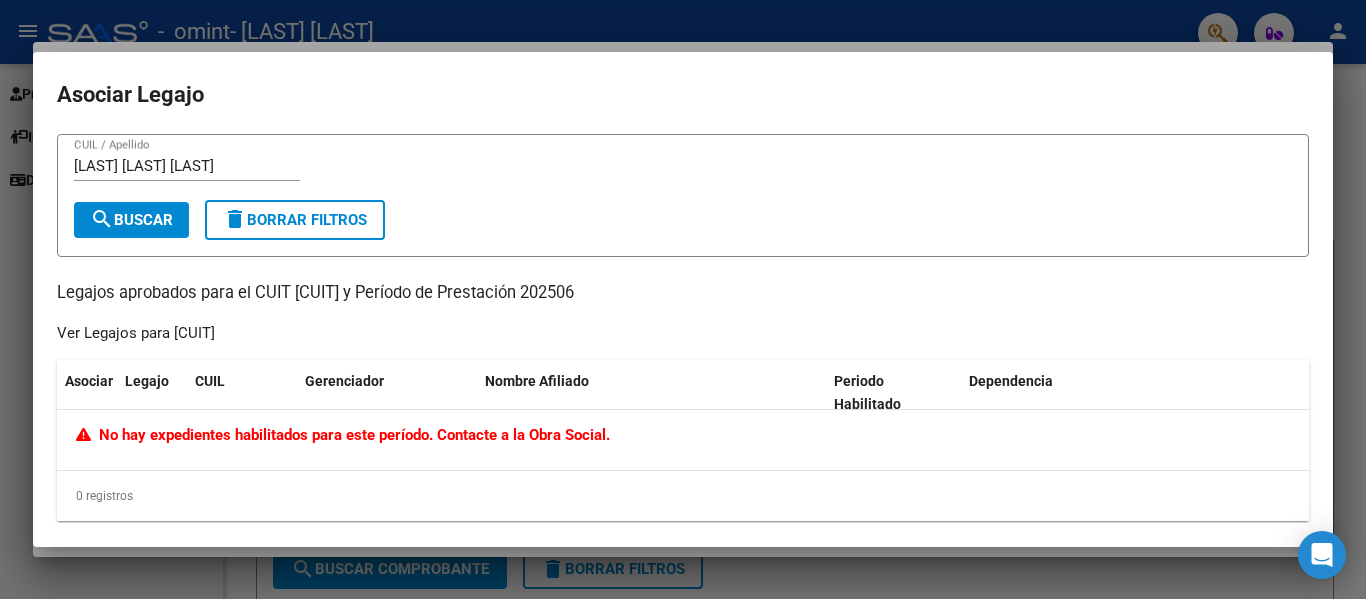 click at bounding box center [683, 299] 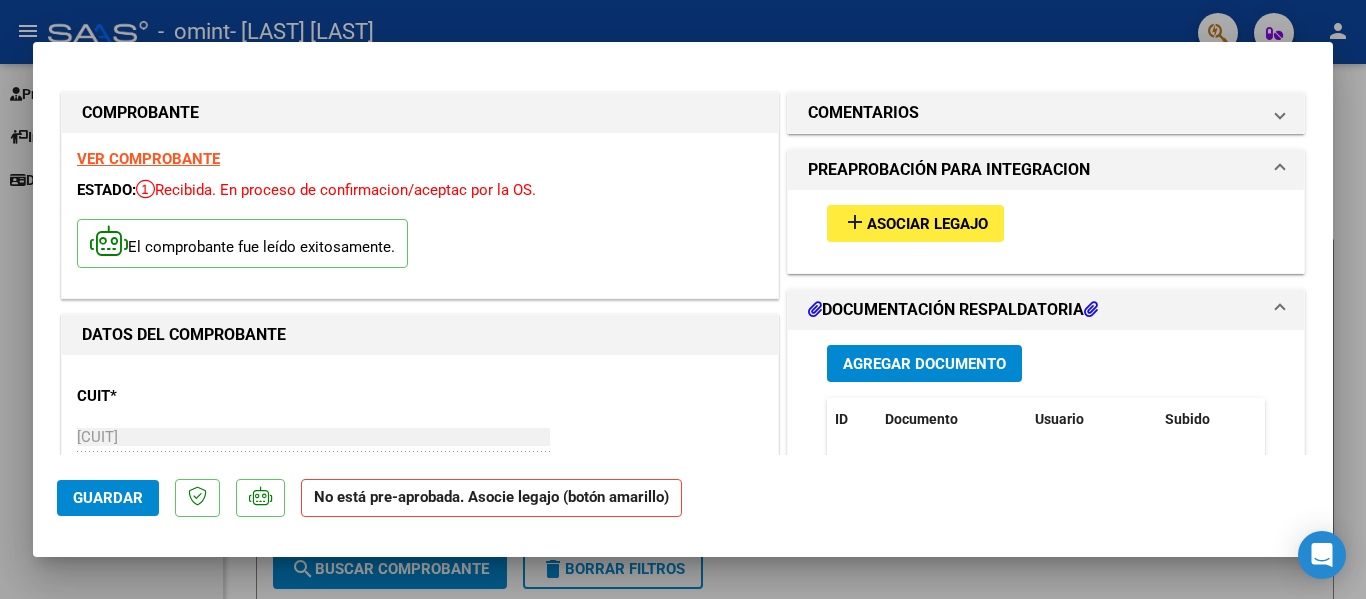 click at bounding box center [683, 299] 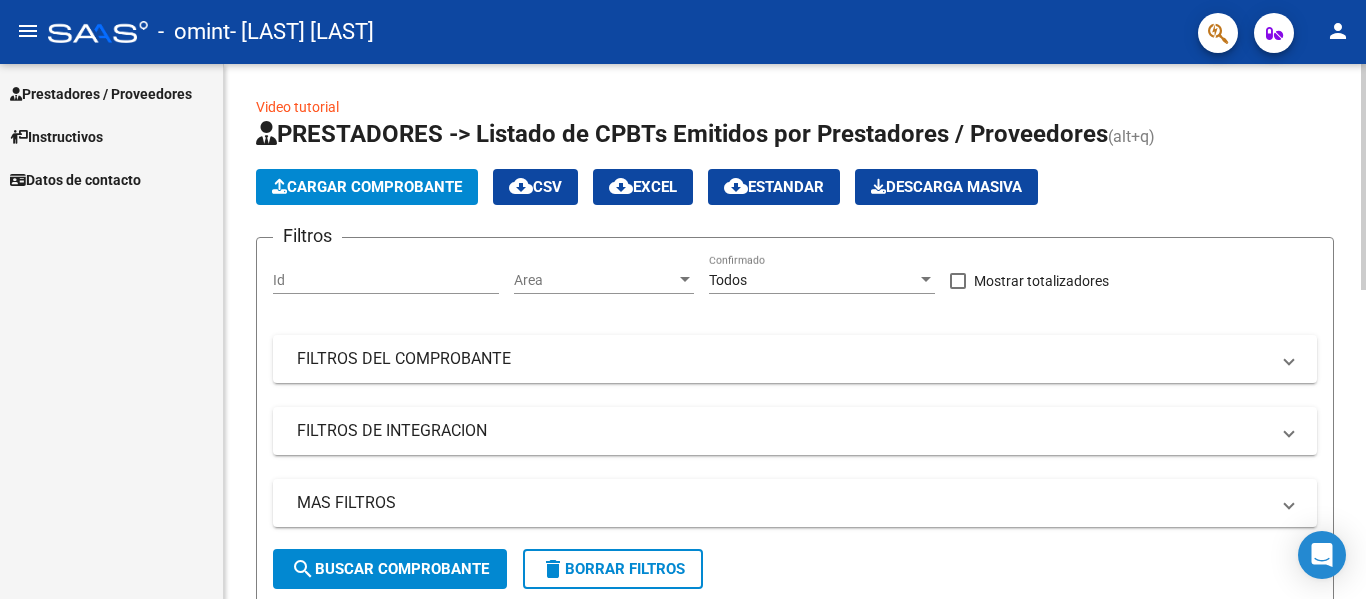click on "Cargar Comprobante" 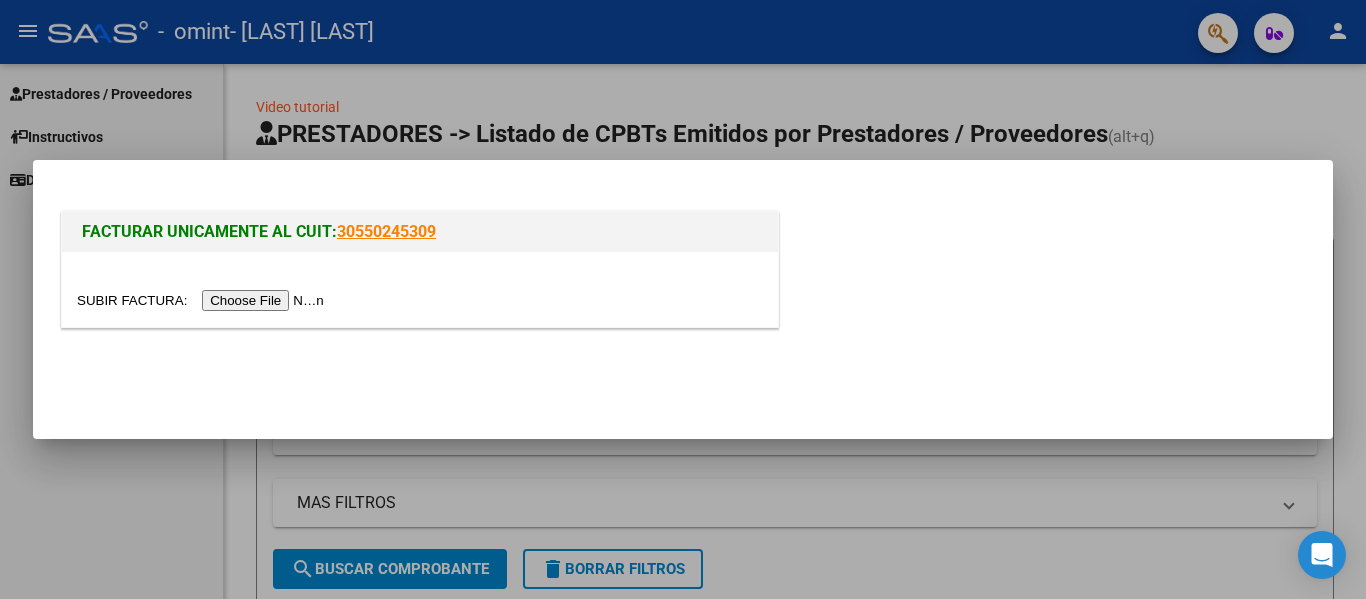 click at bounding box center (683, 299) 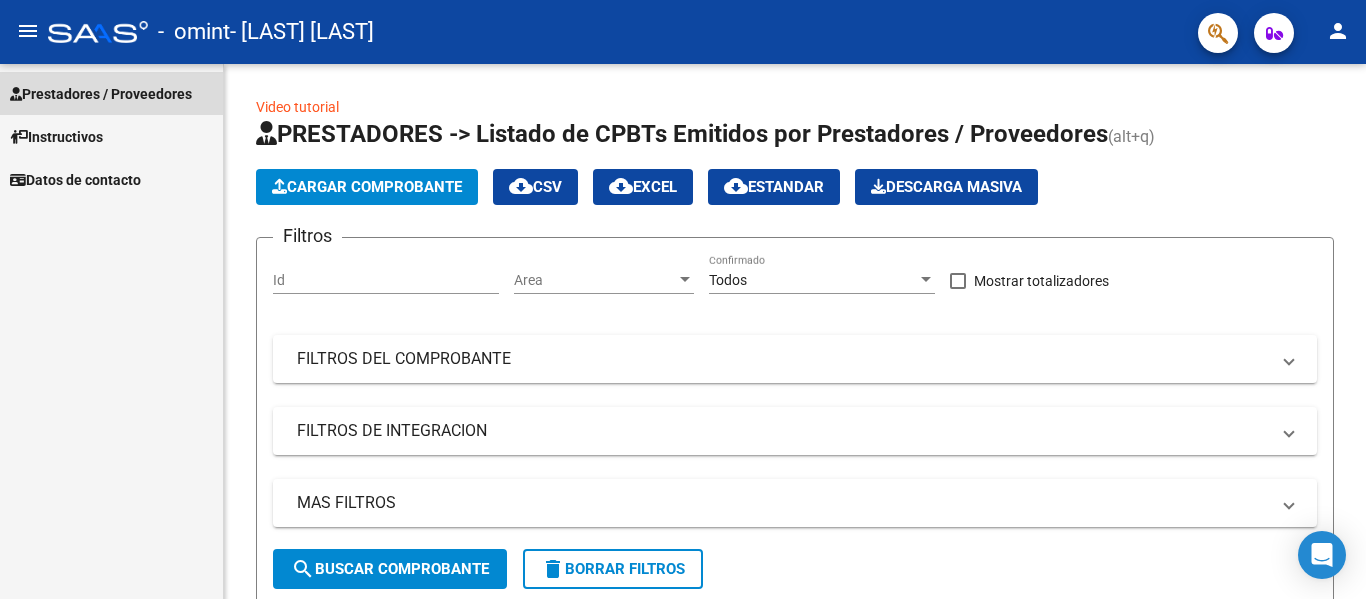click on "Prestadores / Proveedores" at bounding box center (101, 94) 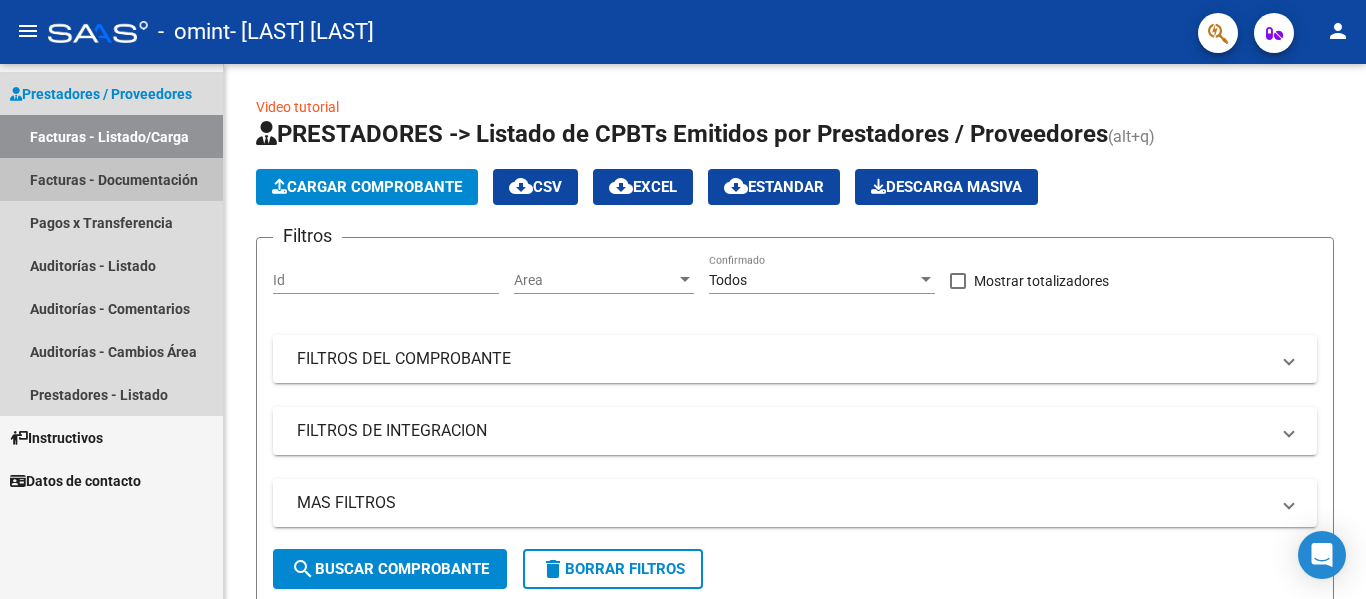 click on "Facturas - Documentación" at bounding box center [111, 179] 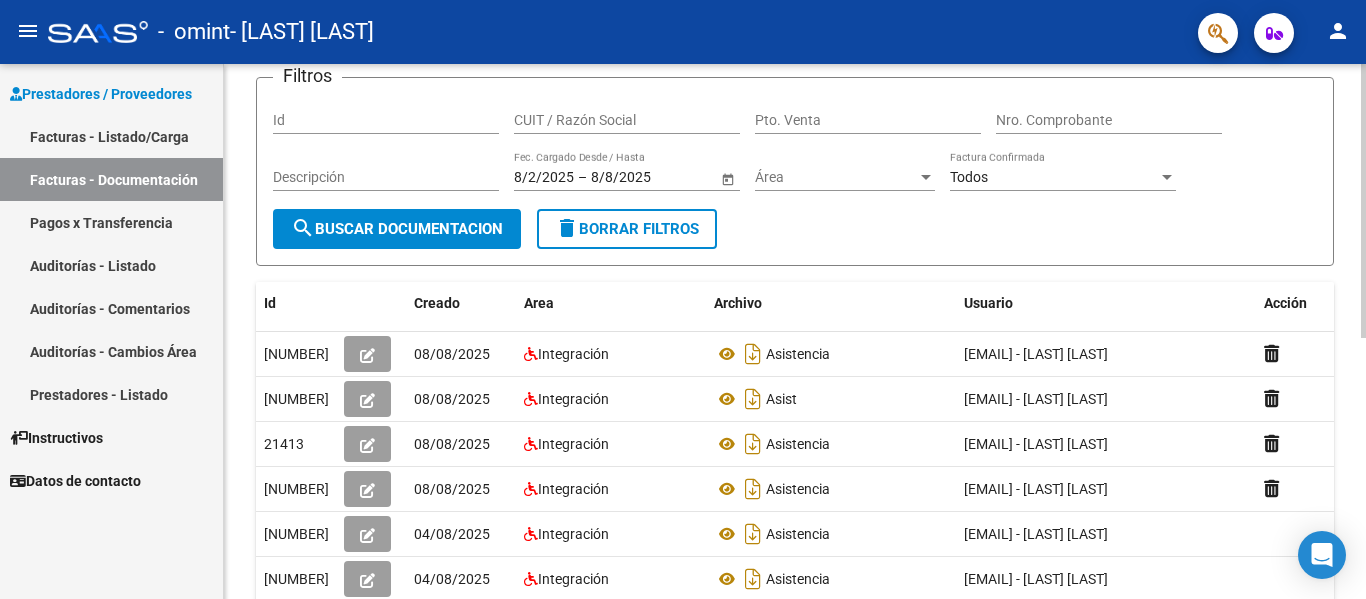 scroll, scrollTop: 200, scrollLeft: 0, axis: vertical 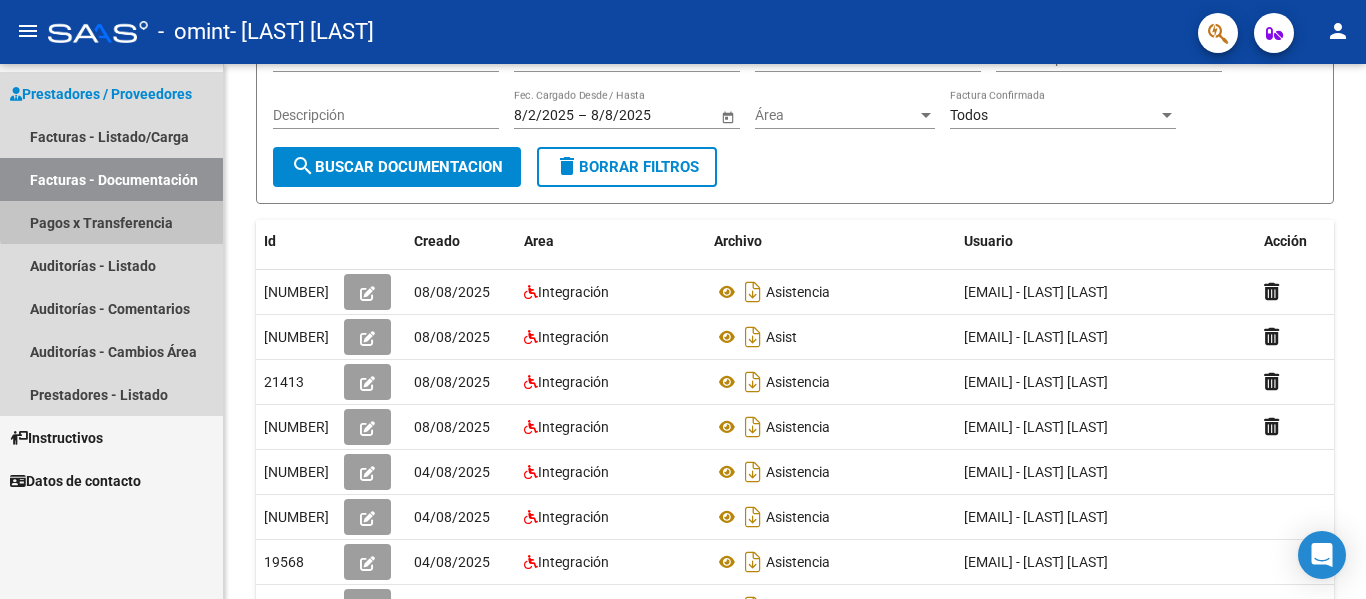 click on "Pagos x Transferencia" at bounding box center [111, 222] 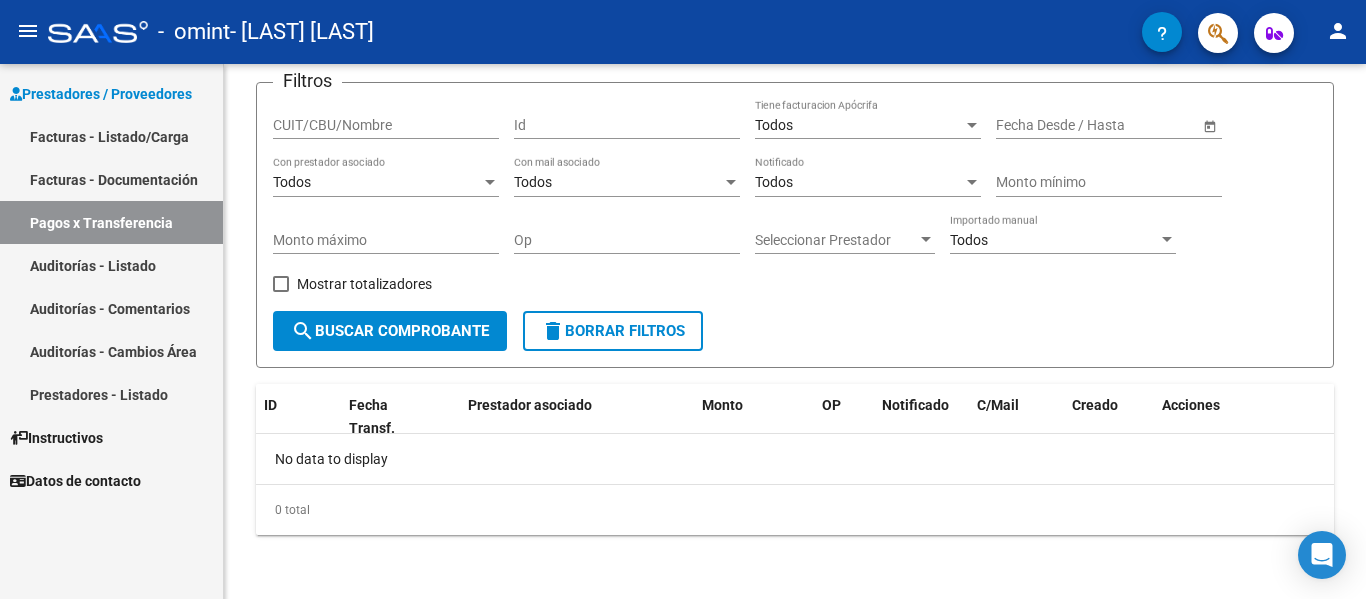 scroll, scrollTop: 134, scrollLeft: 0, axis: vertical 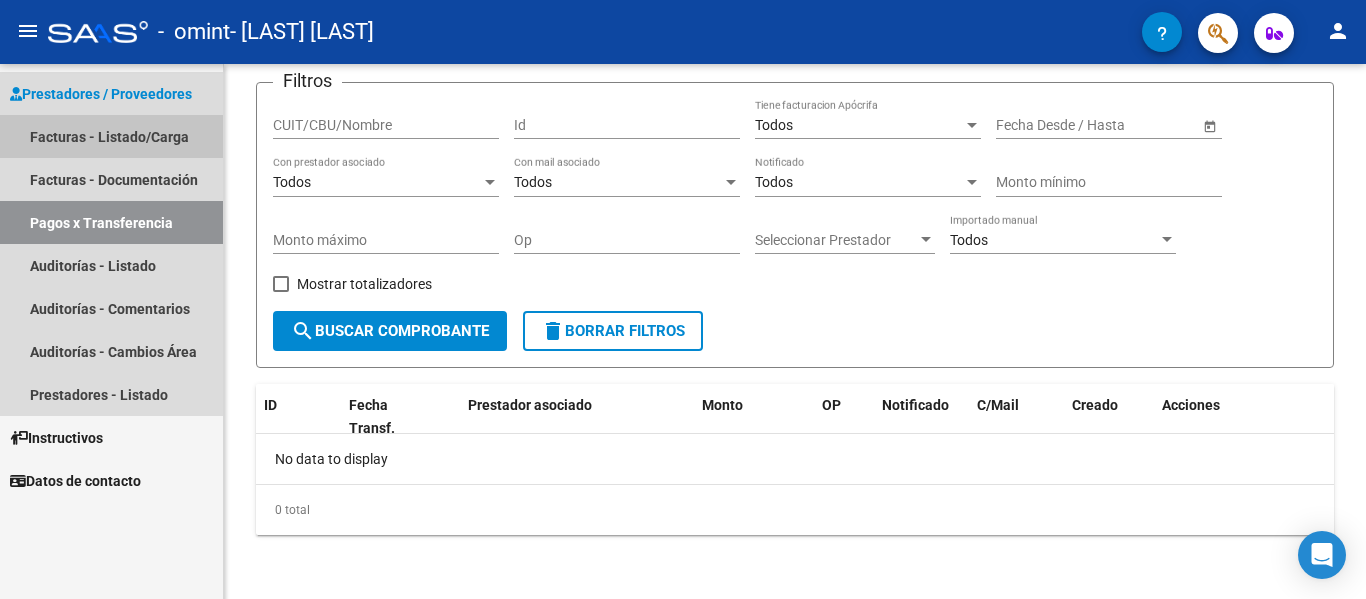 click on "Facturas - Listado/Carga" at bounding box center [111, 136] 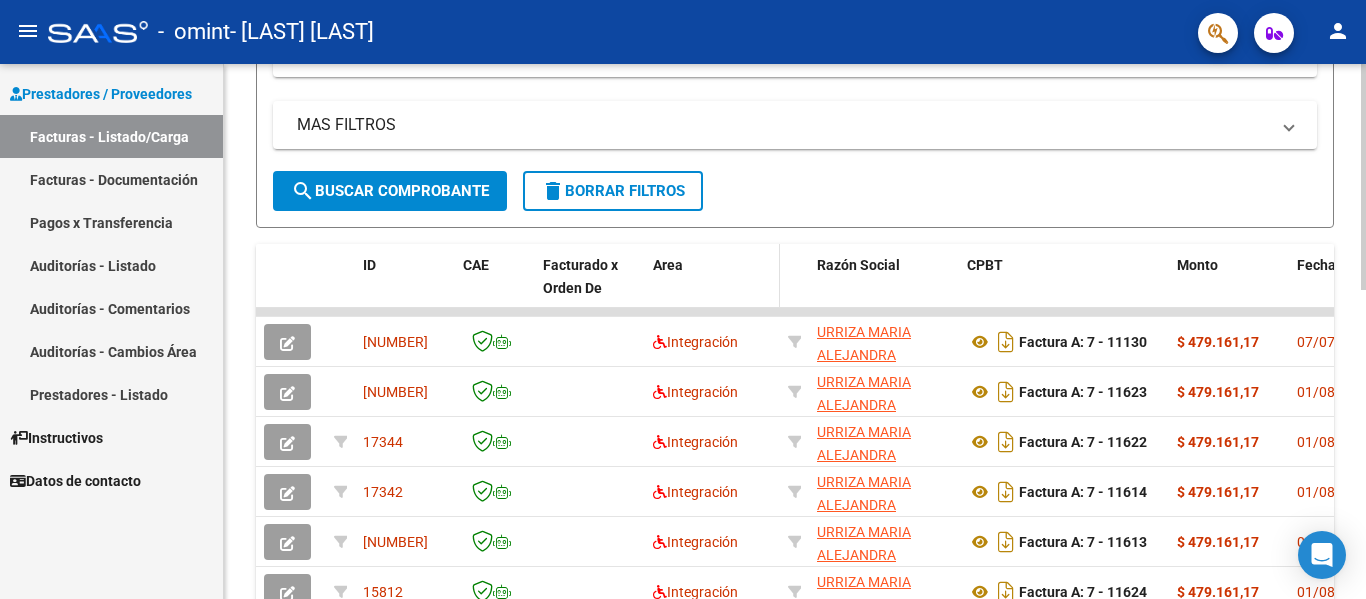 scroll, scrollTop: 400, scrollLeft: 0, axis: vertical 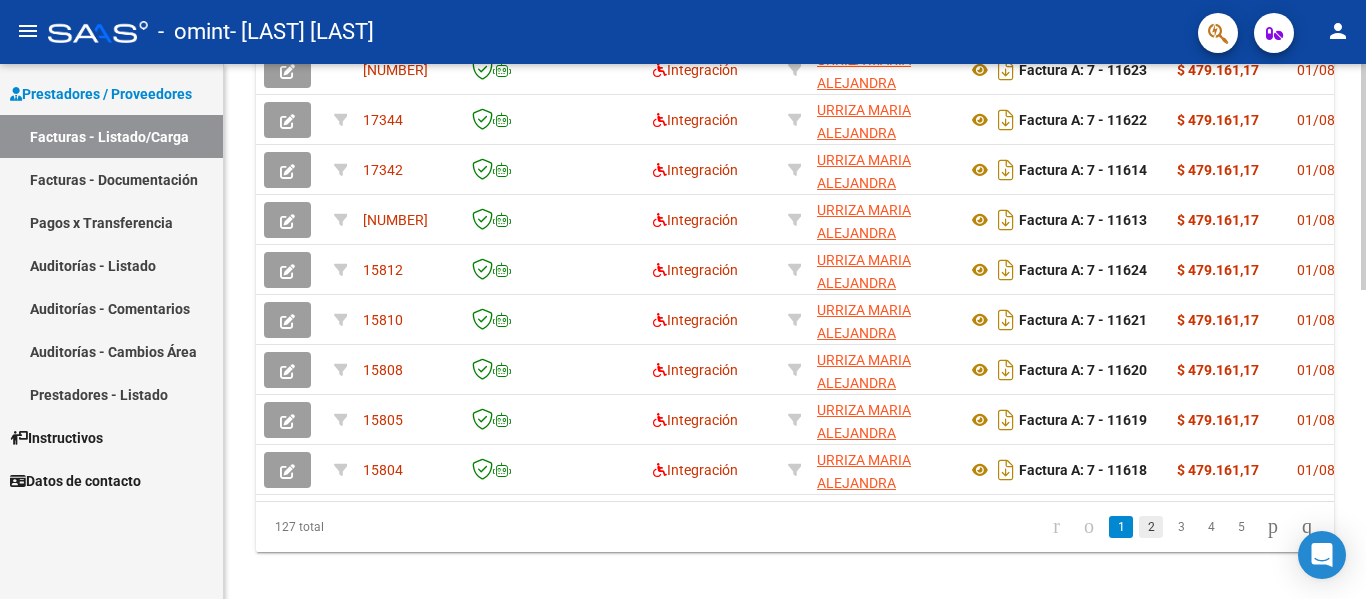 click on "2" 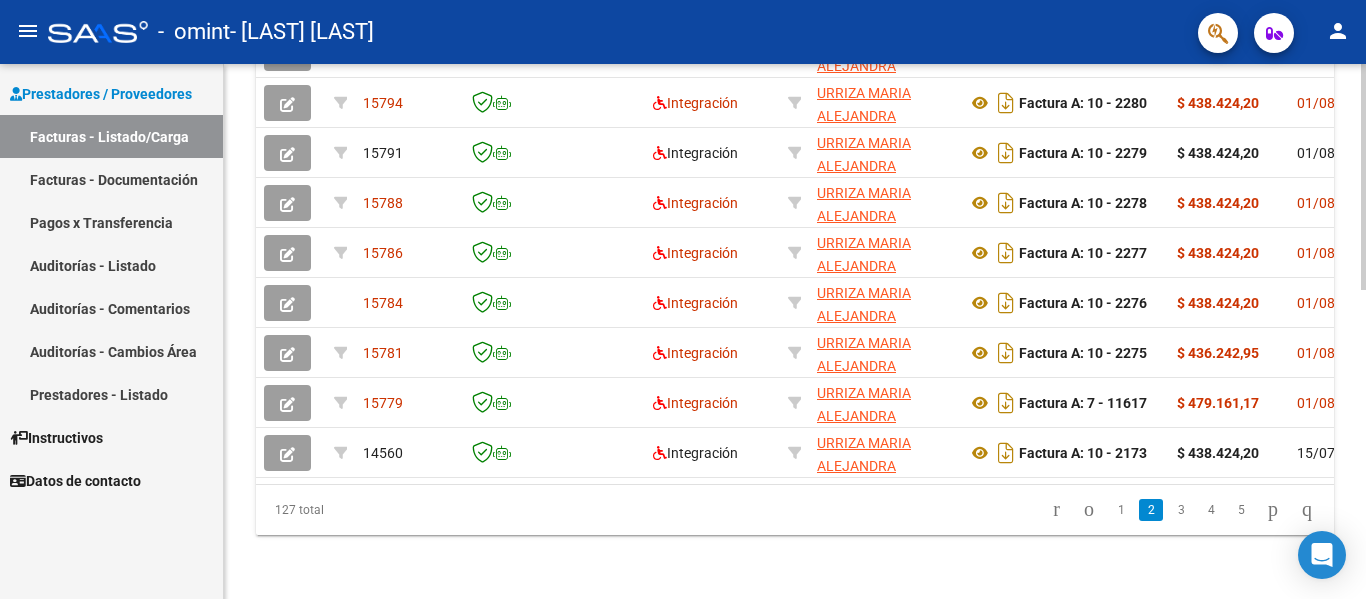 scroll, scrollTop: 733, scrollLeft: 0, axis: vertical 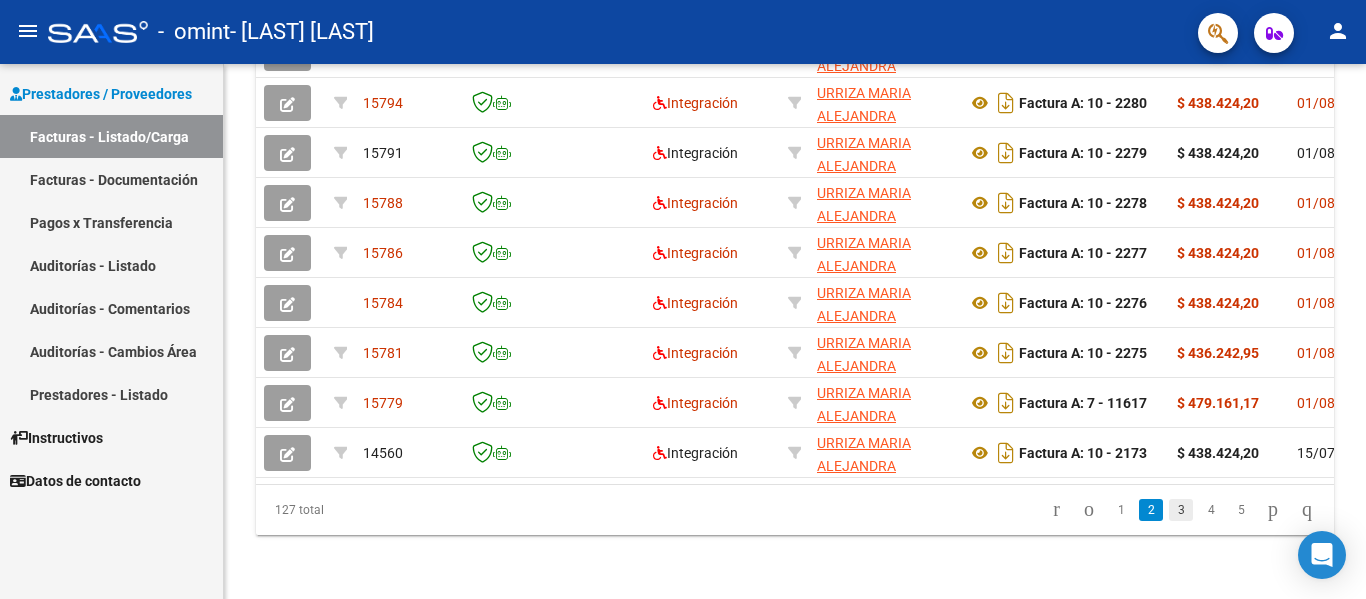 click on "3" 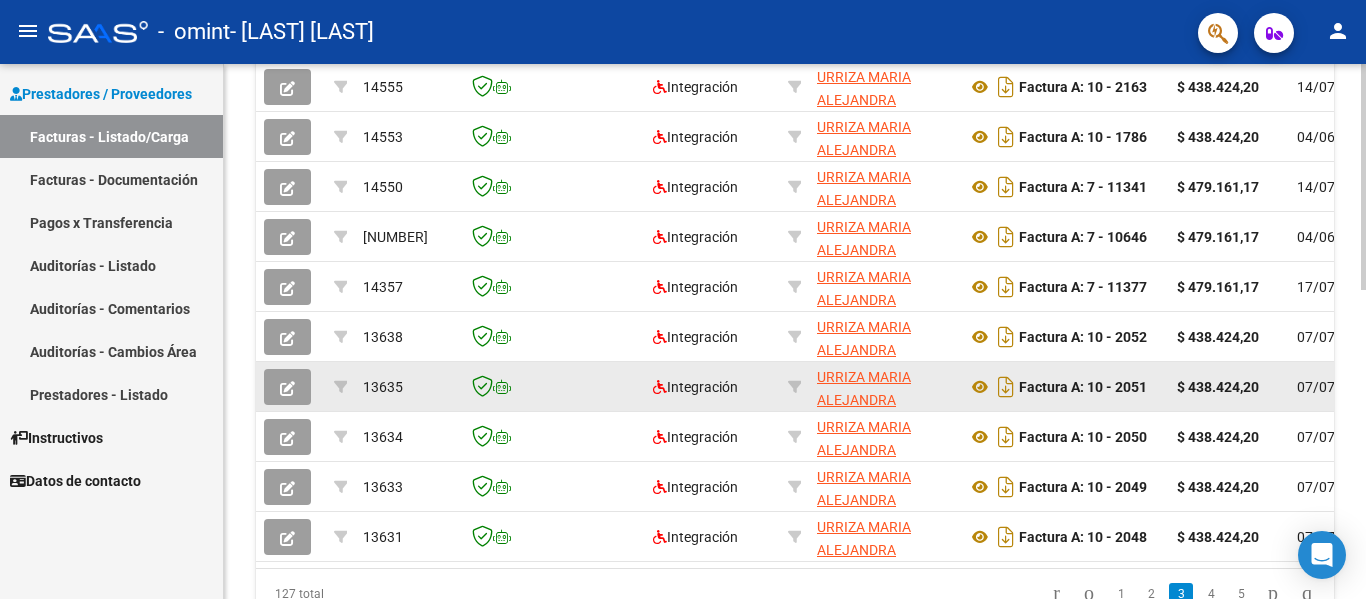 scroll, scrollTop: 733, scrollLeft: 0, axis: vertical 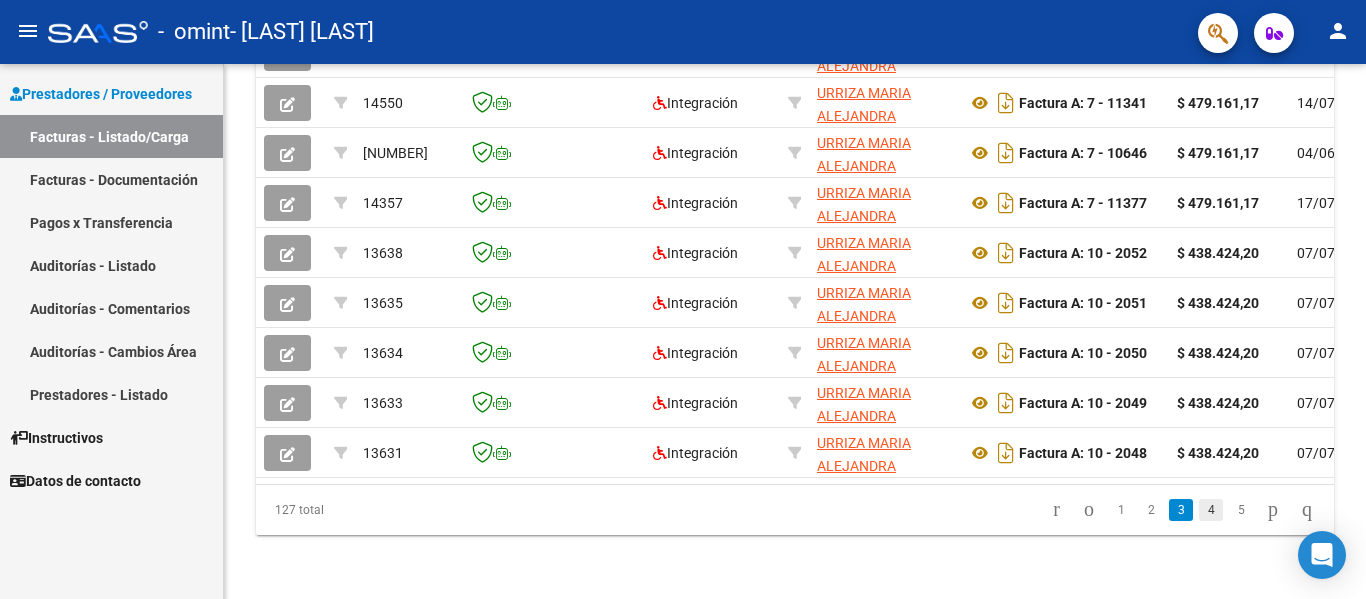 click on "4" 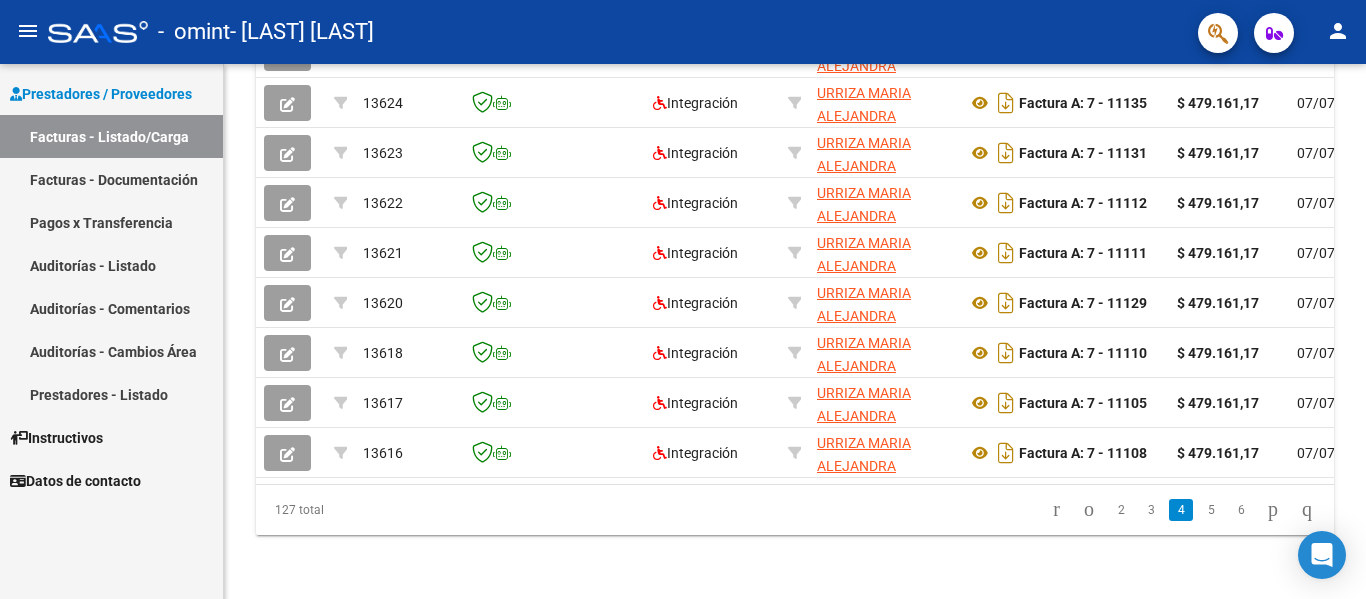 scroll, scrollTop: 733, scrollLeft: 0, axis: vertical 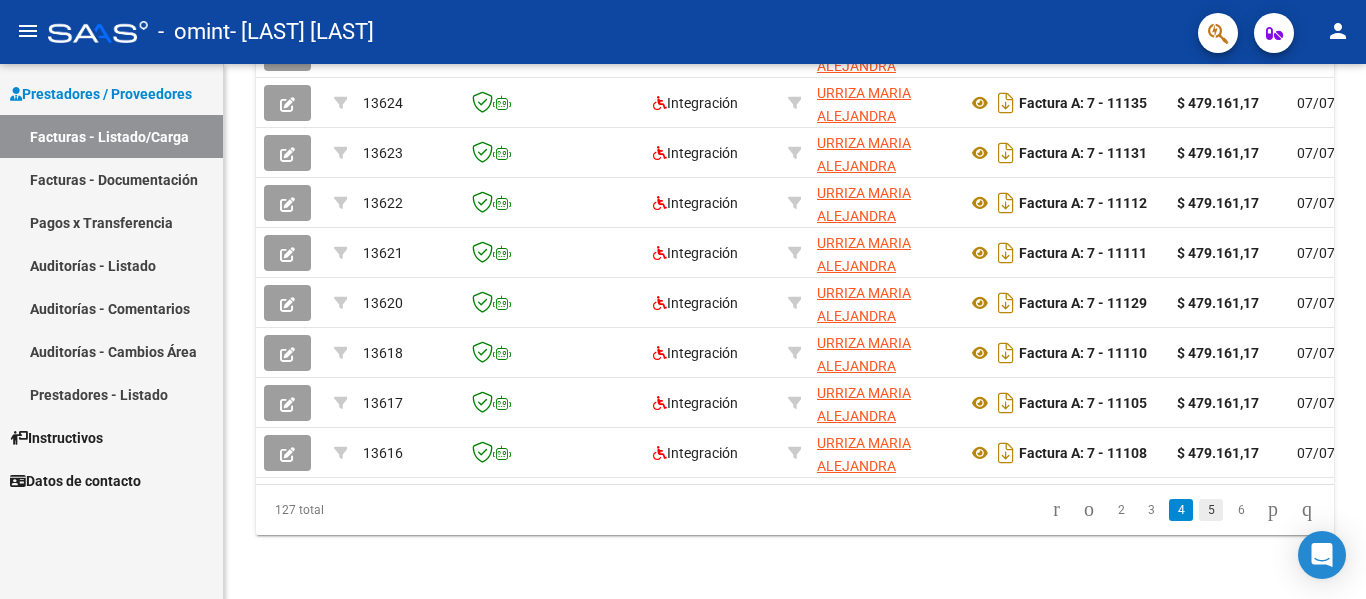 click on "5" 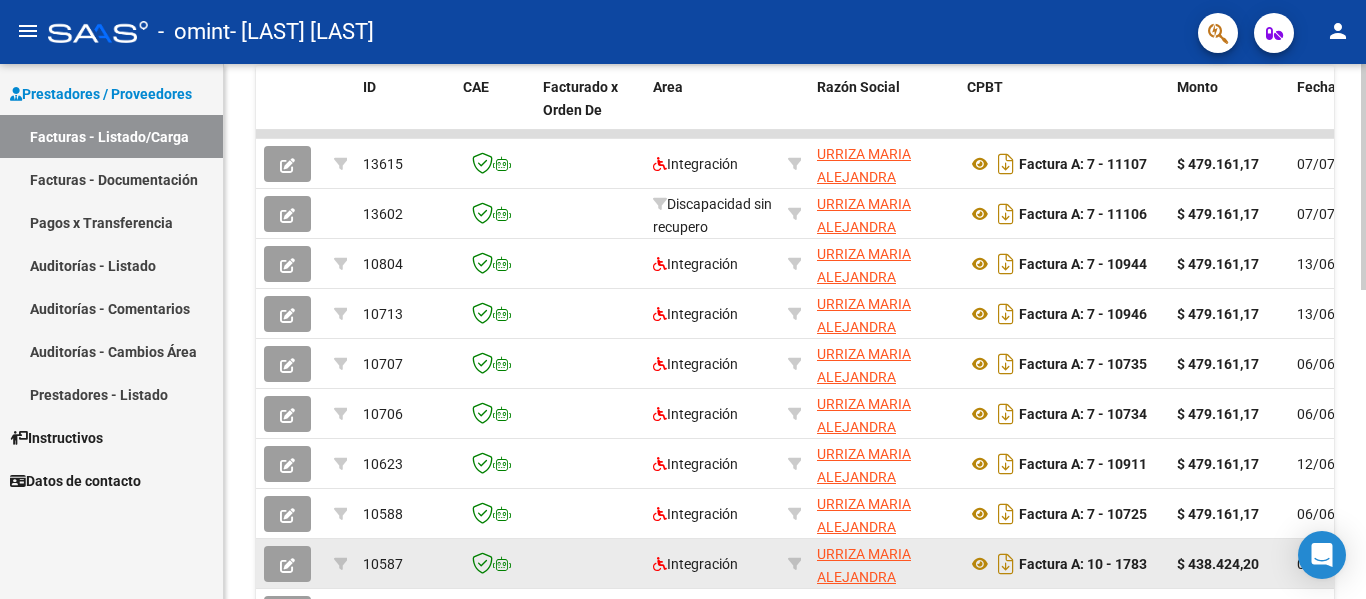 scroll, scrollTop: 733, scrollLeft: 0, axis: vertical 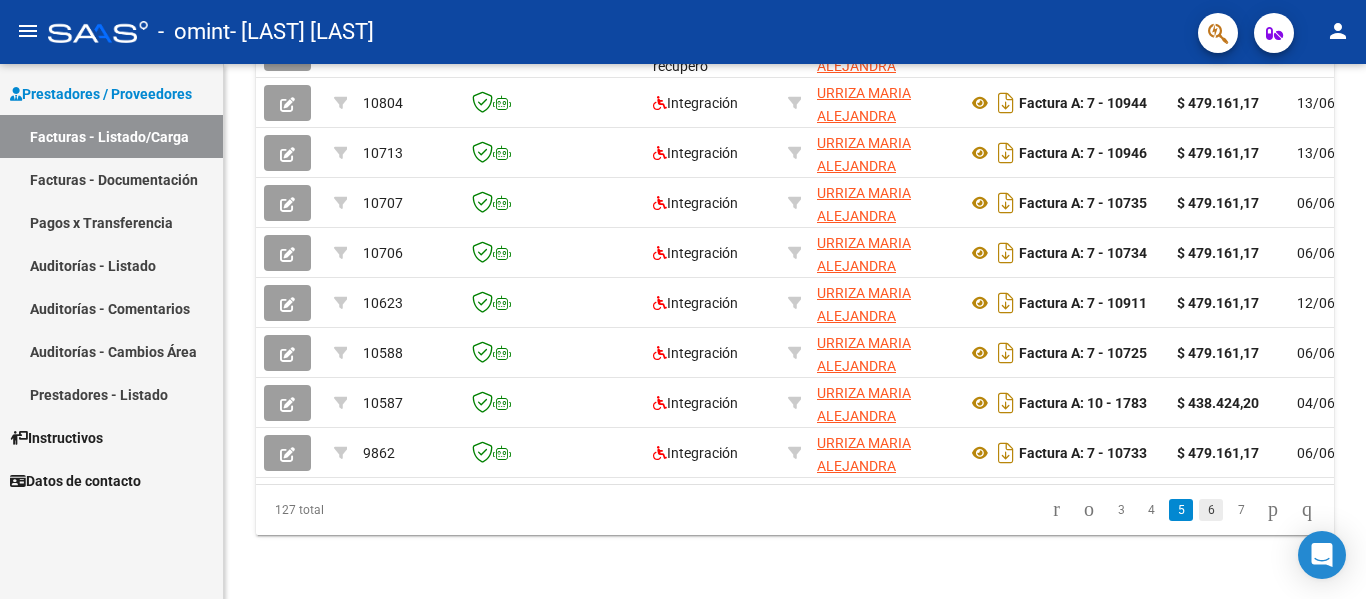 click on "6" 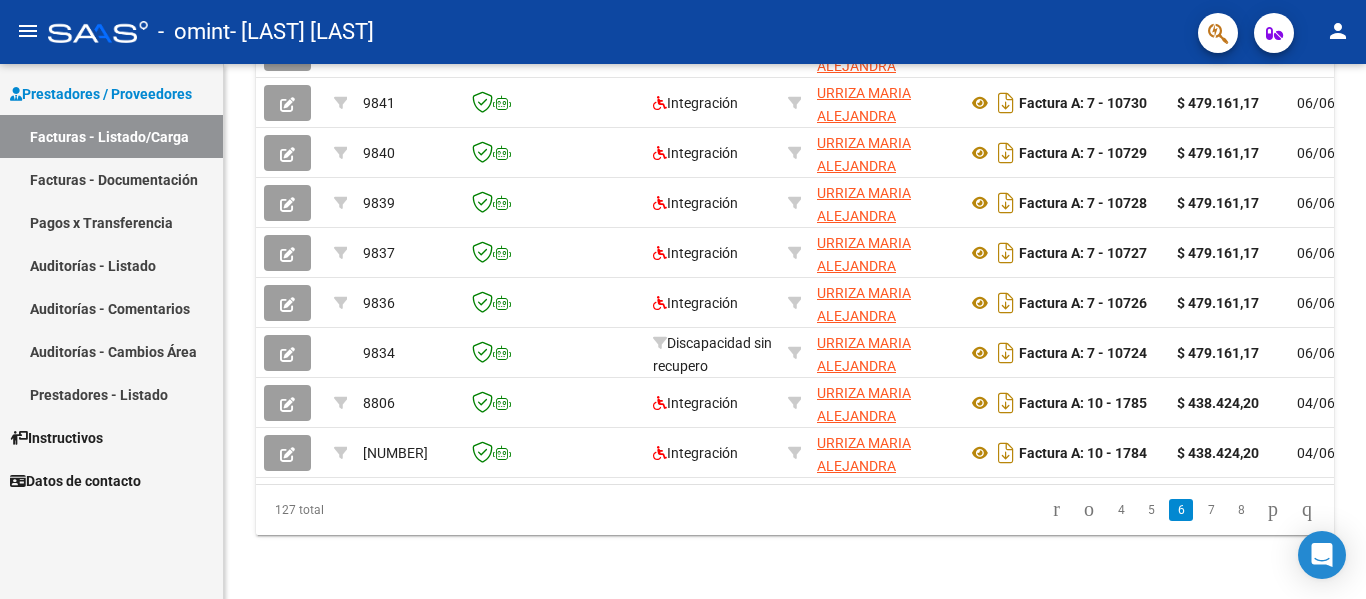 scroll, scrollTop: 733, scrollLeft: 0, axis: vertical 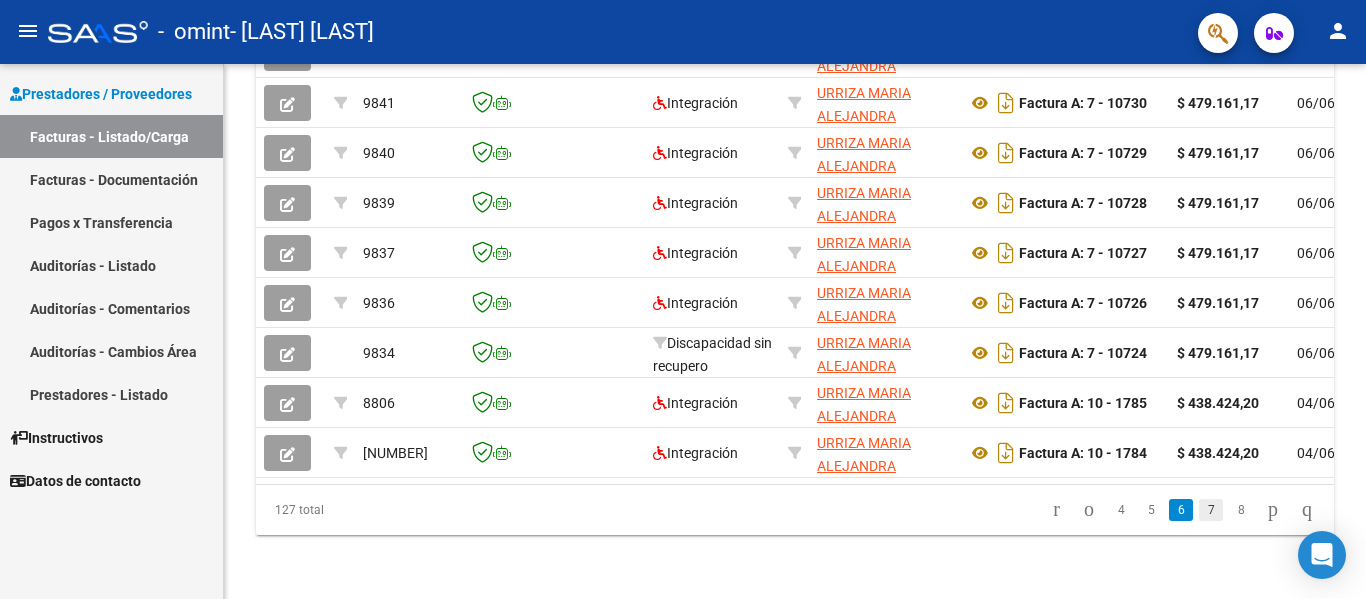 click on "7" 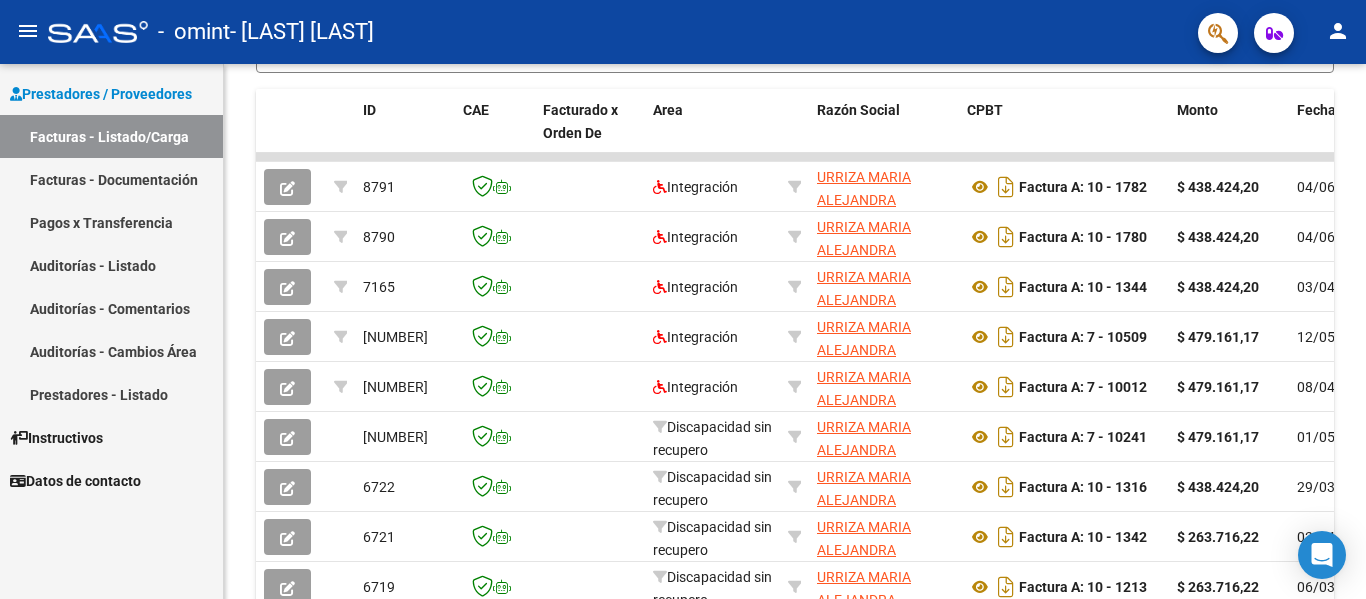 scroll, scrollTop: 733, scrollLeft: 0, axis: vertical 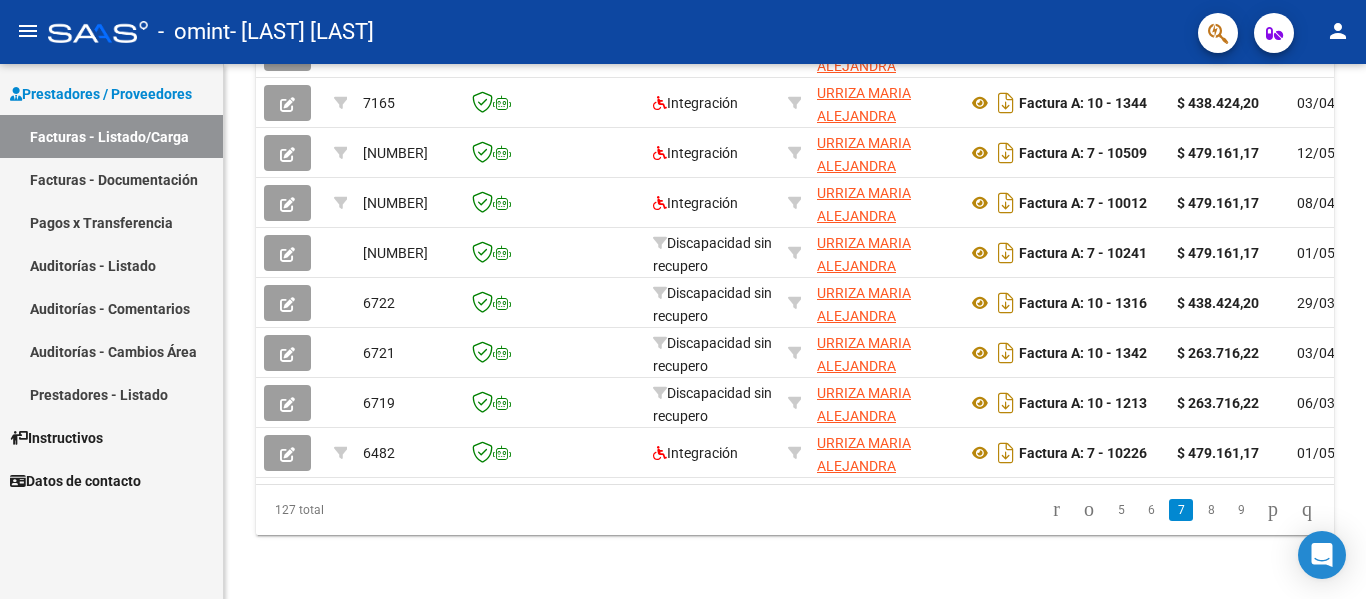 click on "8" 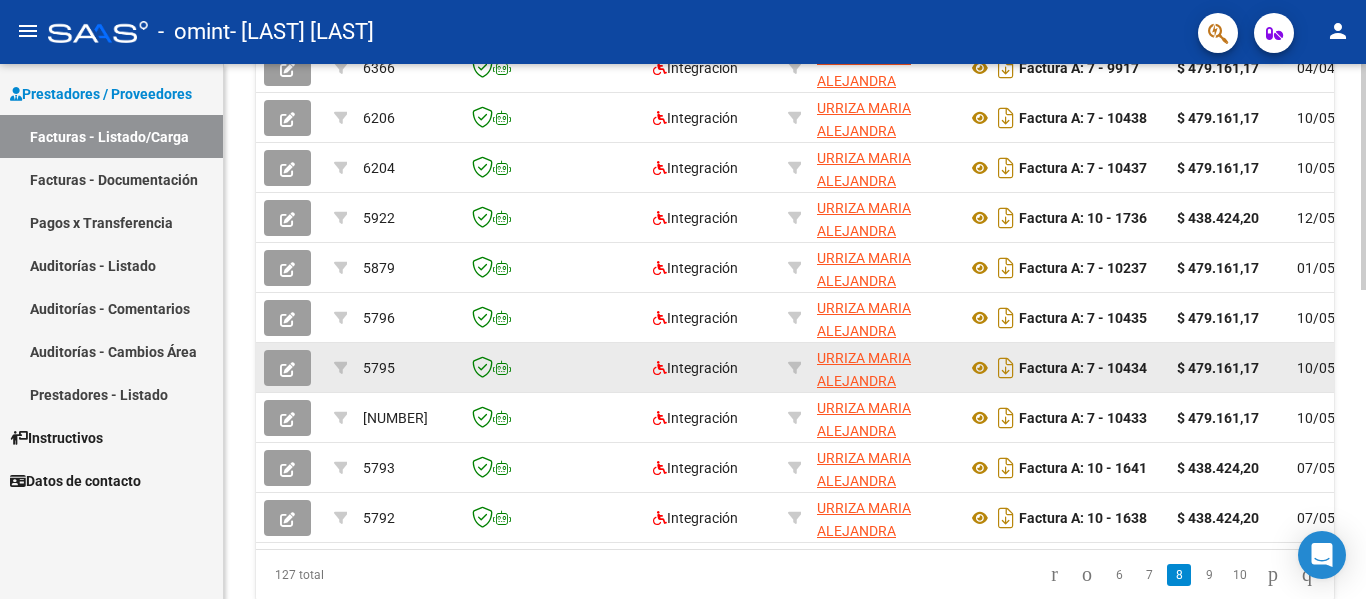 scroll, scrollTop: 733, scrollLeft: 0, axis: vertical 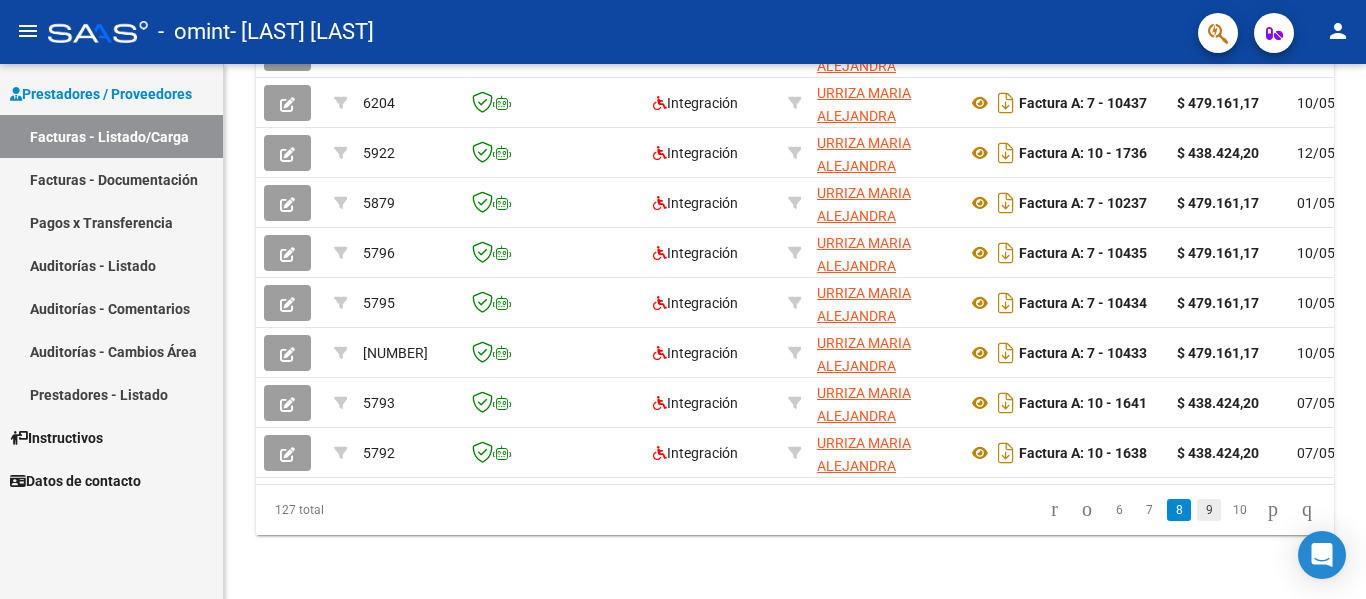 click on "9" 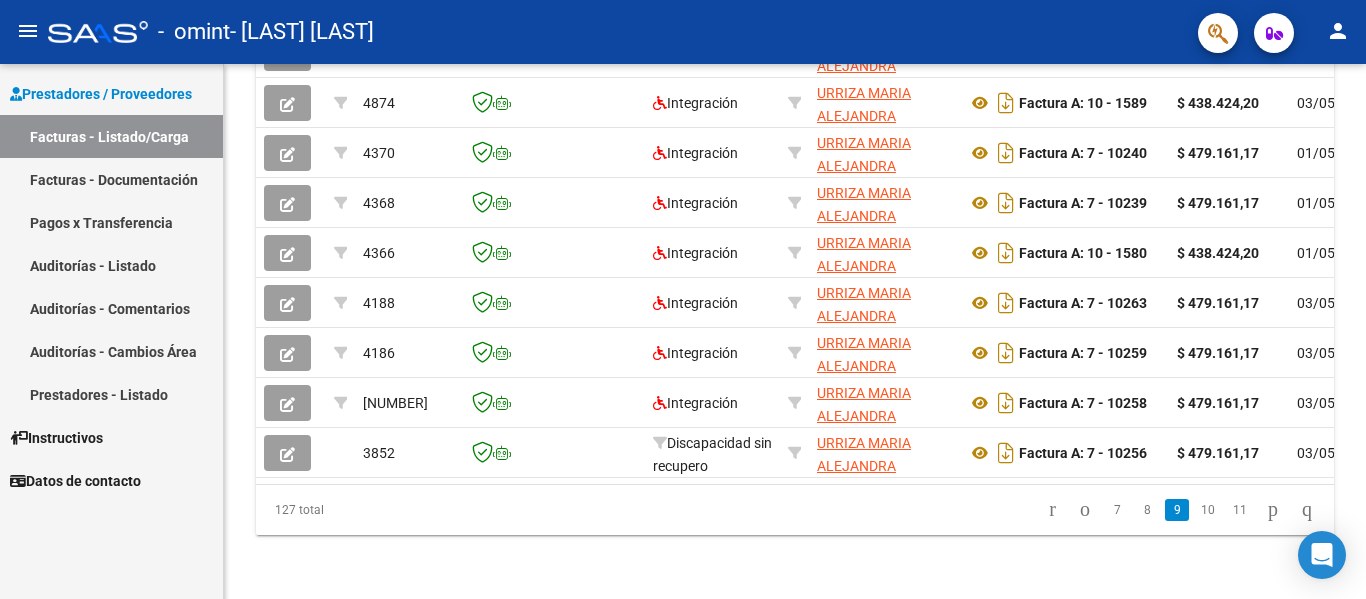 scroll, scrollTop: 733, scrollLeft: 0, axis: vertical 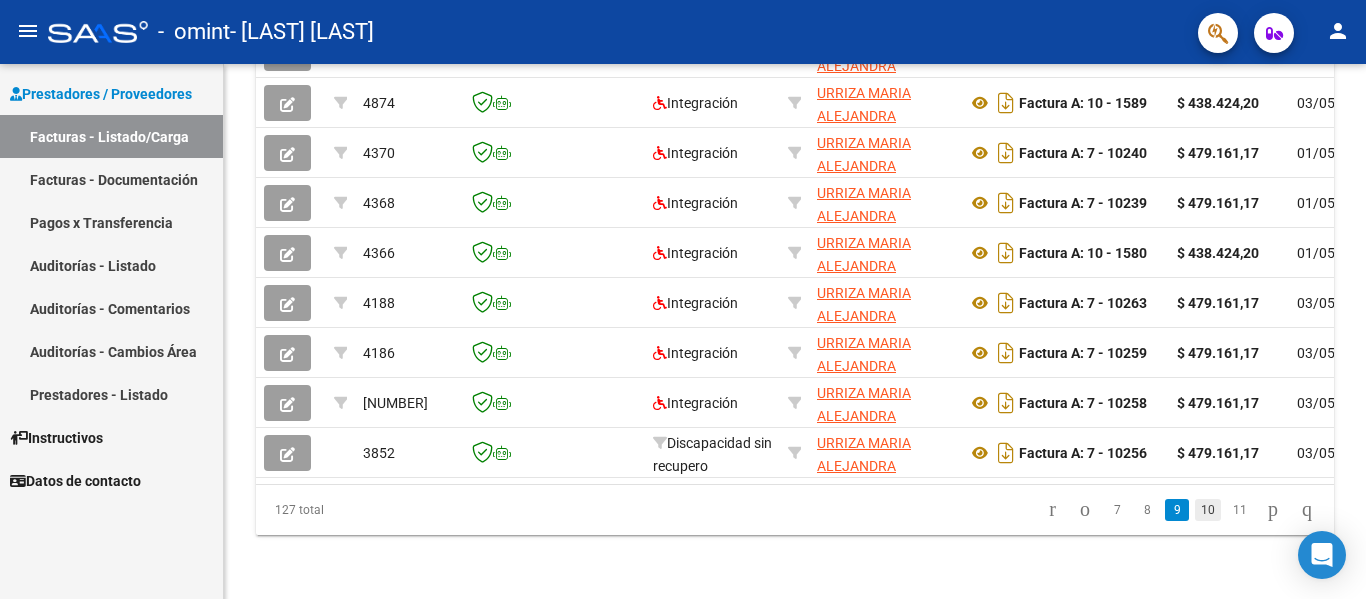 click on "10" 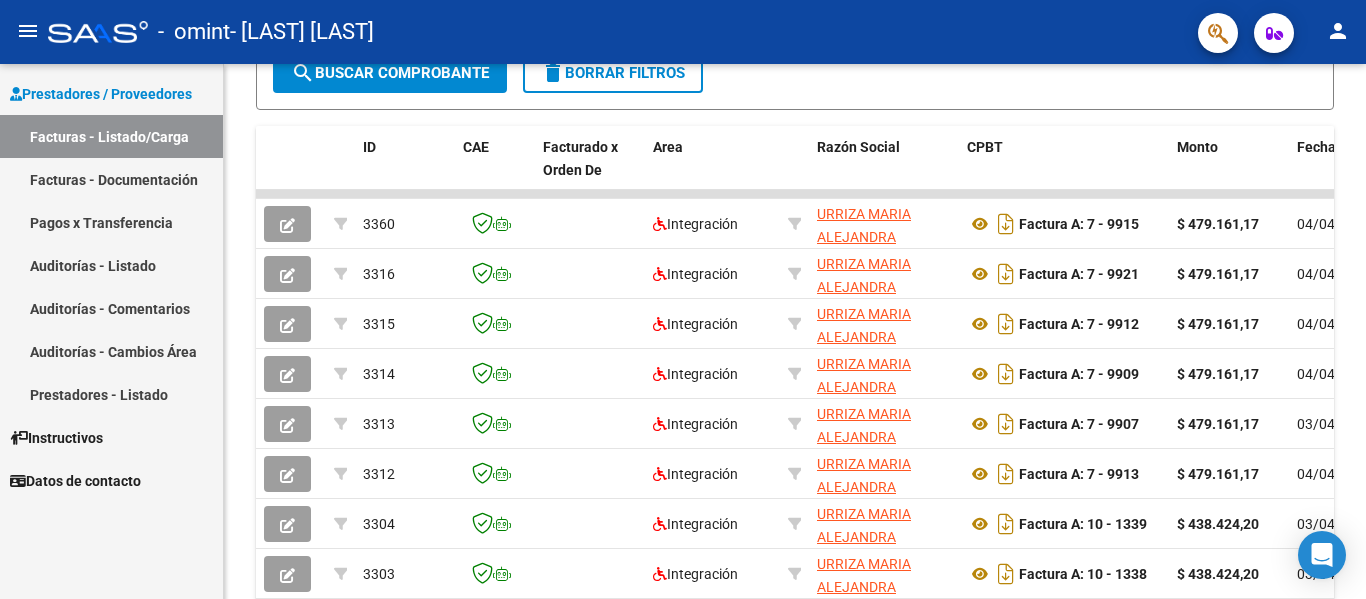 scroll, scrollTop: 333, scrollLeft: 0, axis: vertical 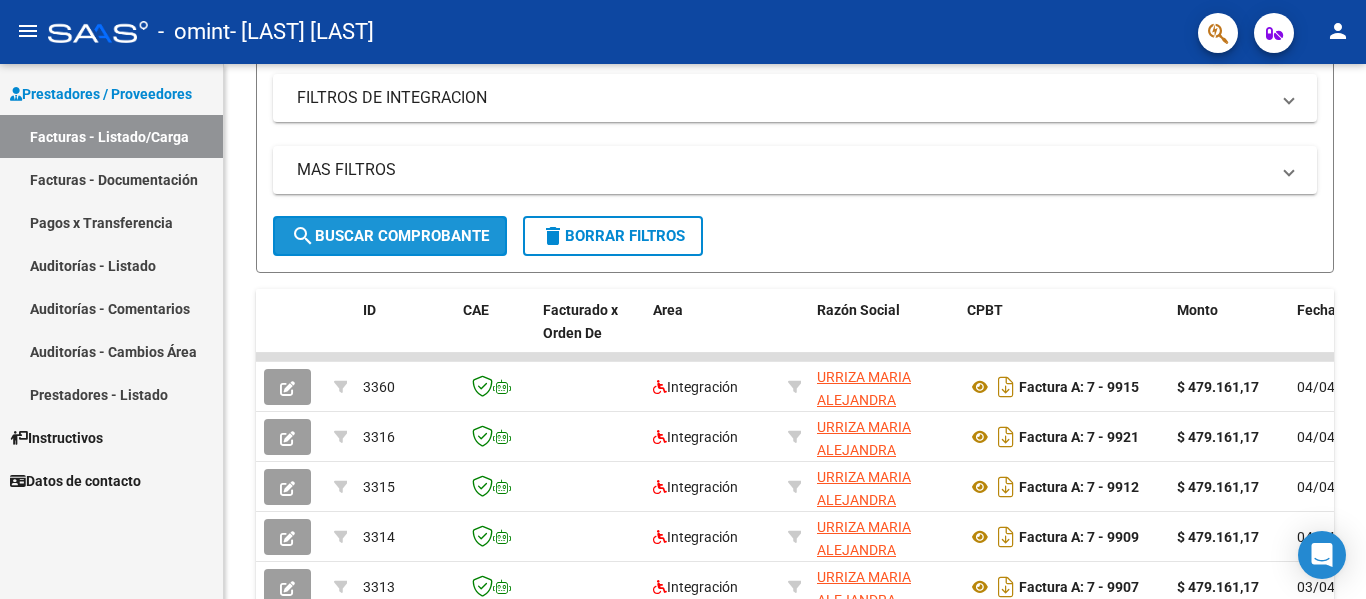 click on "search  Buscar Comprobante" 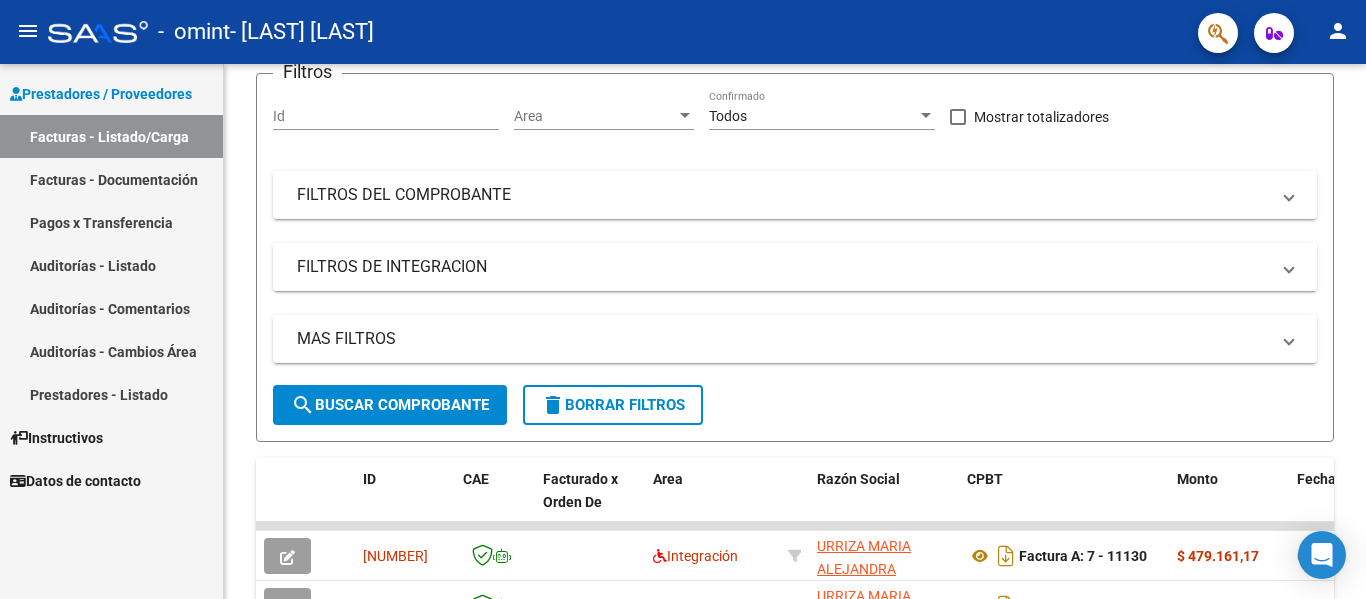 scroll, scrollTop: 133, scrollLeft: 0, axis: vertical 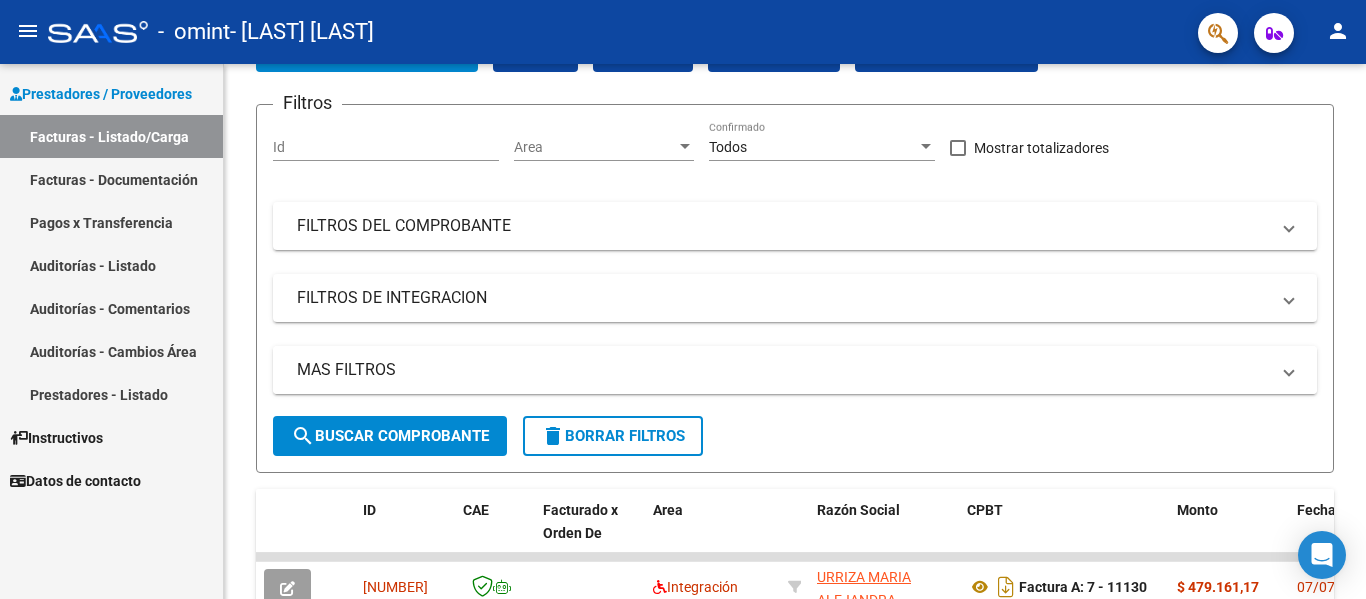click on "MAS FILTROS" at bounding box center [783, 370] 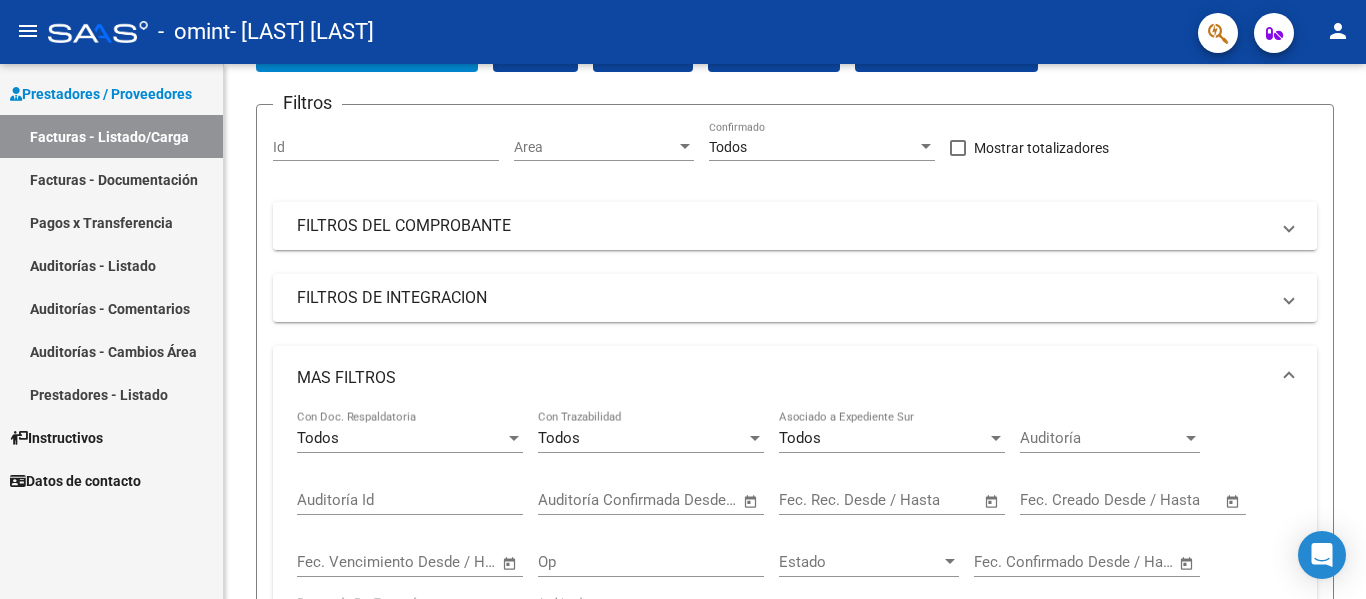 click on "FILTROS DEL COMPROBANTE" at bounding box center (783, 226) 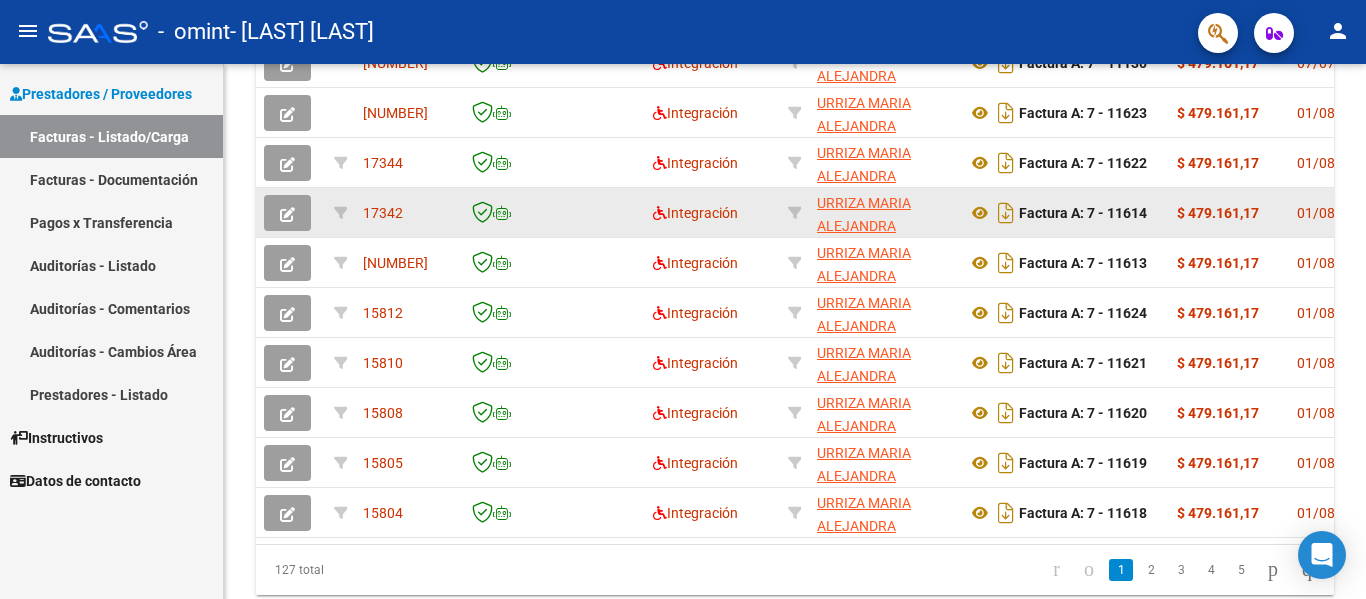 scroll, scrollTop: 1291, scrollLeft: 0, axis: vertical 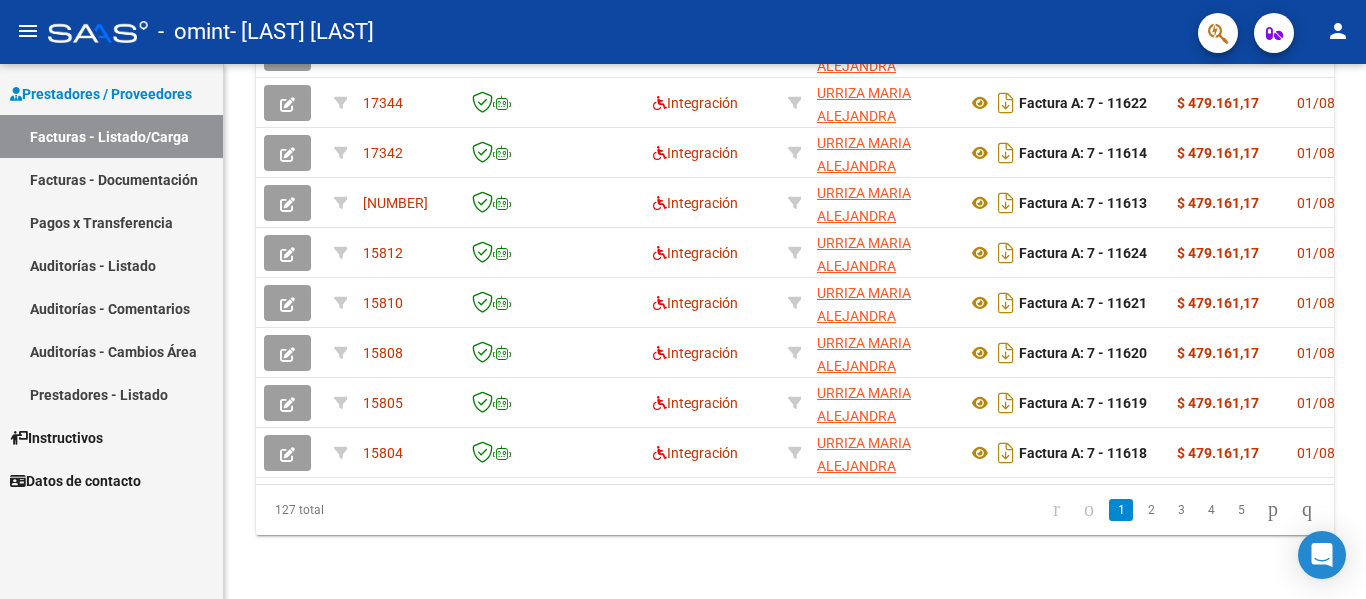 click on "3" 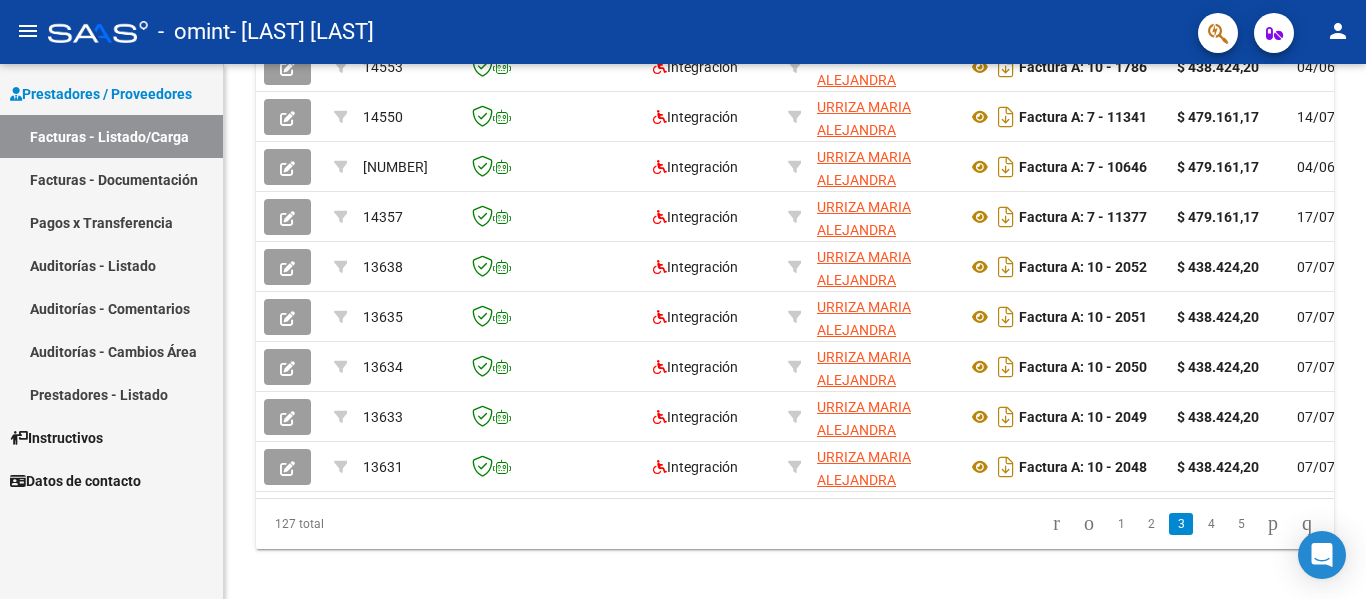 scroll, scrollTop: 1291, scrollLeft: 0, axis: vertical 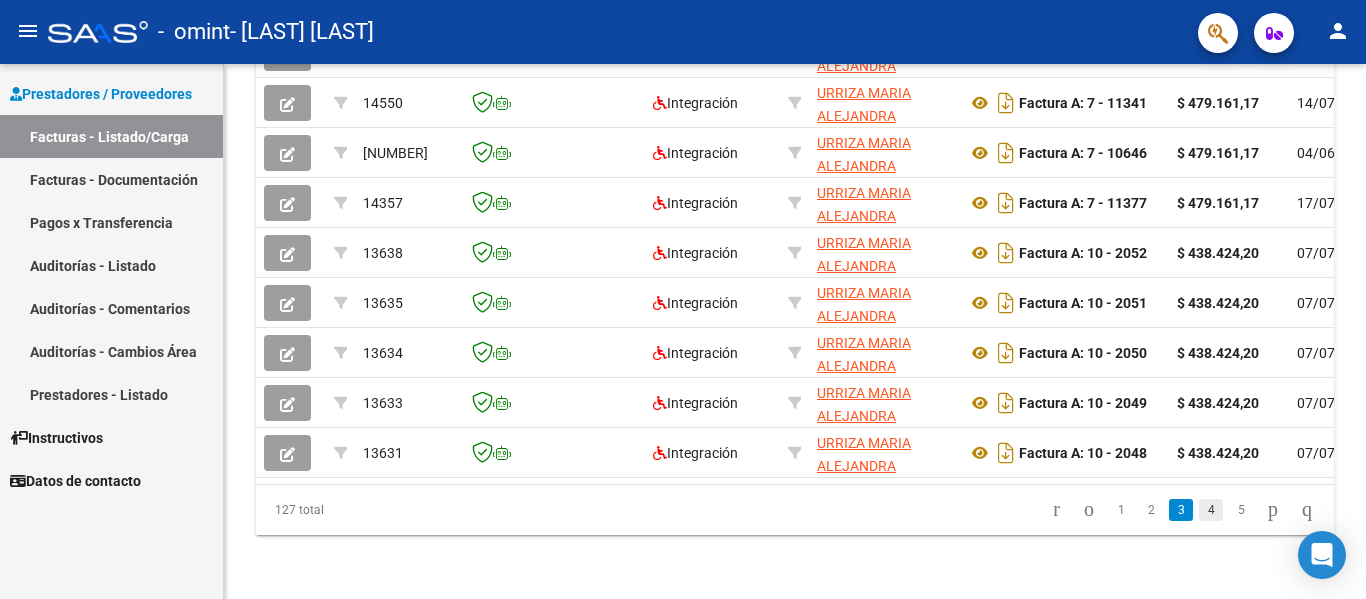 click on "4" 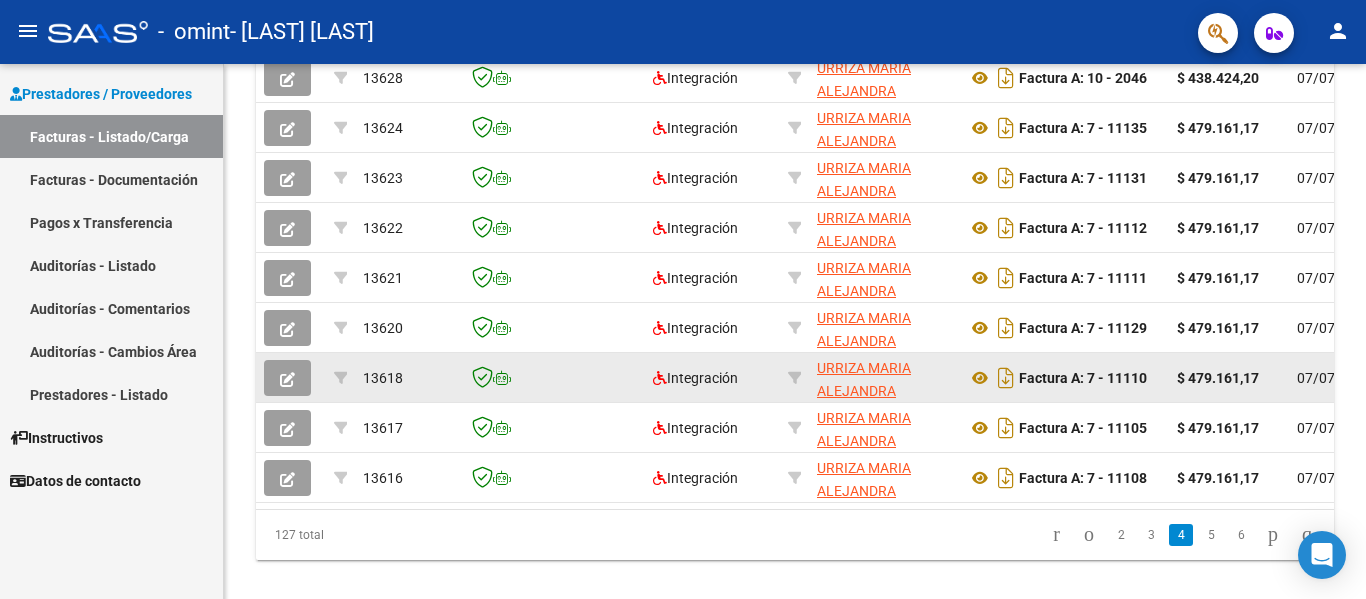 scroll, scrollTop: 1291, scrollLeft: 0, axis: vertical 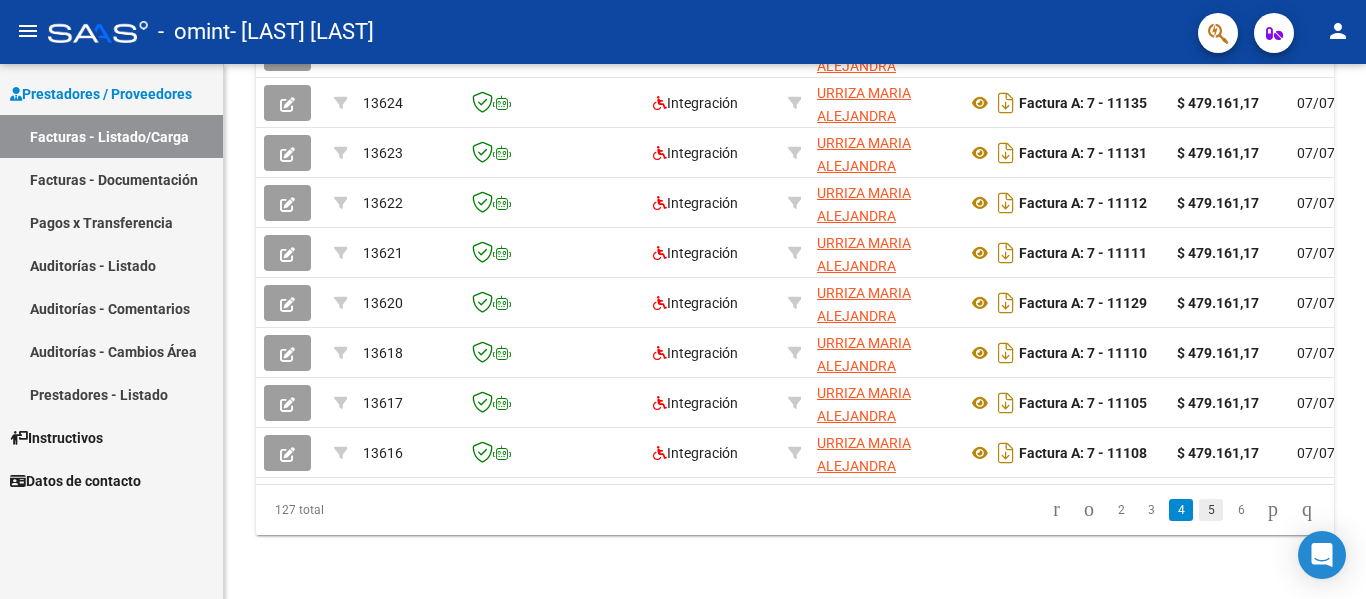 click on "5" 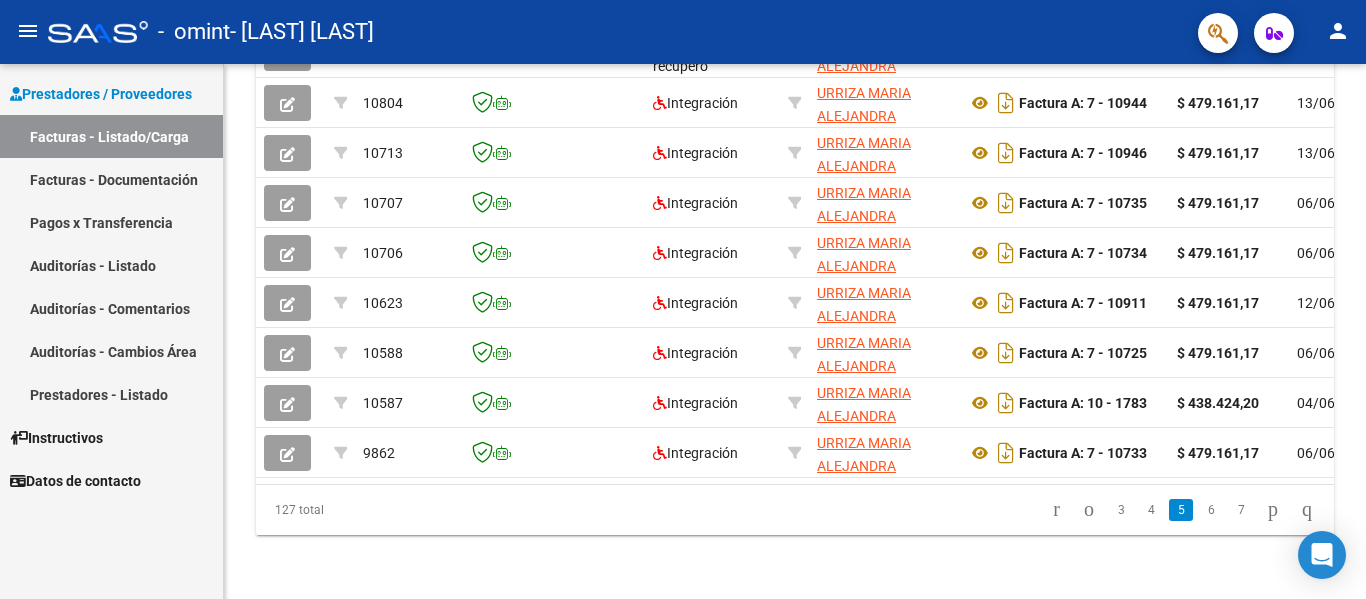scroll, scrollTop: 1291, scrollLeft: 0, axis: vertical 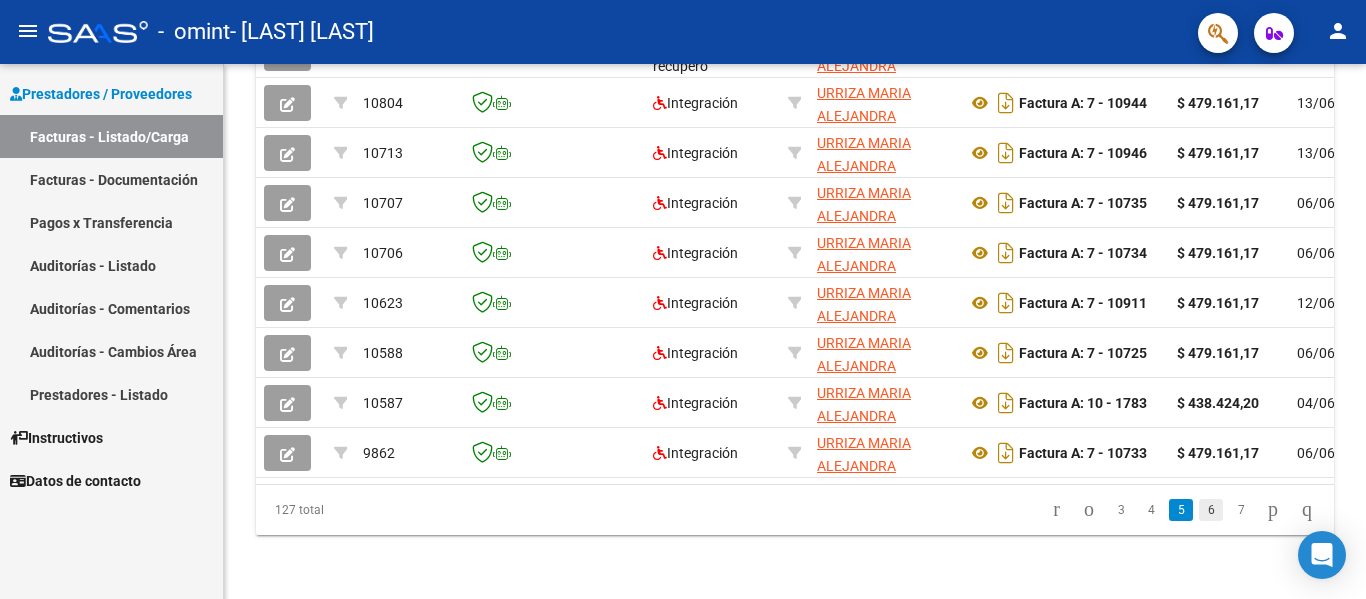 click on "6" 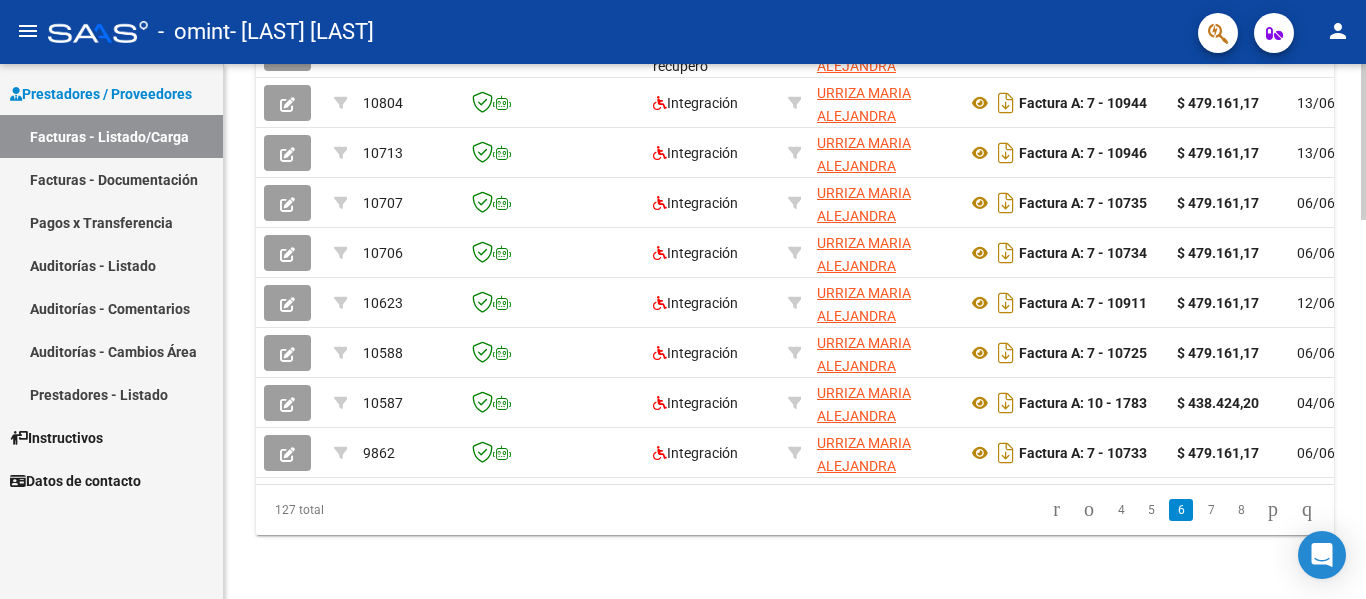 scroll, scrollTop: 1291, scrollLeft: 0, axis: vertical 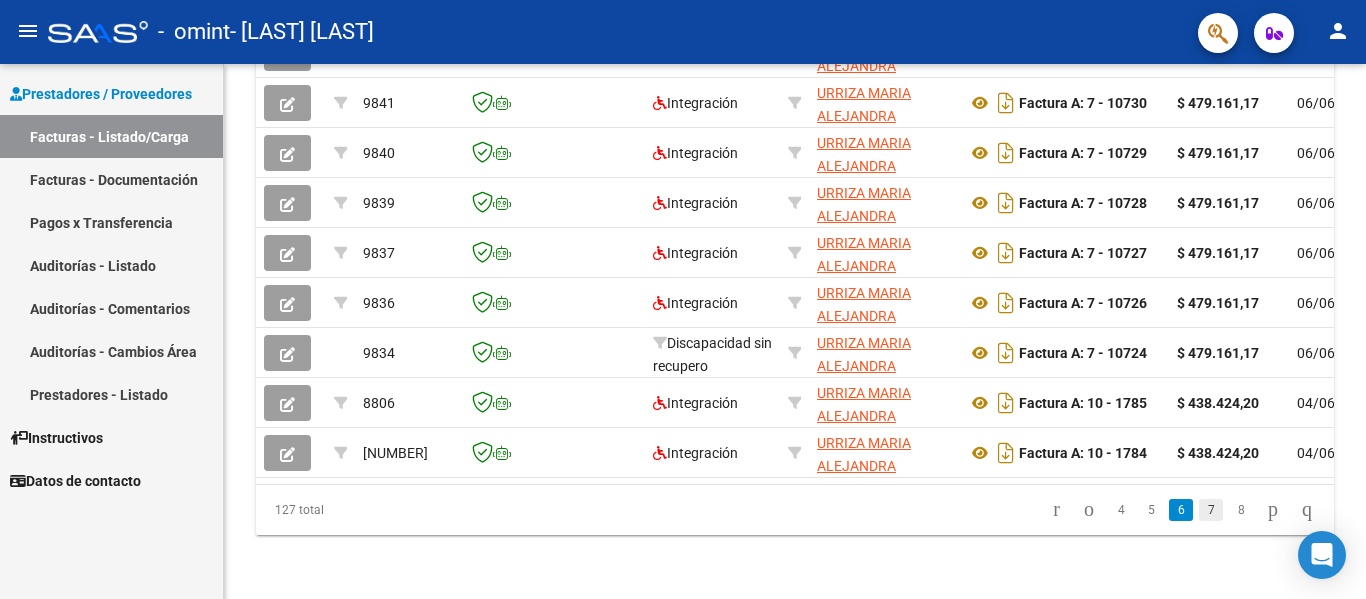 click on "7" 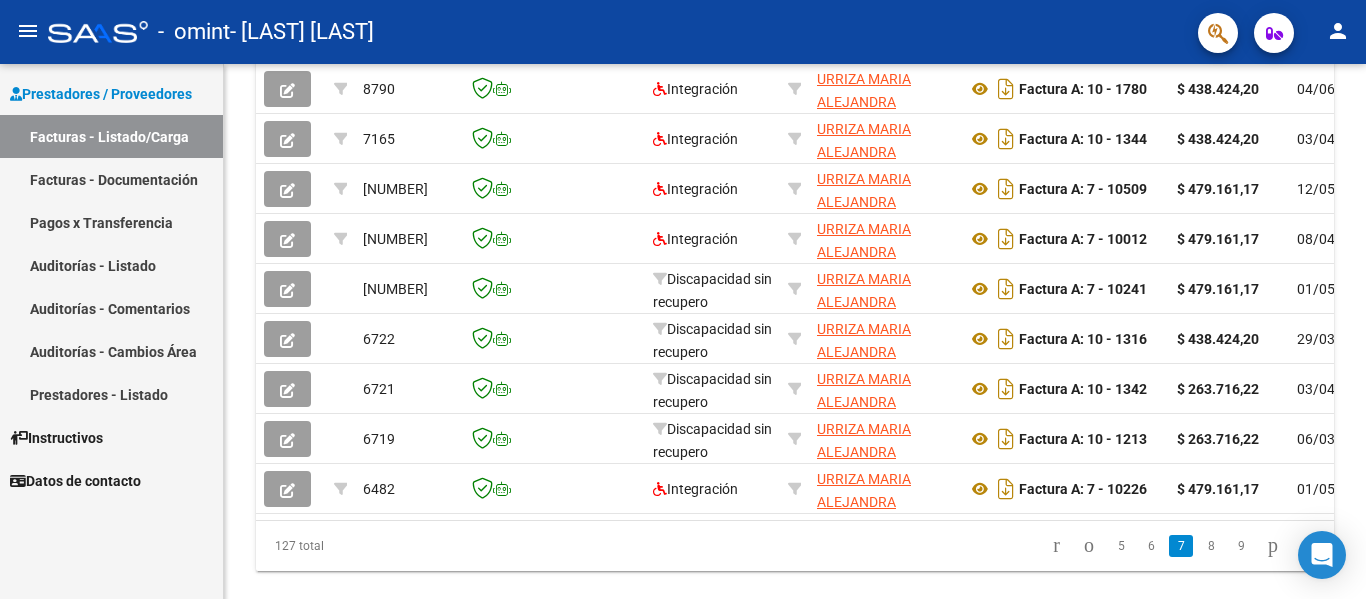 scroll, scrollTop: 1191, scrollLeft: 0, axis: vertical 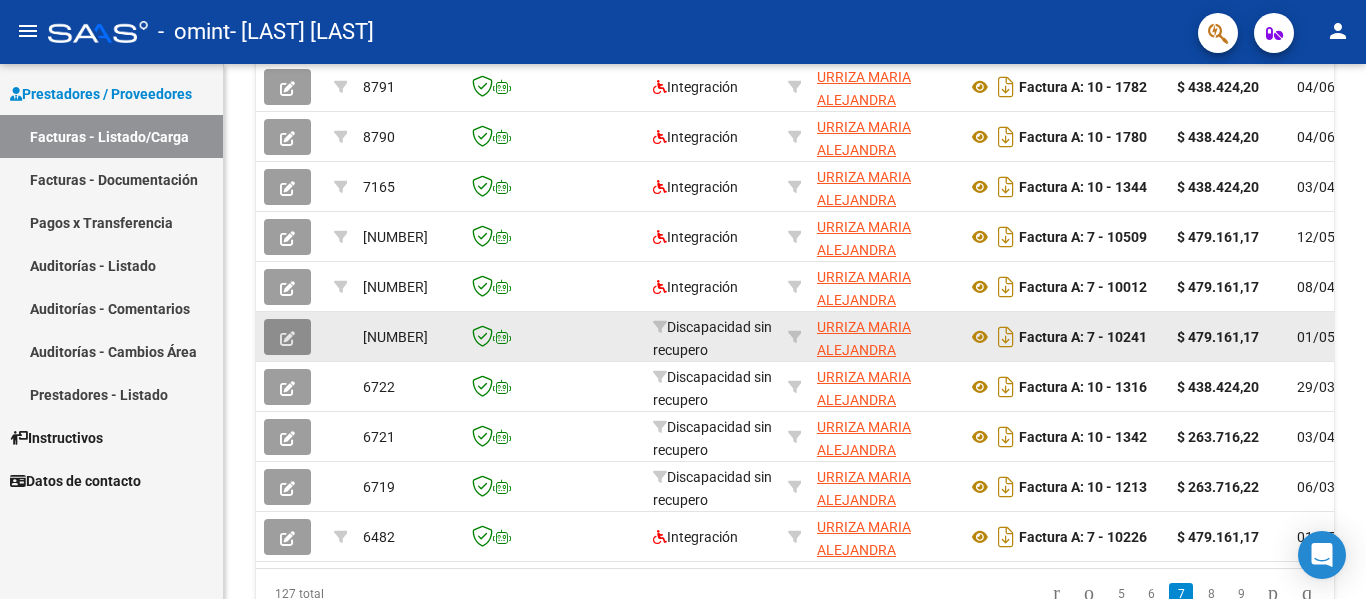 click 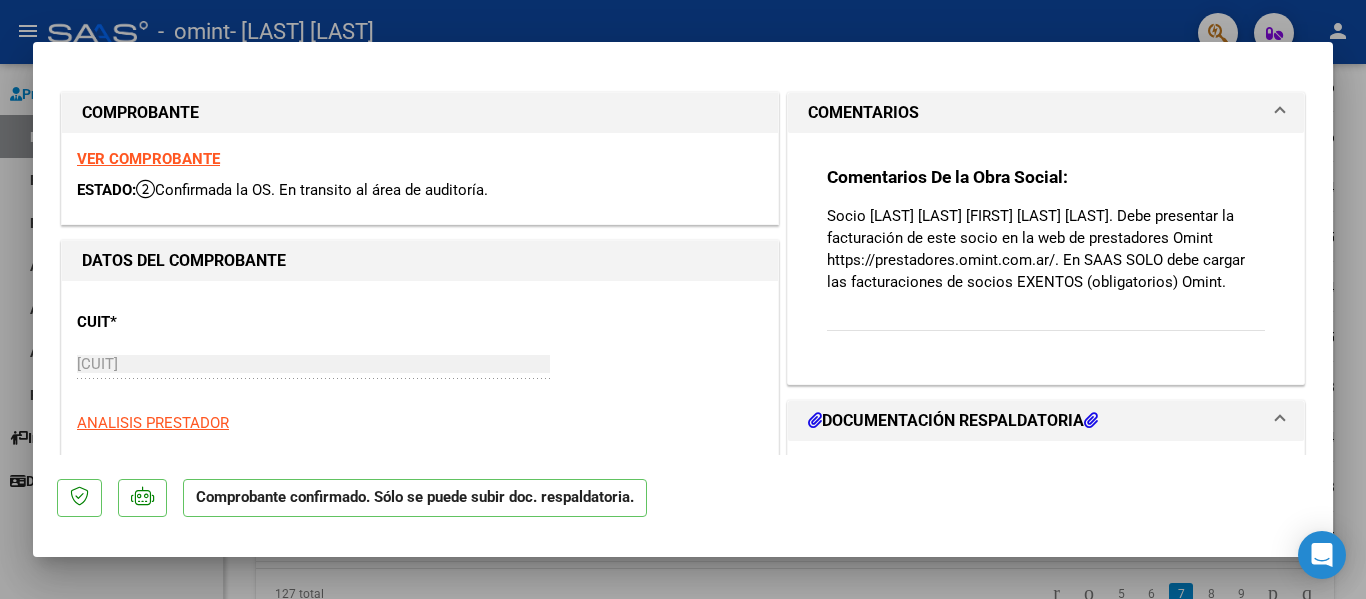click on "Socio [LAST] [LAST]
[FIRST] [LAST] [LAST]. Debe presentar la facturación de este socio en la web de prestadores Omint https://prestadores.omint.com.ar/. En SAAS SOLO debe cargar las facturaciones de socios EXENTOS (obligatorios) Omint." at bounding box center (1046, 249) 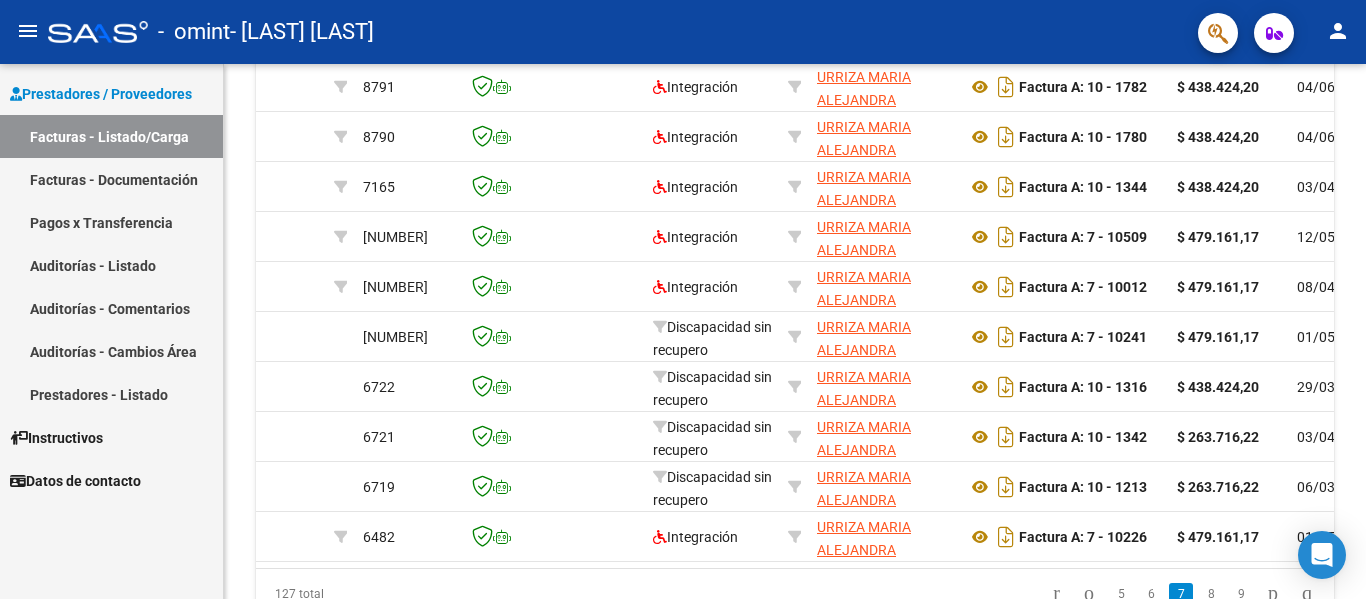 scroll, scrollTop: 1191, scrollLeft: 0, axis: vertical 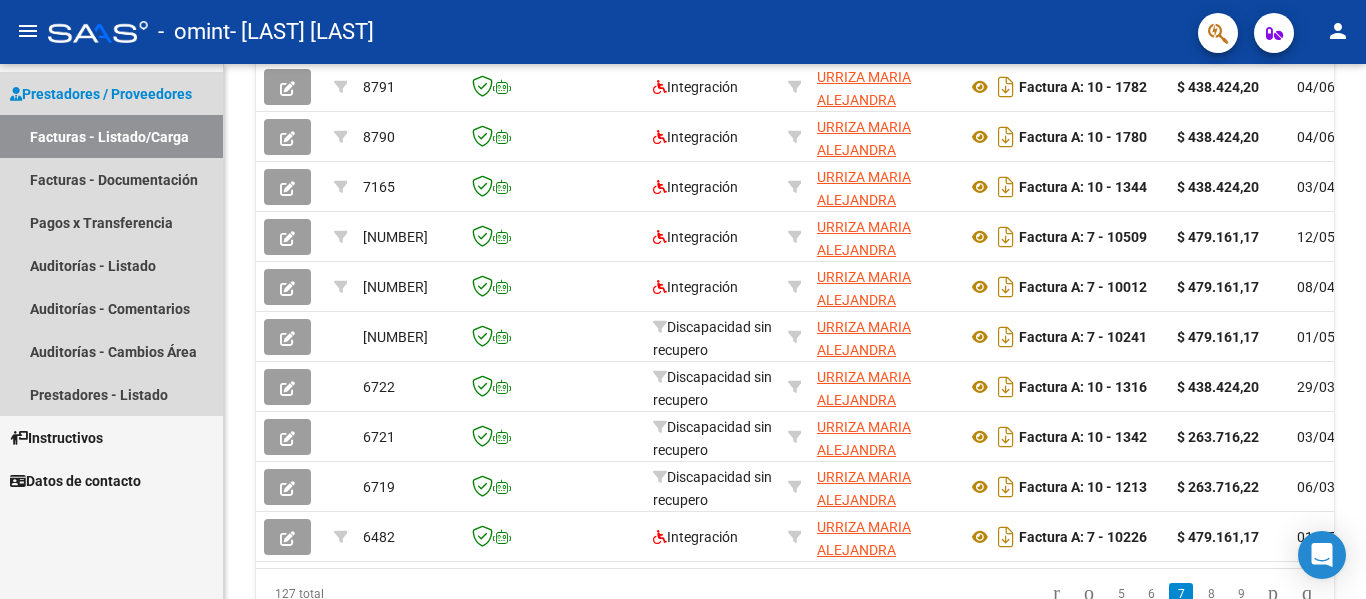 click on "Prestadores / Proveedores" at bounding box center [101, 94] 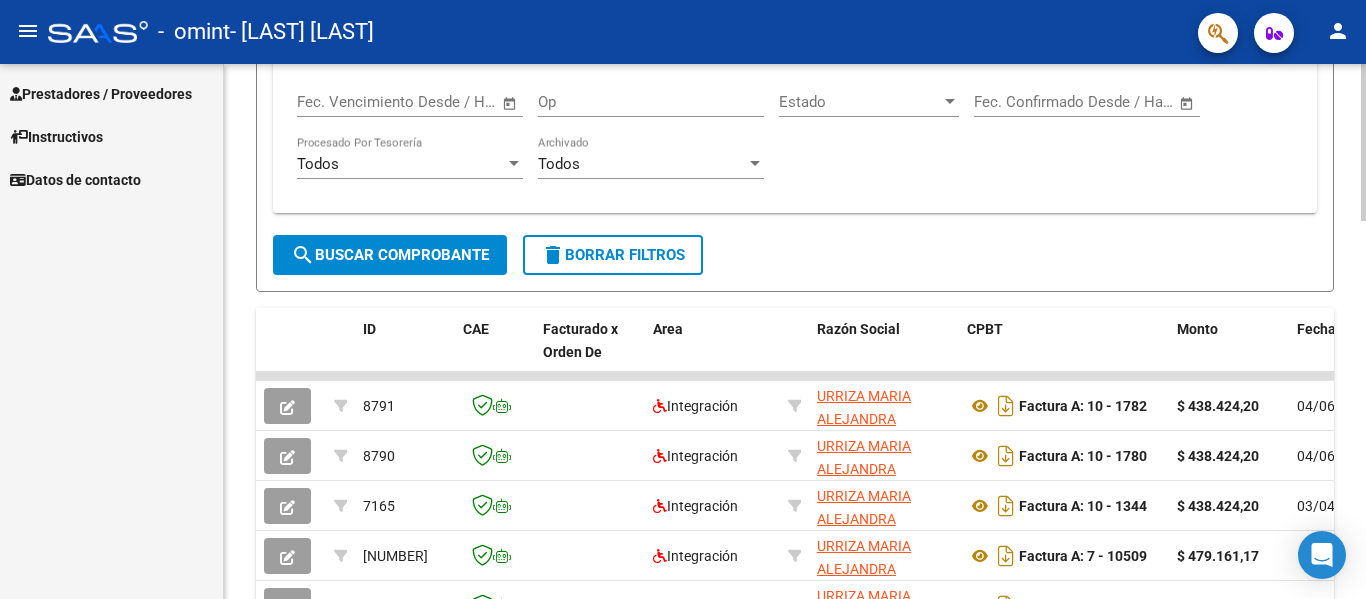 scroll, scrollTop: 691, scrollLeft: 0, axis: vertical 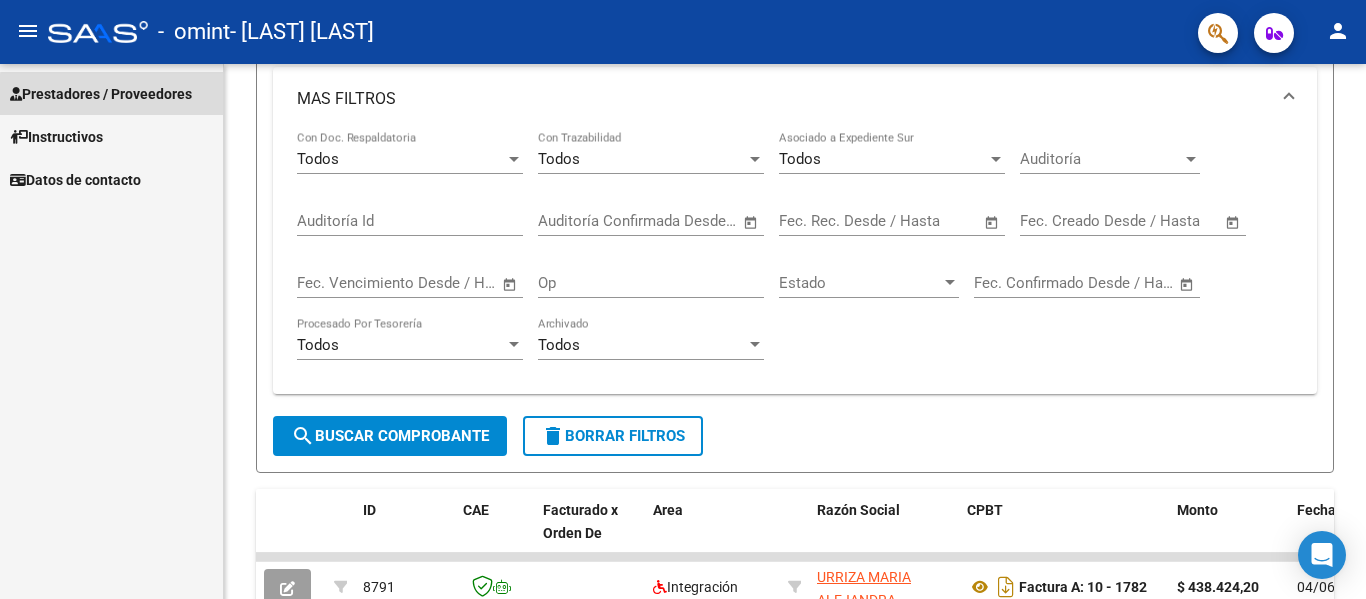 click on "Prestadores / Proveedores" at bounding box center (101, 94) 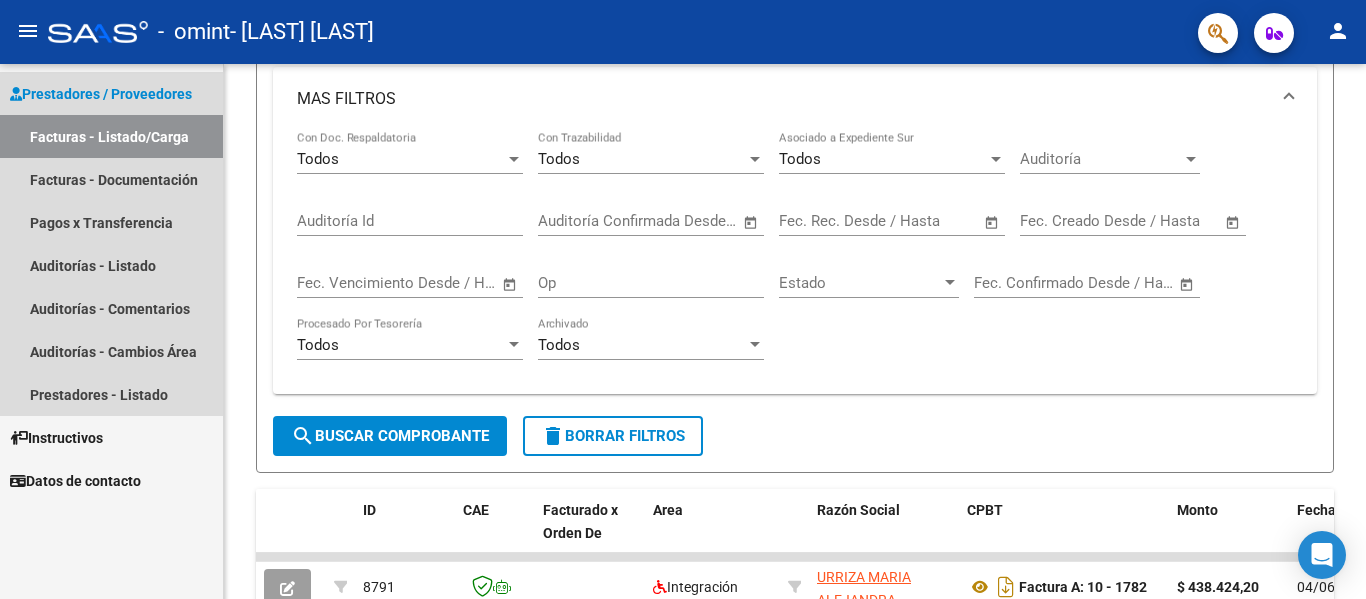 click on "Facturas - Listado/Carga" at bounding box center (111, 136) 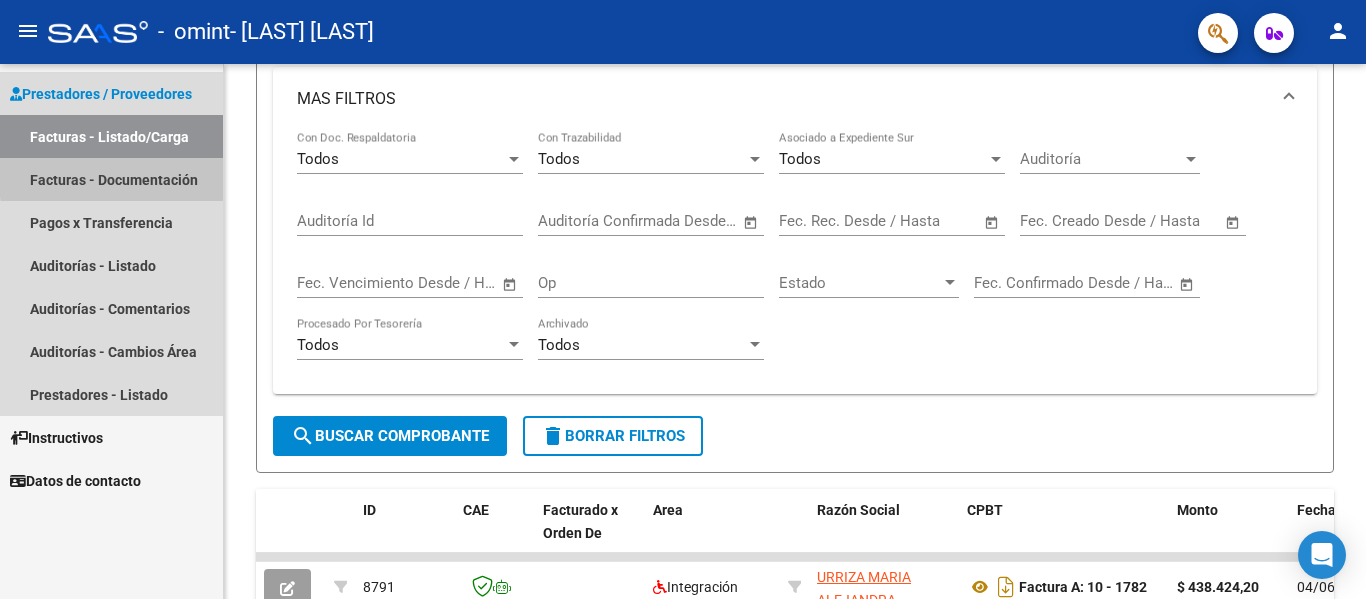 click on "Facturas - Documentación" at bounding box center (111, 179) 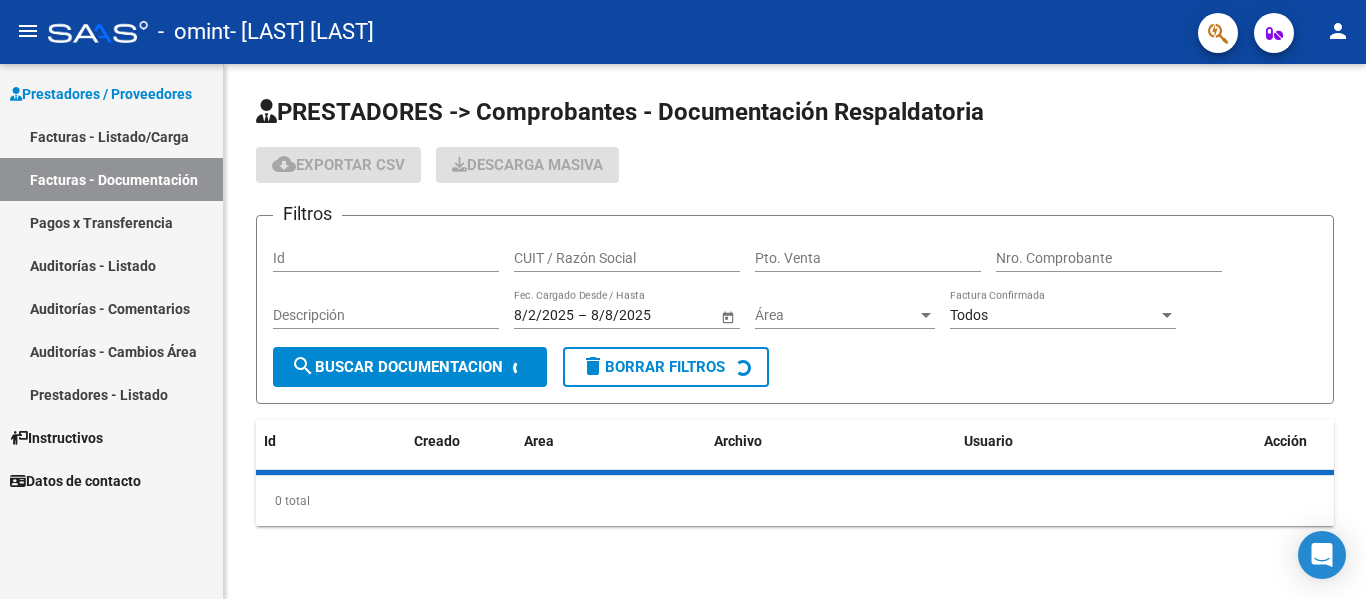 scroll, scrollTop: 0, scrollLeft: 0, axis: both 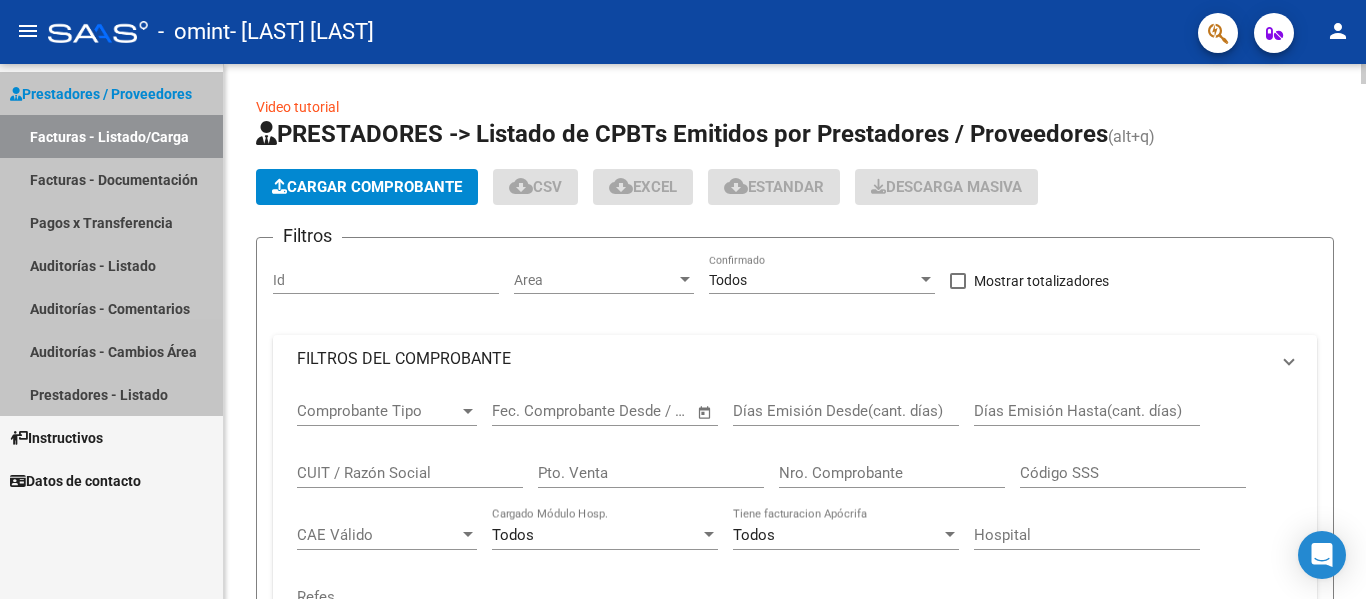 click on "Cargar Comprobante" 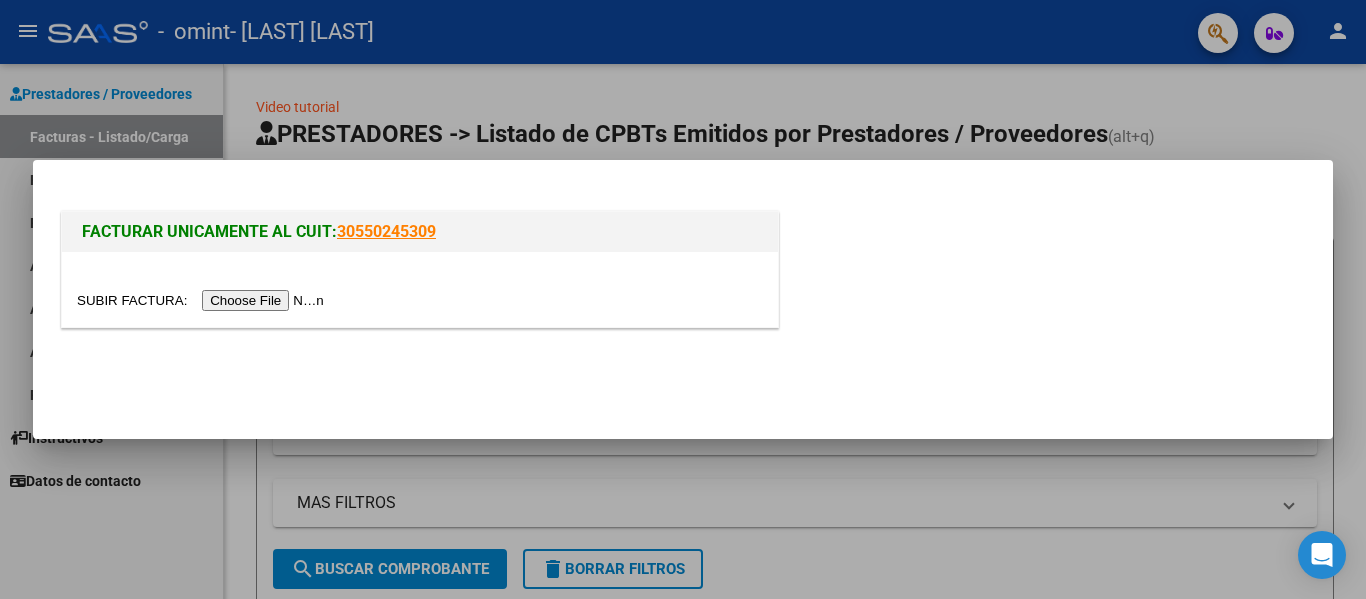 click at bounding box center [203, 300] 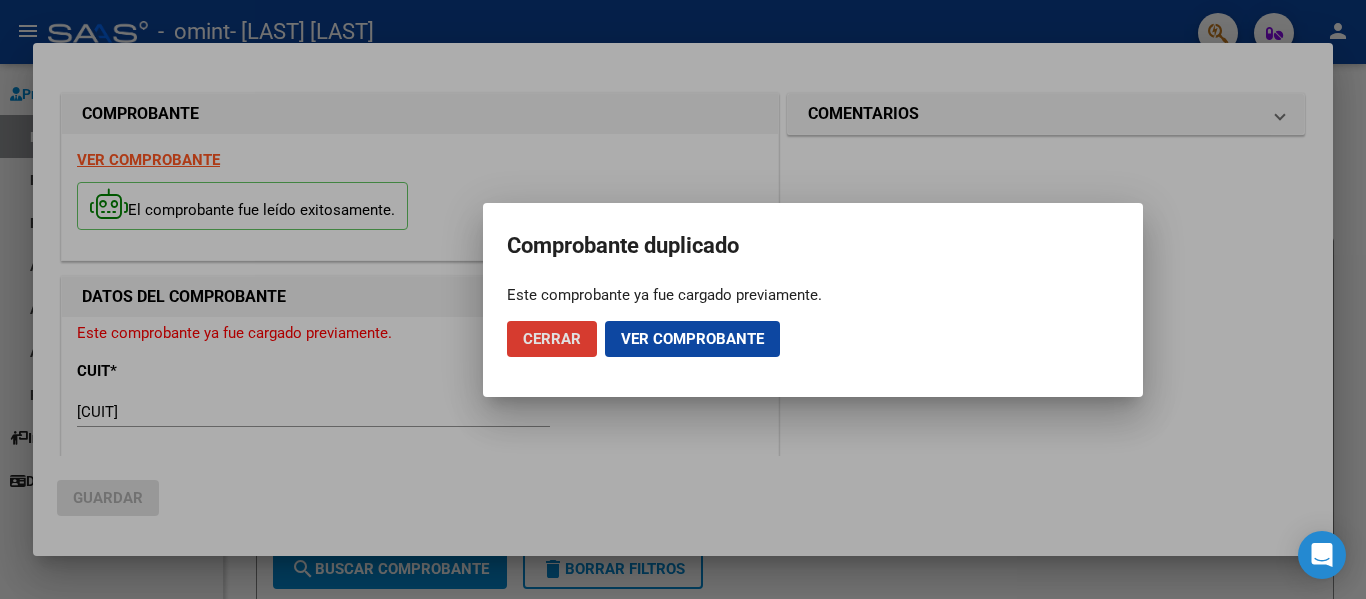 click on "Ver comprobante" 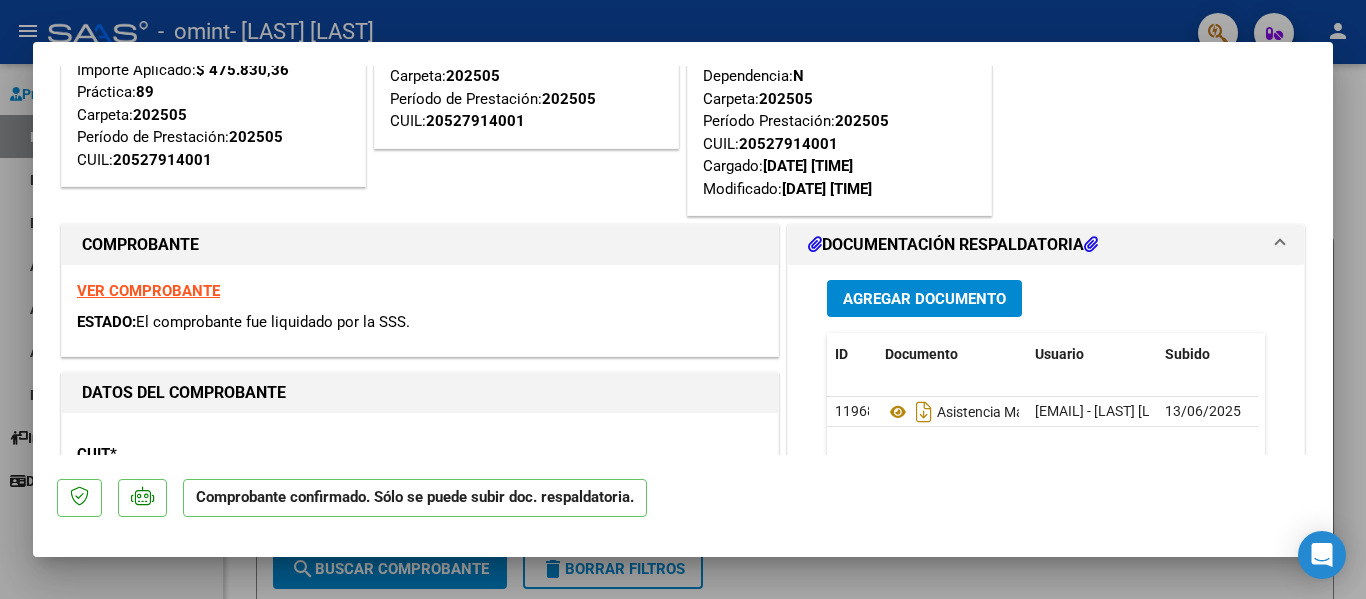 scroll, scrollTop: 200, scrollLeft: 0, axis: vertical 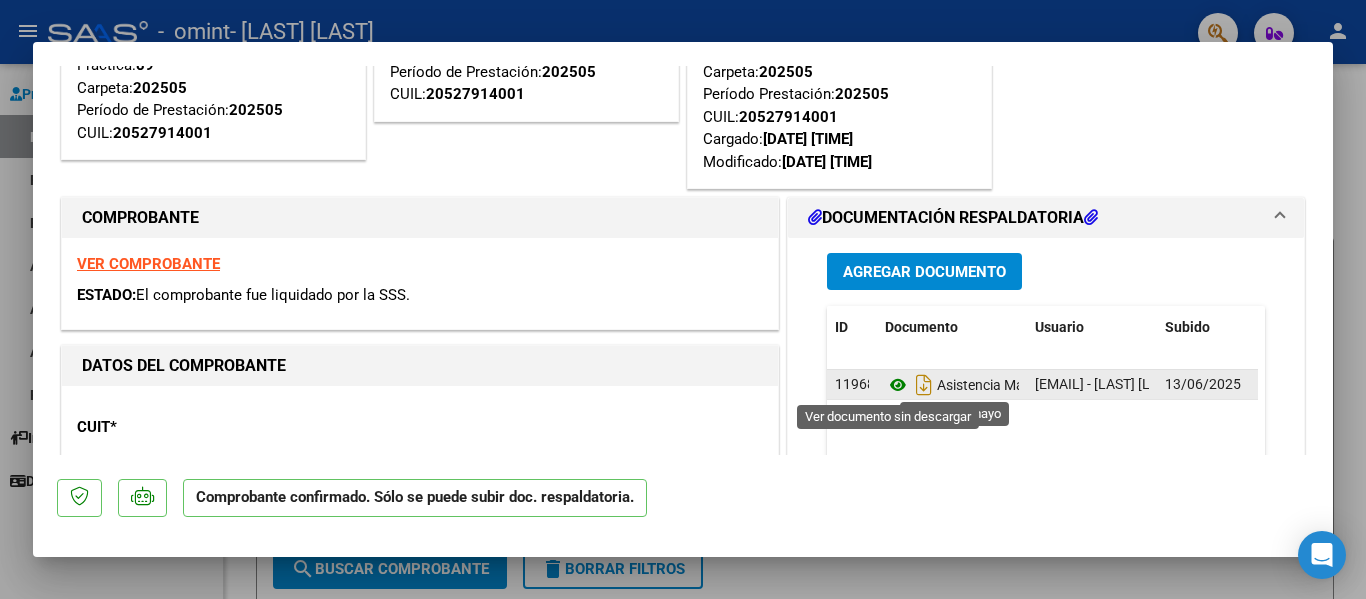 click 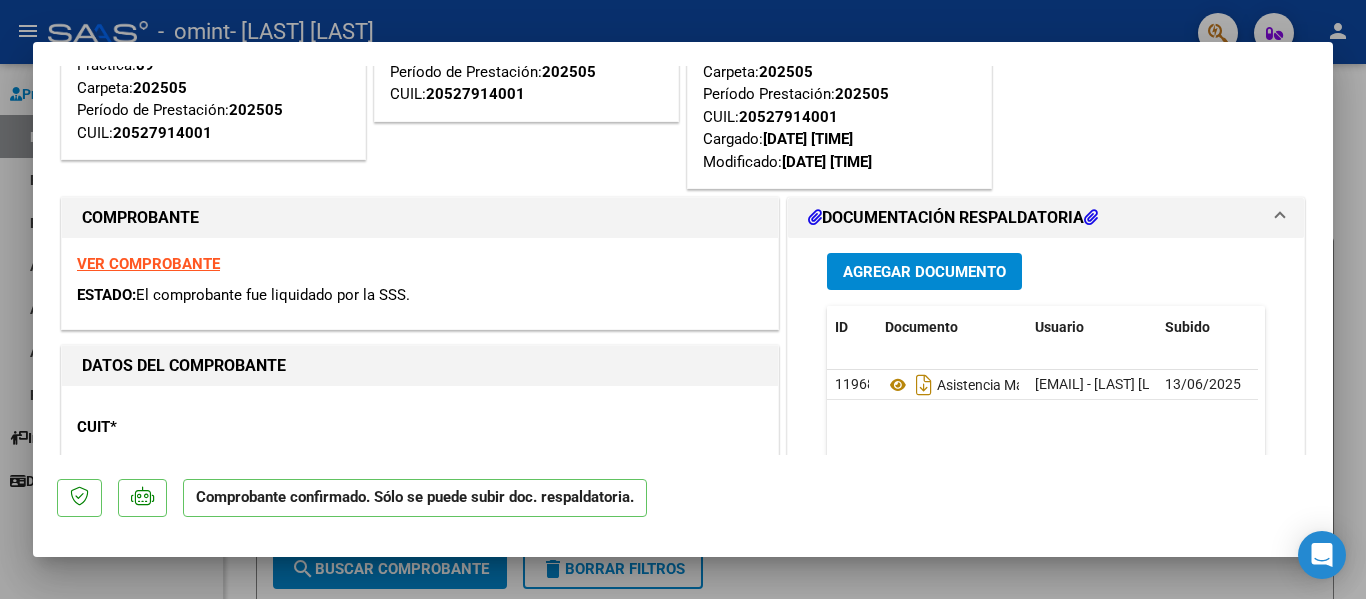 click at bounding box center [683, 299] 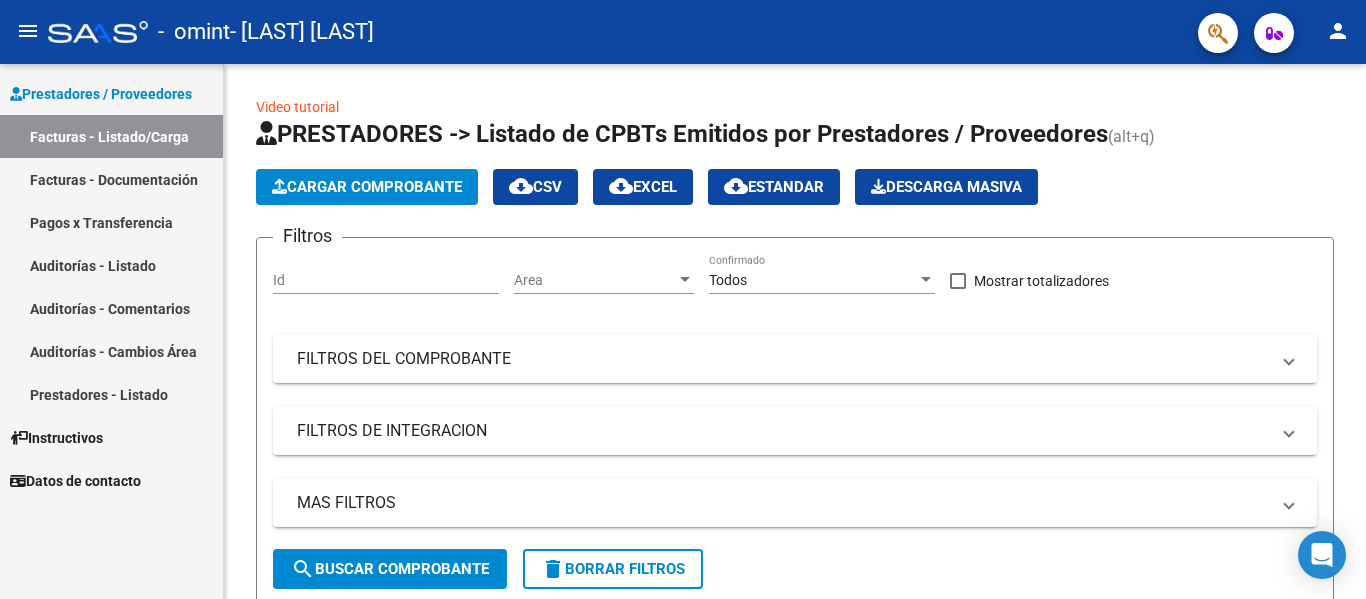 click on "Prestadores / Proveedores Facturas - Listado/Carga Facturas - Documentación Pagos x Transferencia Auditorías - Listado Auditorías - Comentarios Auditorías - Cambios Área Prestadores - Listado    Instructivos    Datos de contacto" at bounding box center (111, 331) 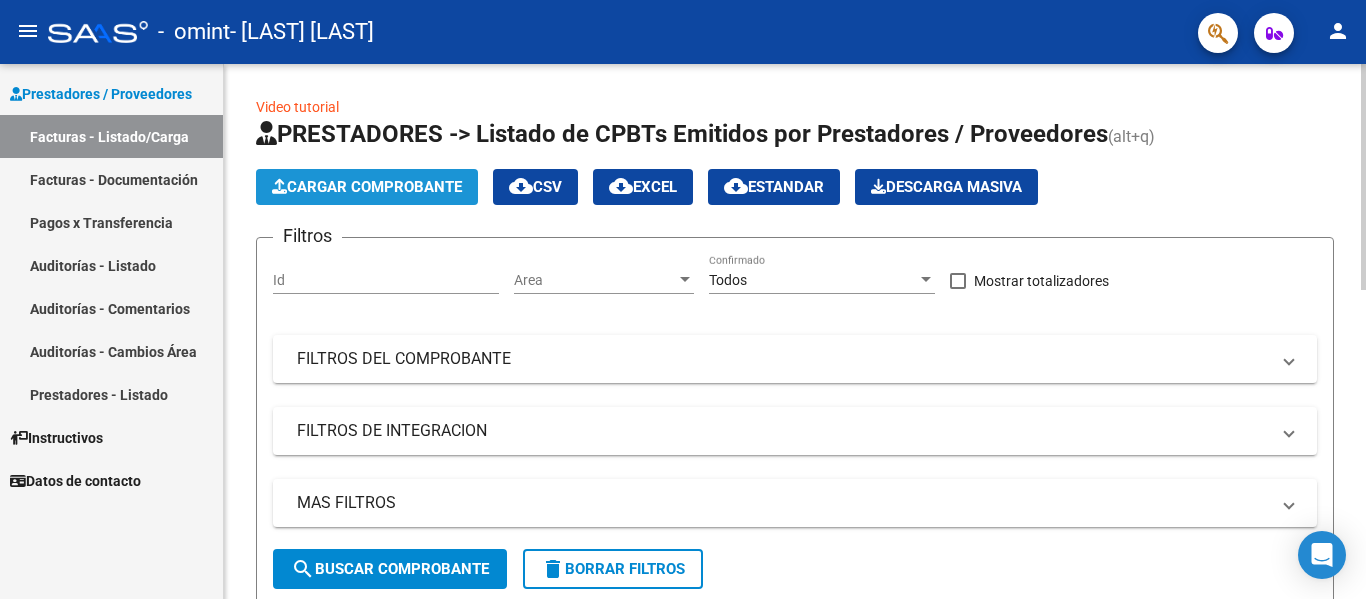 click on "Cargar Comprobante" 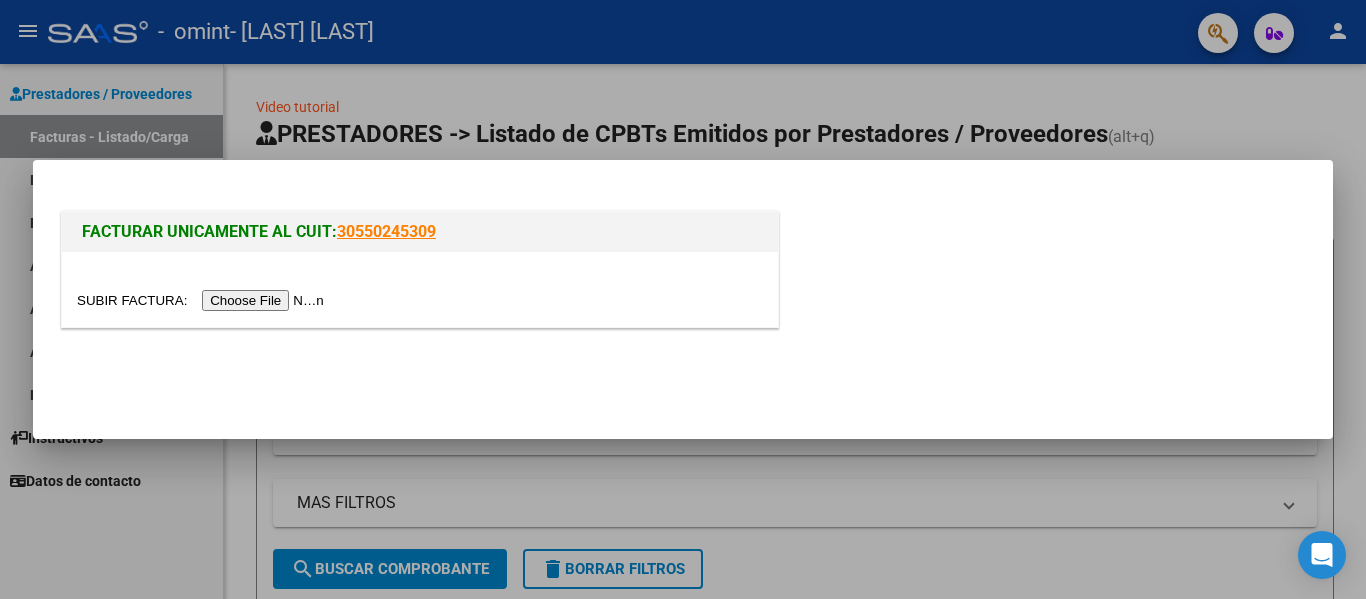click at bounding box center (203, 300) 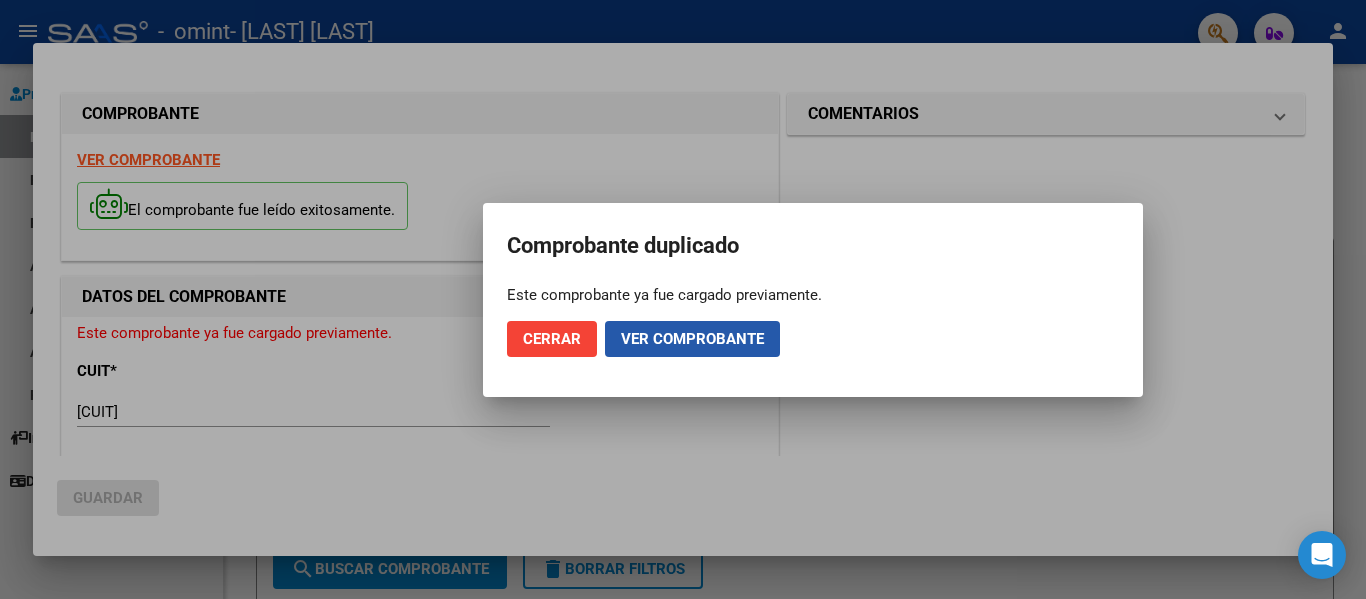click on "Ver comprobante" 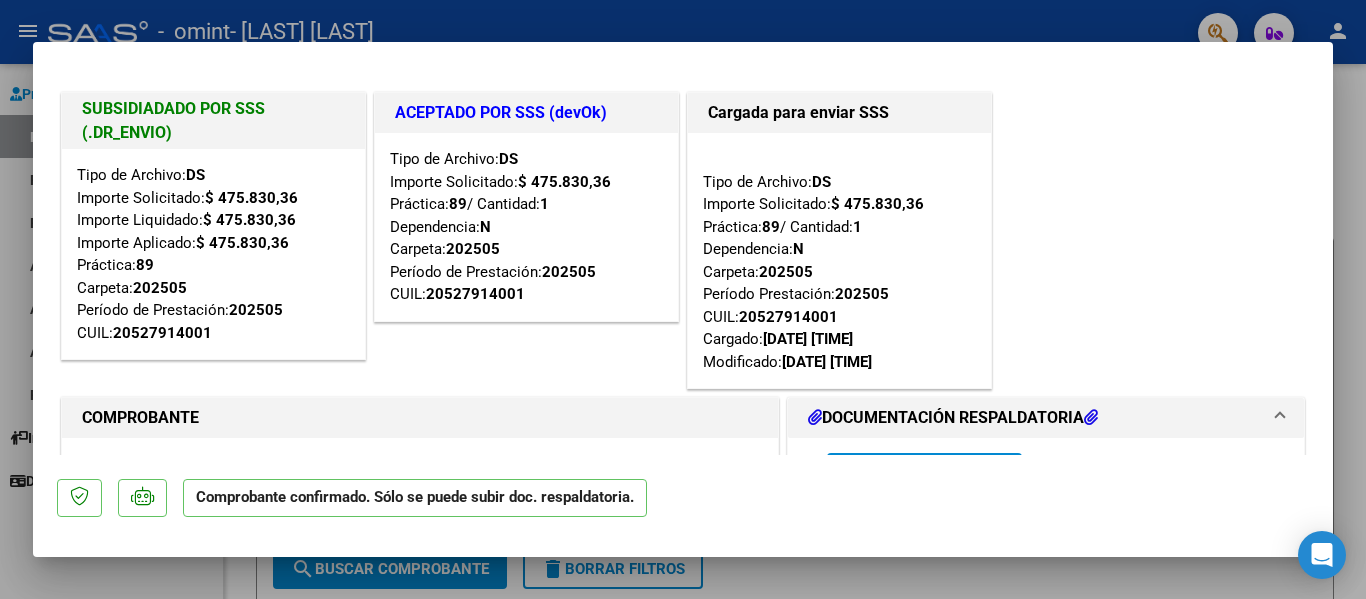 click at bounding box center [683, 299] 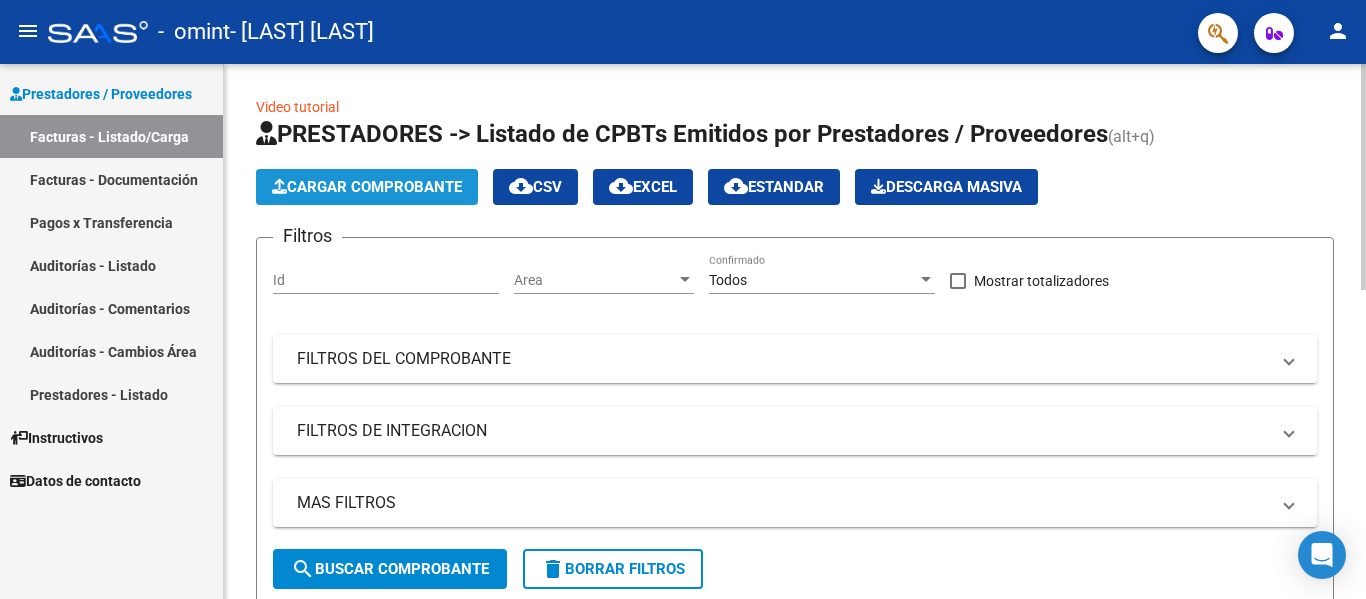 click on "Cargar Comprobante" 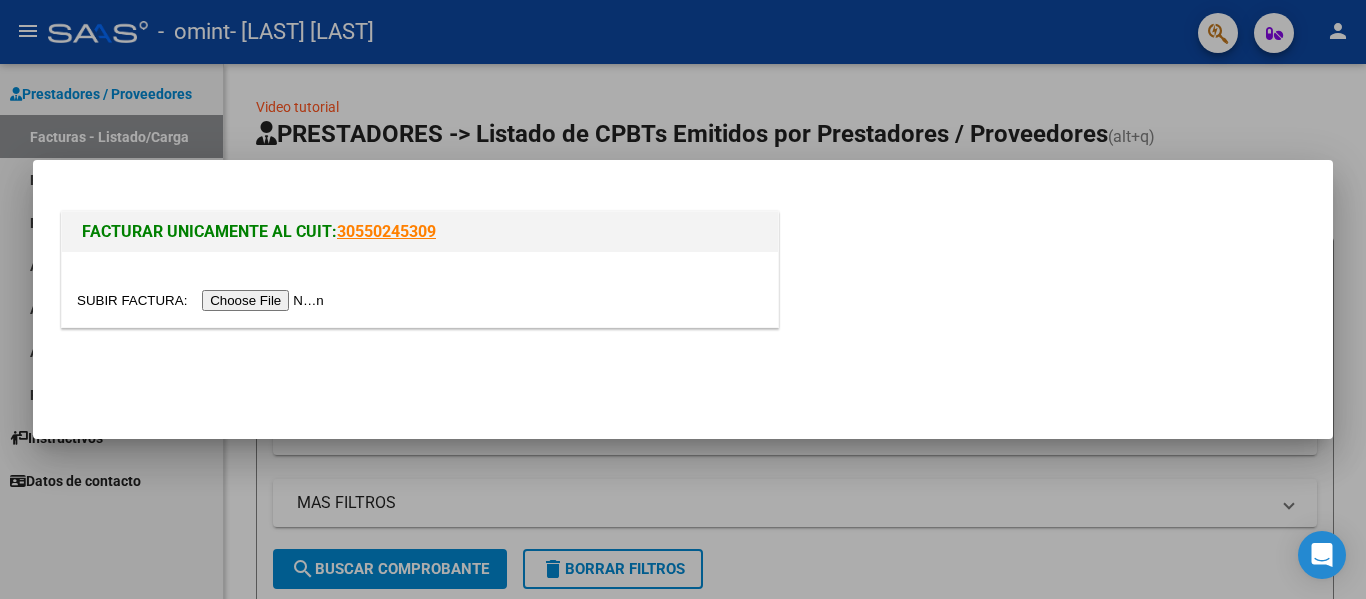 click at bounding box center [203, 300] 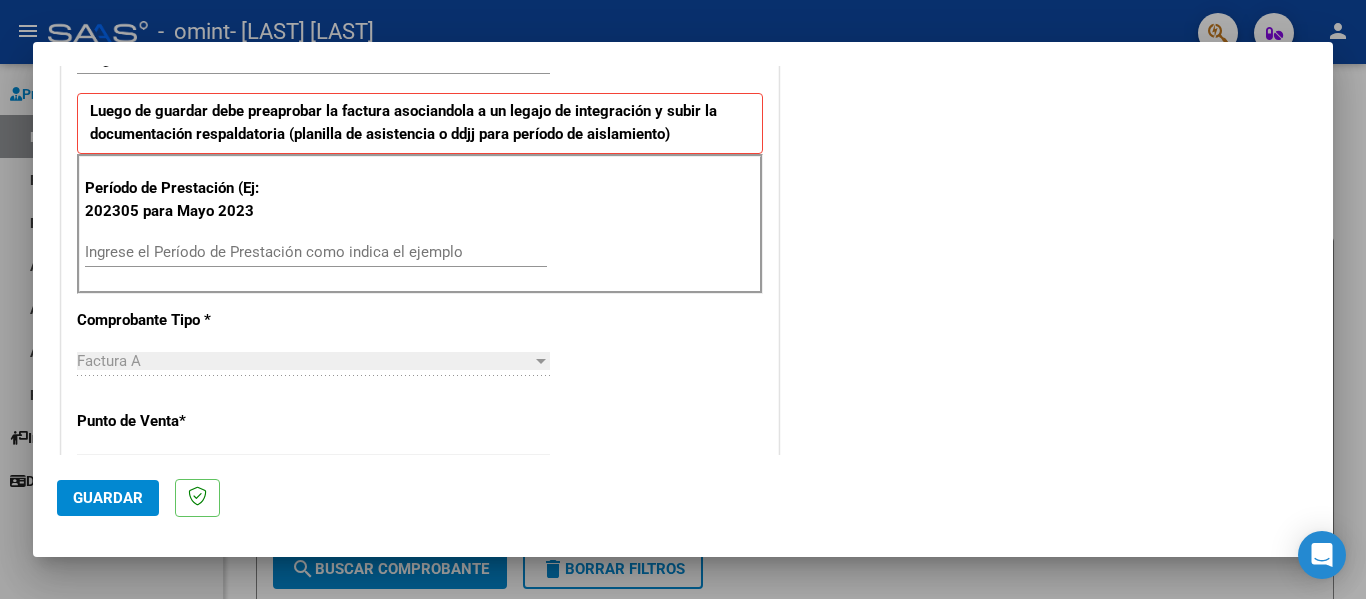 scroll, scrollTop: 500, scrollLeft: 0, axis: vertical 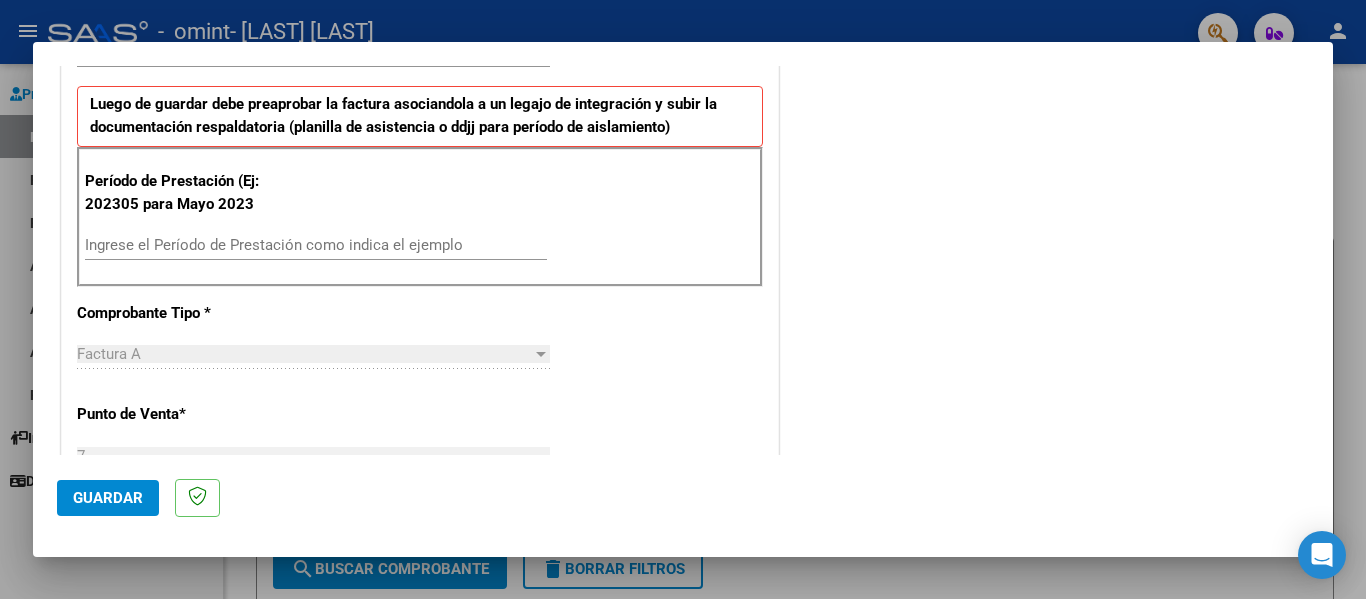 click on "Ingrese el Período de Prestación como indica el ejemplo" at bounding box center (316, 245) 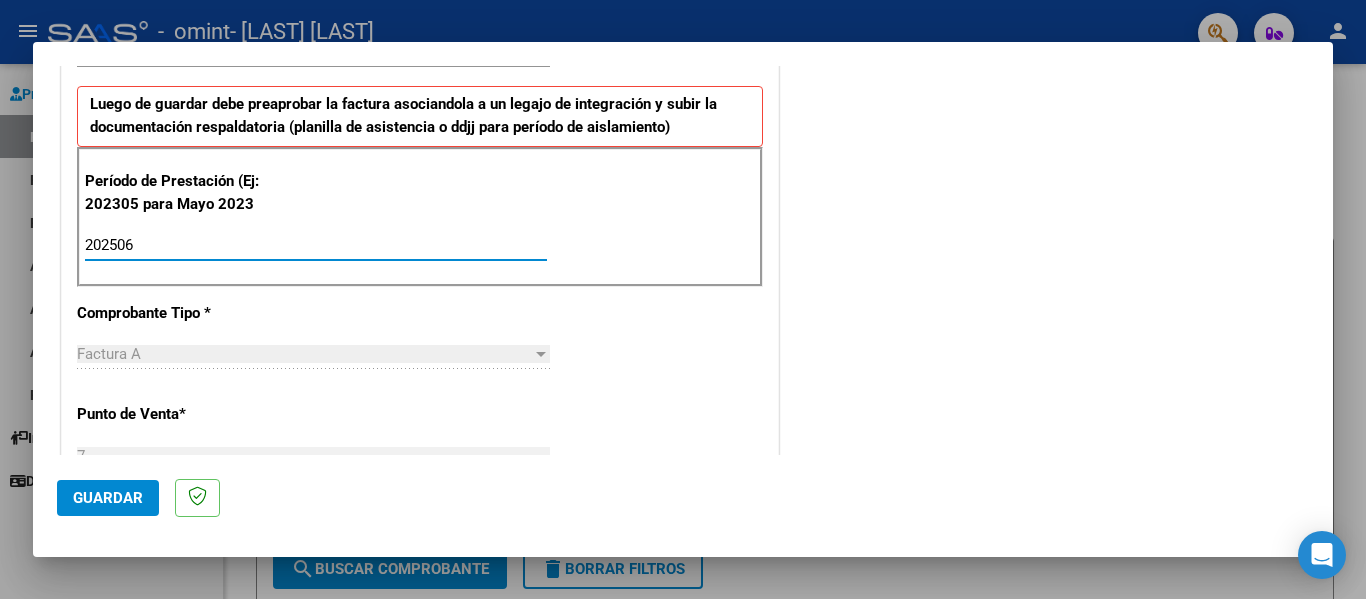 type on "202506" 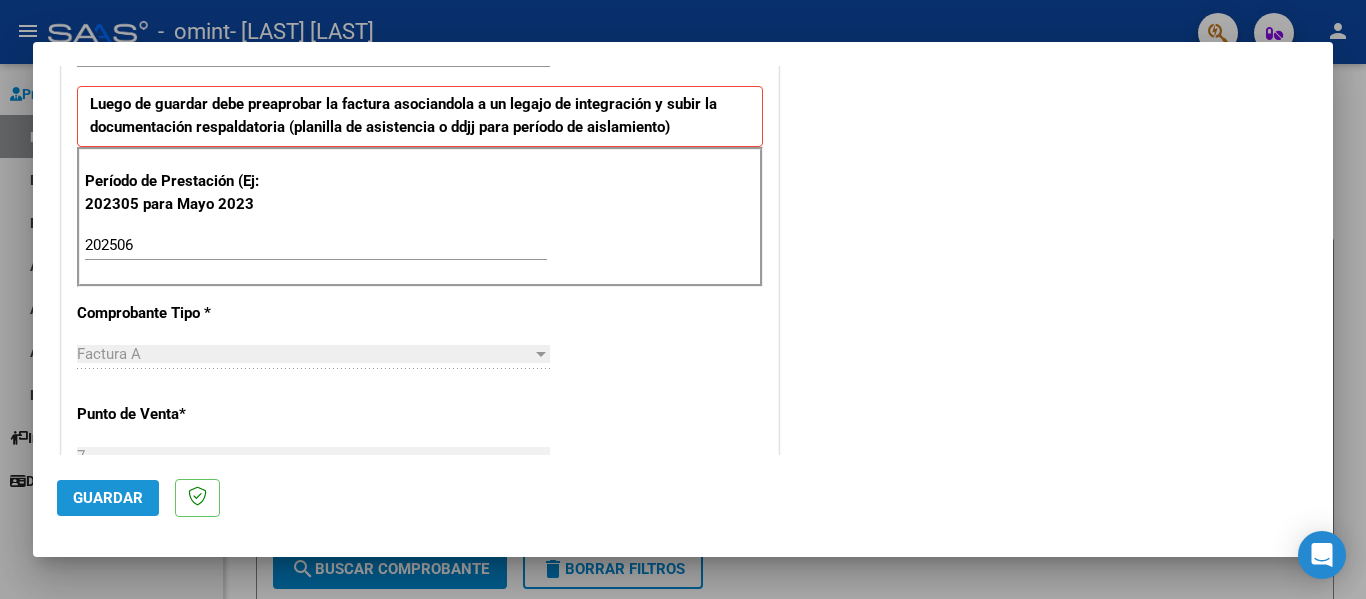 click on "Guardar" 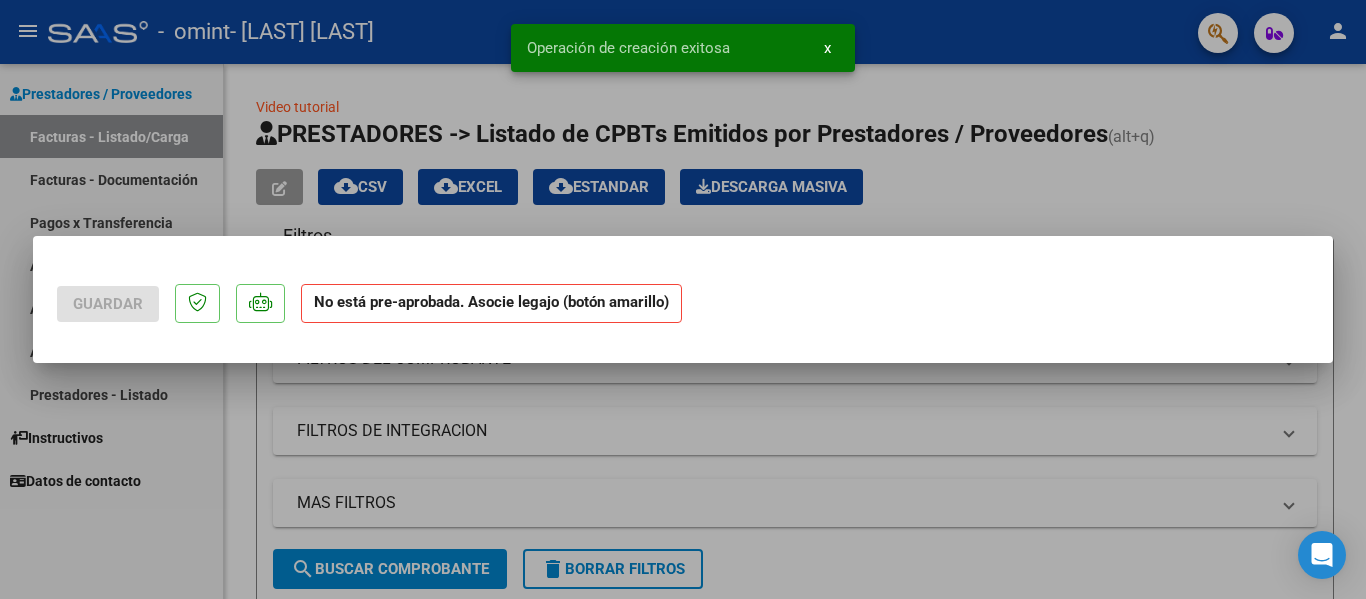 scroll, scrollTop: 0, scrollLeft: 0, axis: both 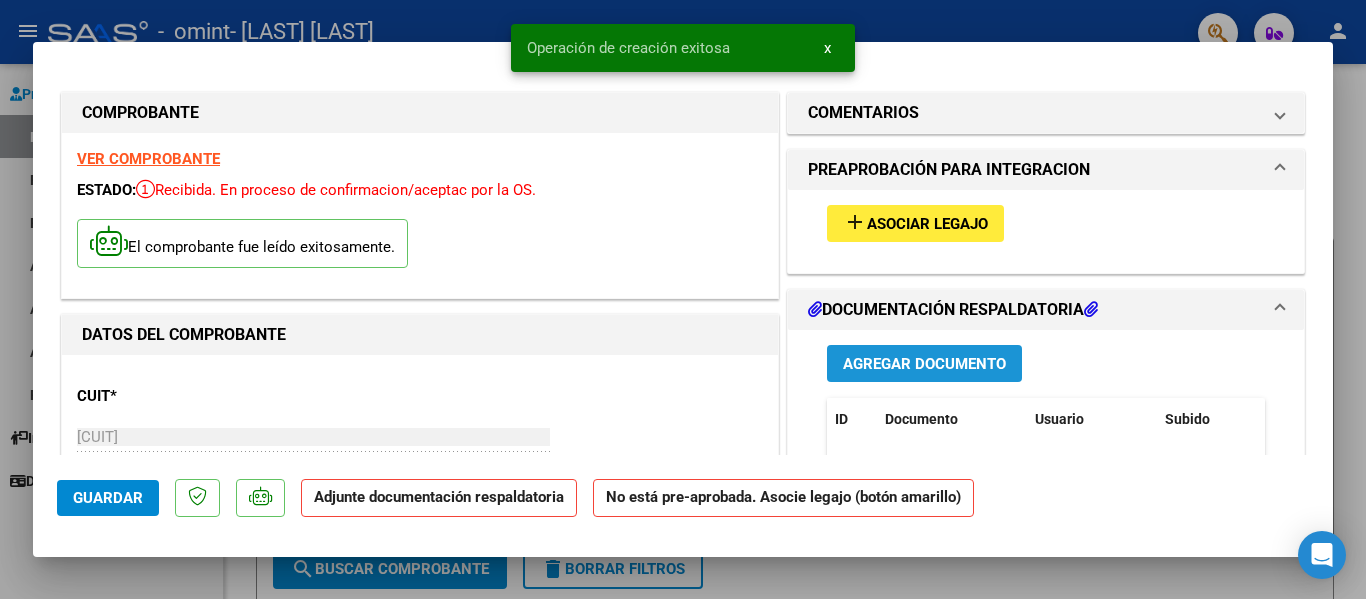 click on "Agregar Documento" at bounding box center (924, 364) 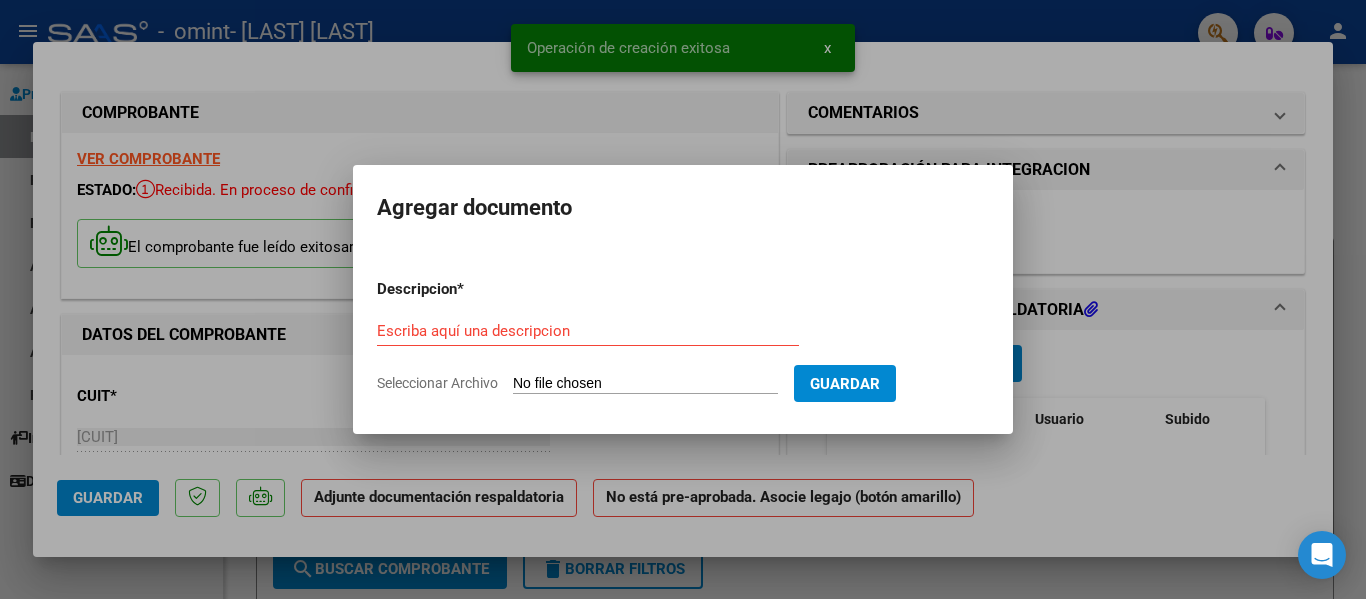 click on "Seleccionar Archivo" at bounding box center [645, 384] 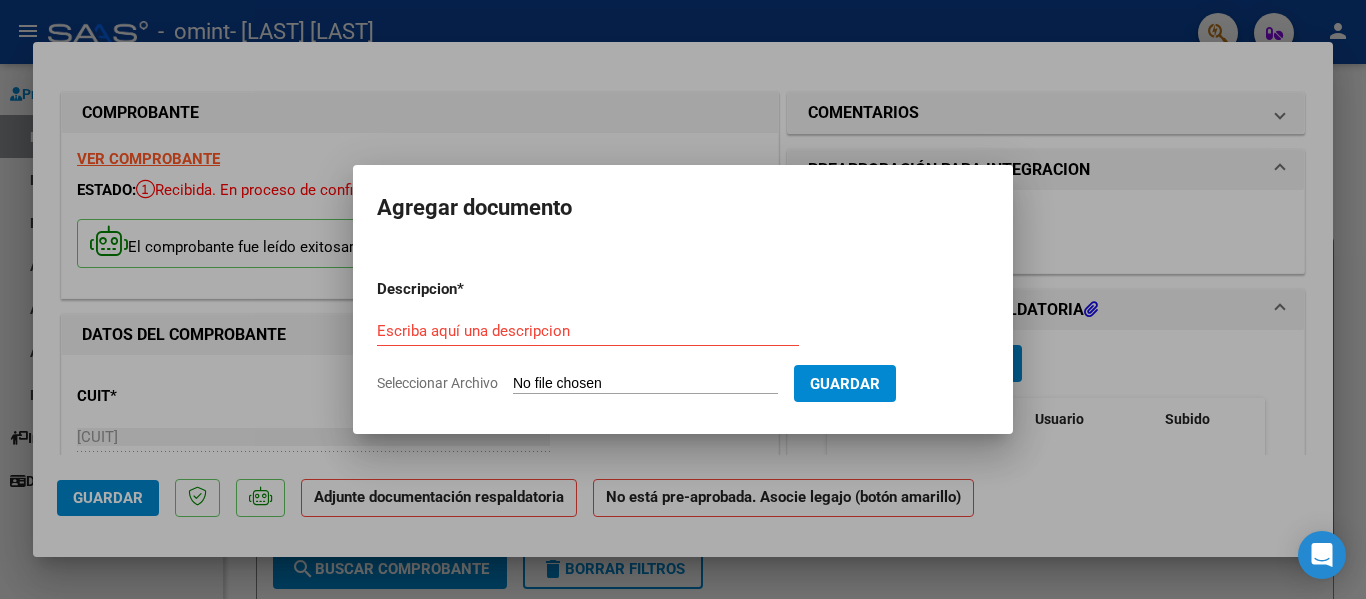 type on "C:\fakepath\[FILENAME].pdf" 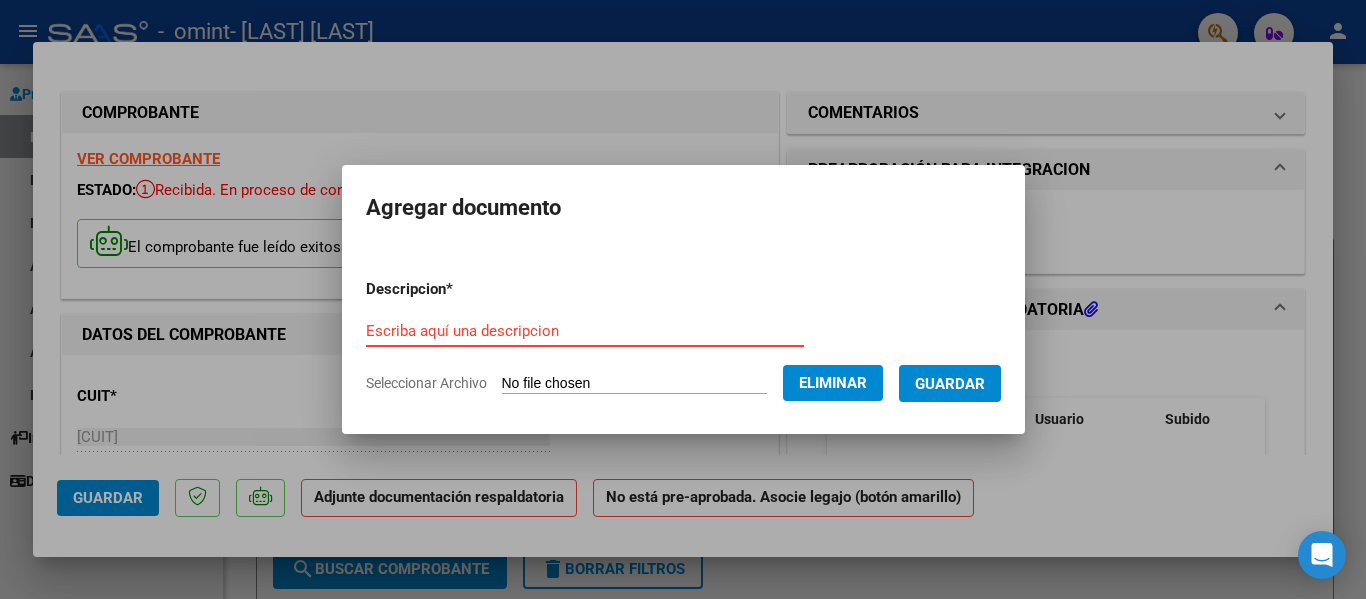 click on "Escriba aquí una descripcion" at bounding box center (585, 331) 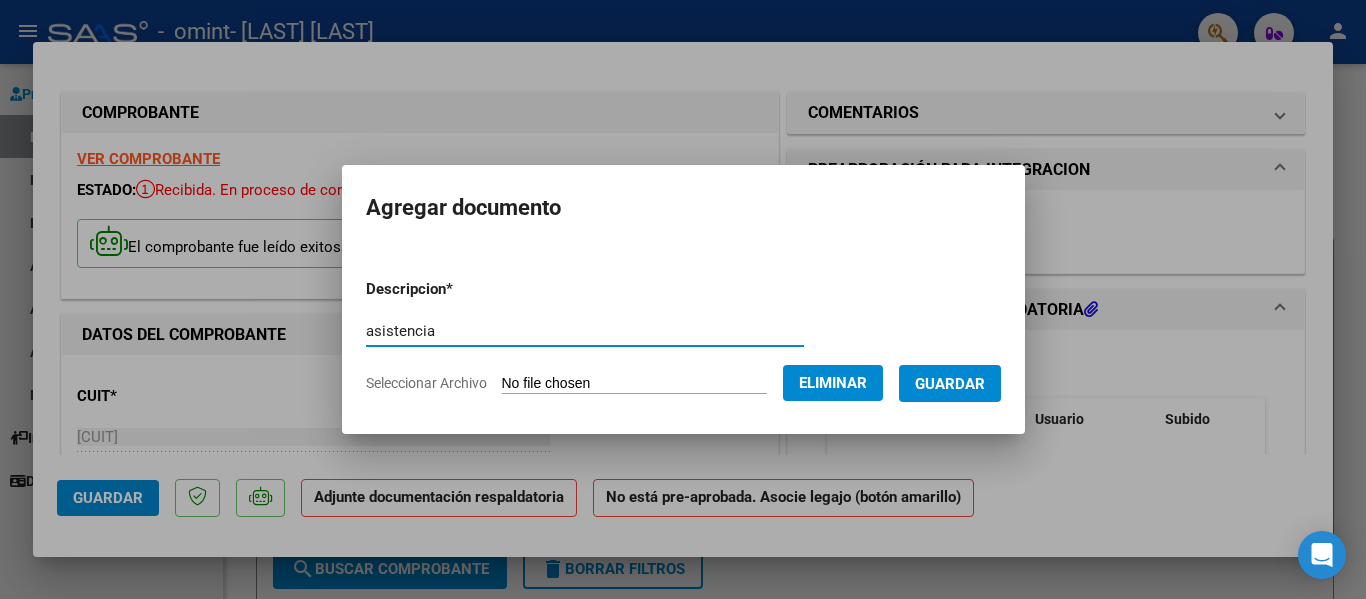 type on "asistencia" 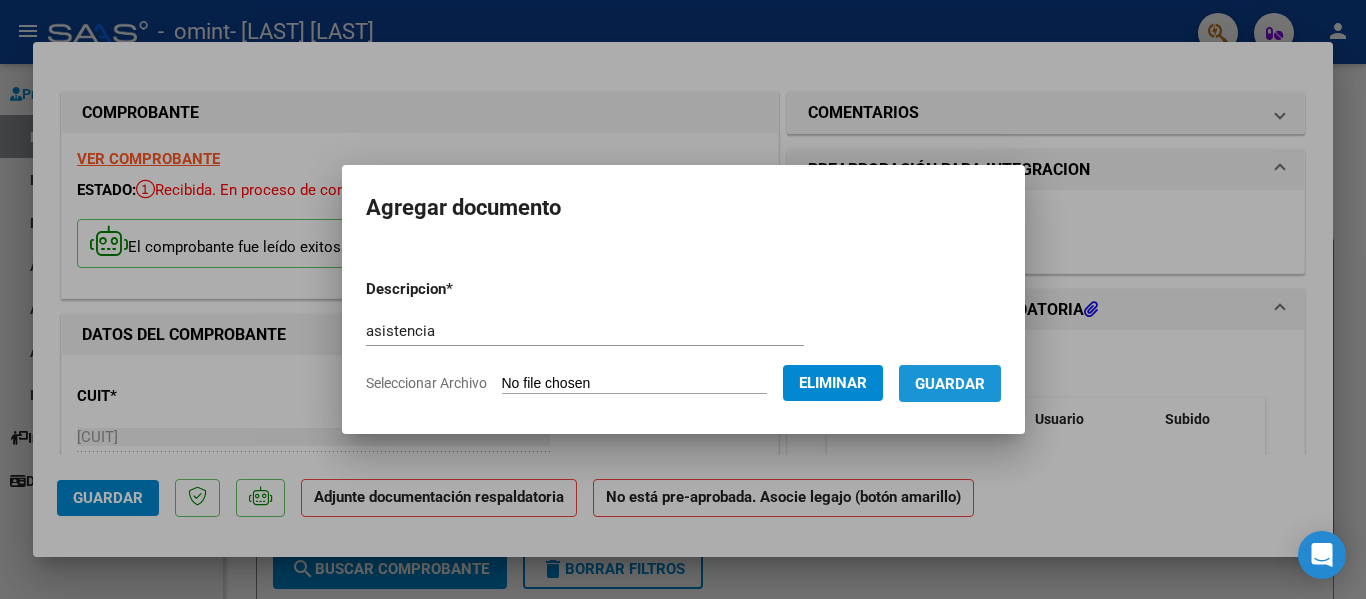 click on "Guardar" at bounding box center [950, 384] 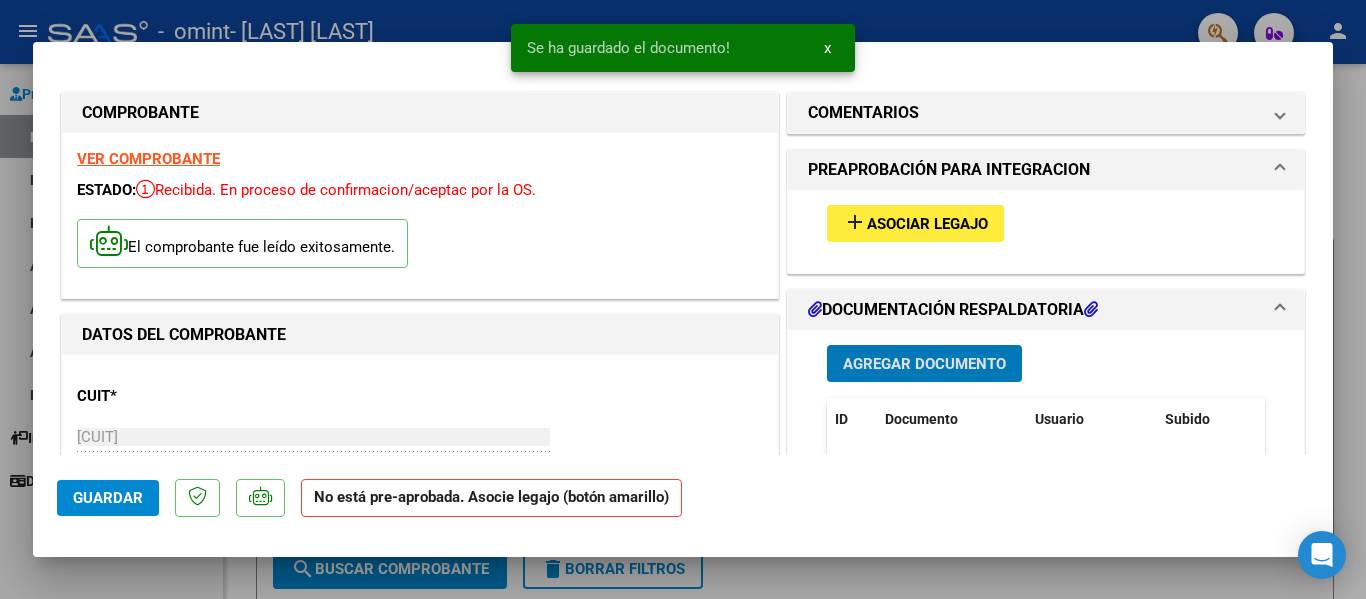 click on "Guardar" 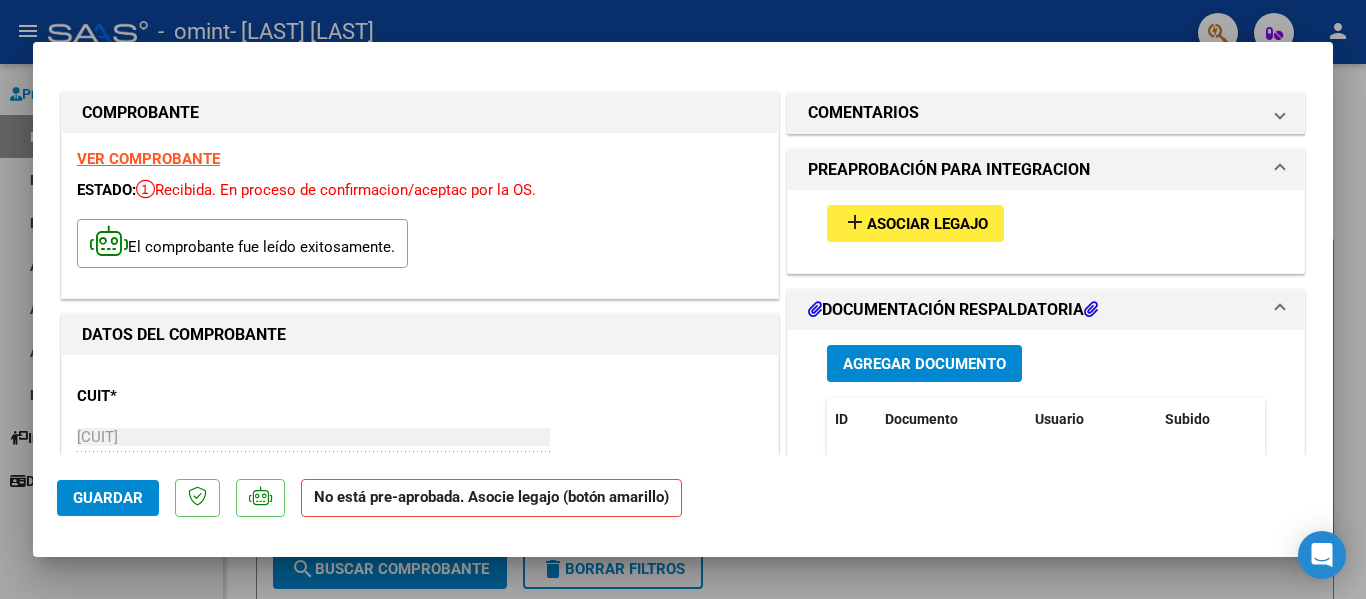 click on "Guardar" 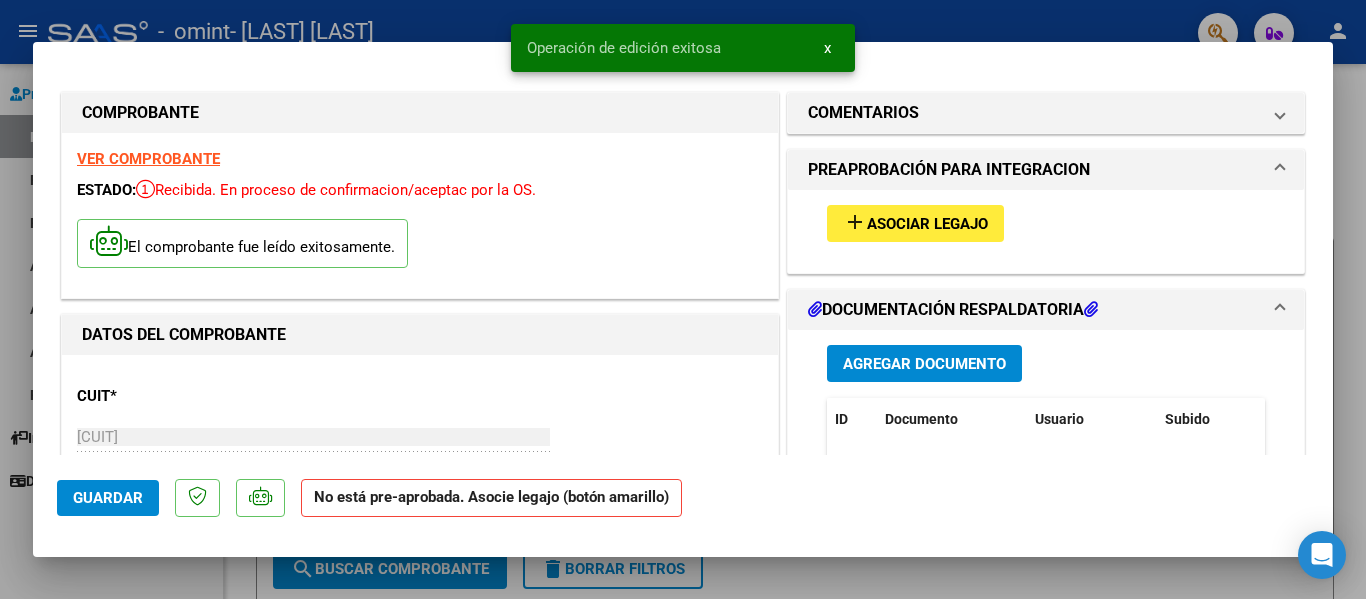 click at bounding box center (683, 299) 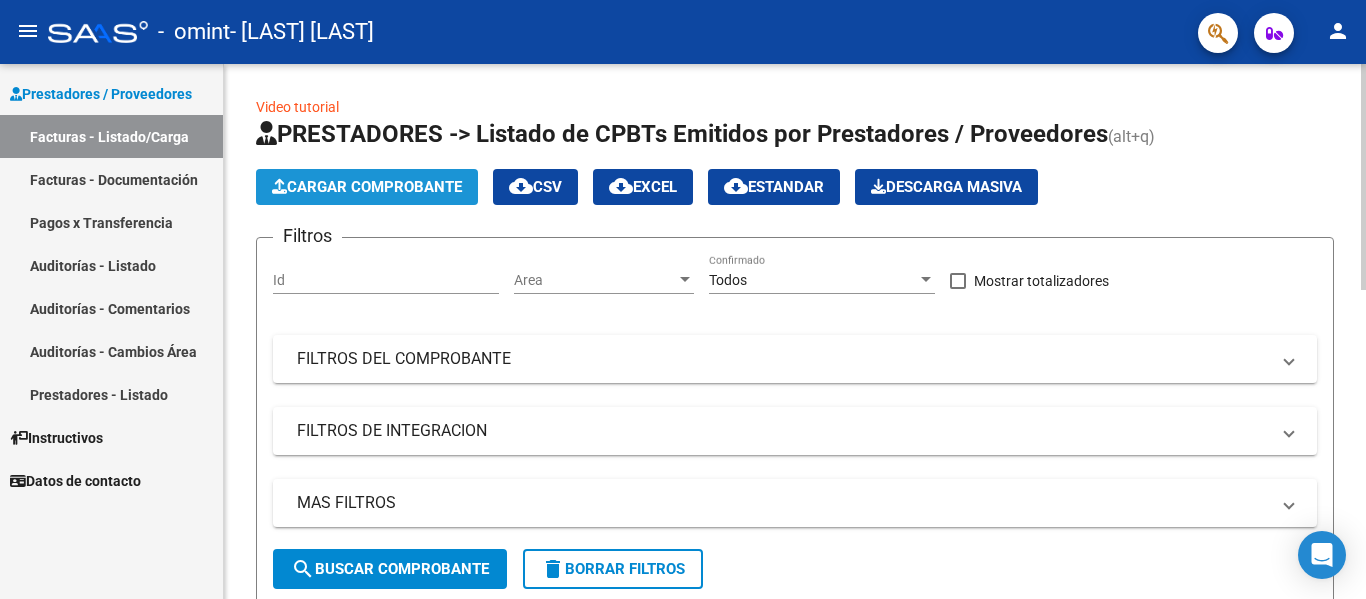 click on "Cargar Comprobante" 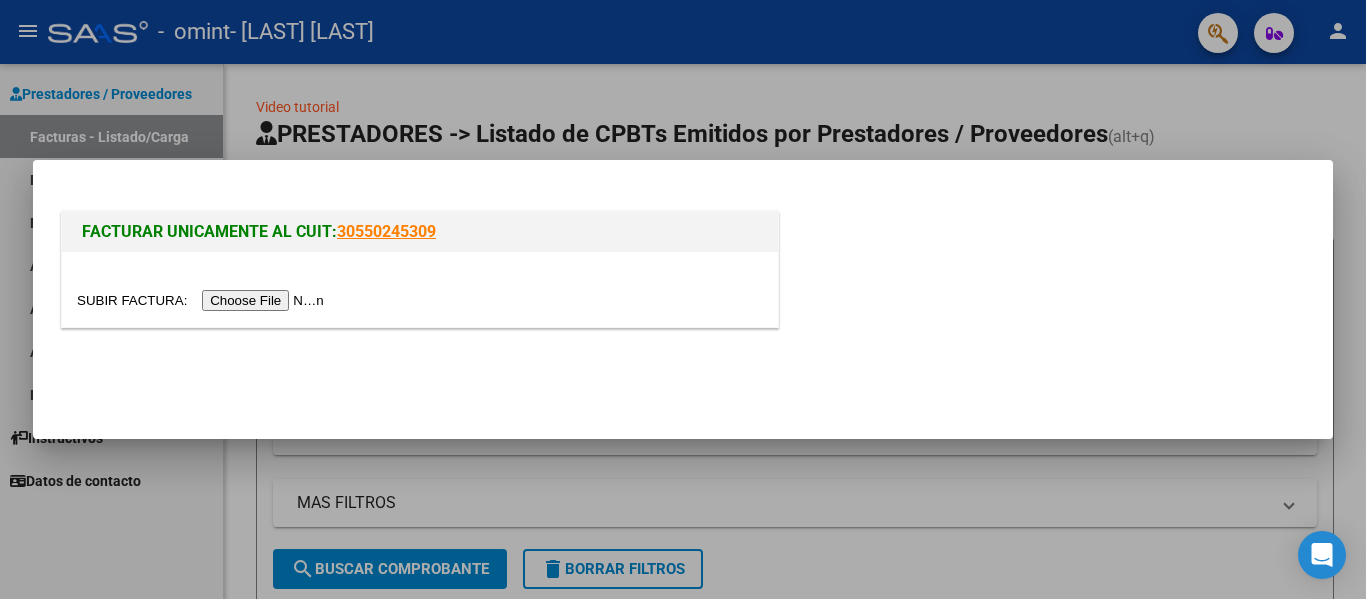 click at bounding box center [203, 300] 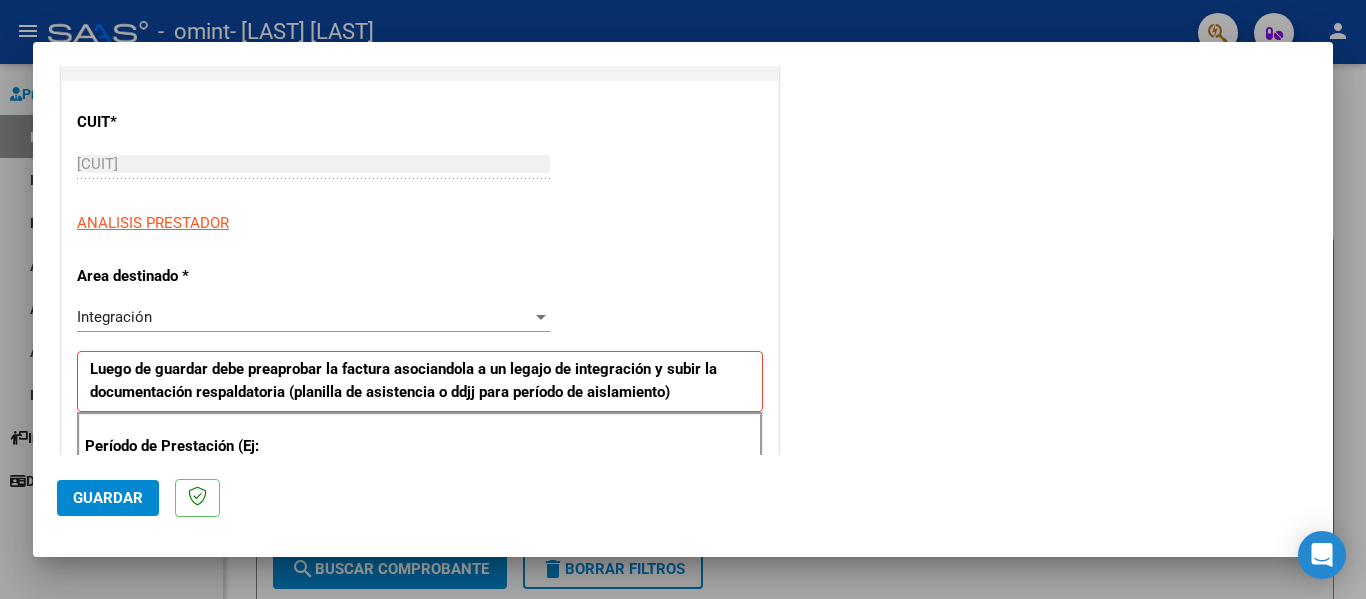 scroll, scrollTop: 300, scrollLeft: 0, axis: vertical 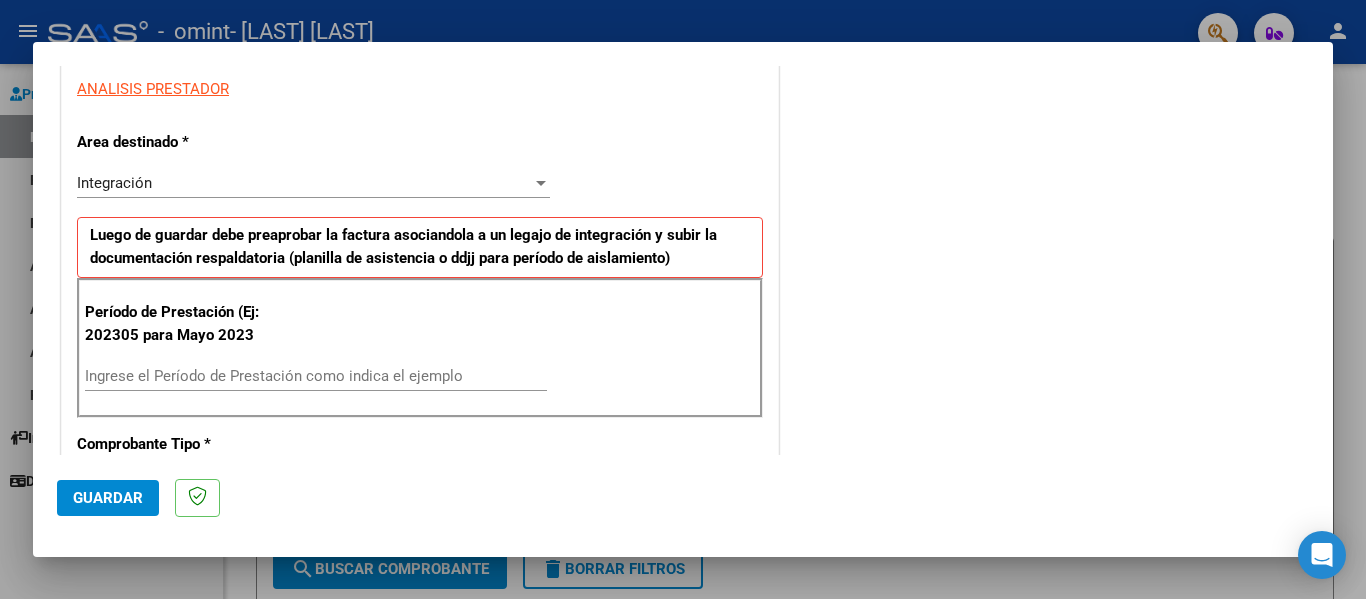 click on "CUIT * [CUIT] Ingresar CUIT ANALISIS PRESTADOR Area destinado * Integración Seleccionar Area Luego de guardar debe preaprobar la factura asociandola a un legajo de integración y subir la documentación respaldatoria (planilla de asistencia o ddjj para período de aislamiento) Período de Prestación (Ej: 202305 para Mayo 2023 Ingrese el Período de Prestación como indica el ejemplo Comprobante Tipo * Factura A Seleccionar Tipo Punto de Venta * 7 Ingresar el Nro. Número * 11128 Ingresar el Nro. Monto * $ 479.161,17 Ingresar el monto Fecha del Cpbt. * 2025-07-07 Ingresar la fecha CAE / CAEA (no ingrese CAI) 75270542661197 Ingresar el CAE o CAEA (no ingrese CAI) Fecha de Vencimiento Ingresar la fecha Ref. Externa Ingresar la ref. N° Liquidación Ingresar el N° Liquidación" at bounding box center (420, 680) 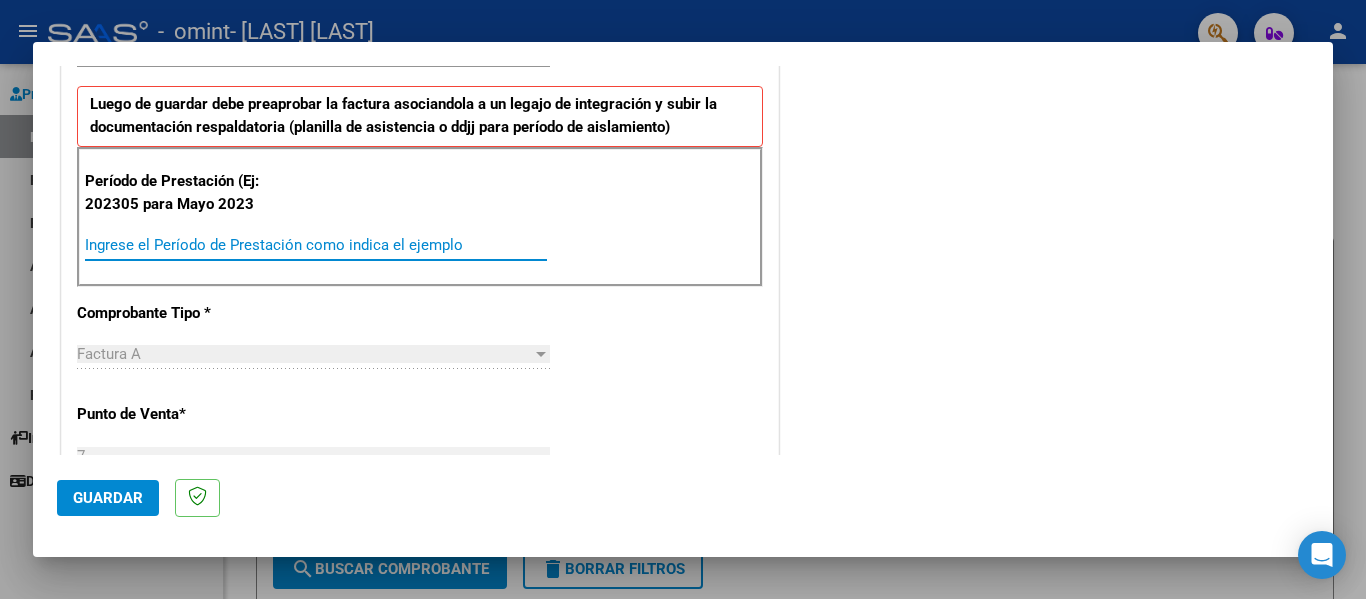 click on "Ingrese el Período de Prestación como indica el ejemplo" at bounding box center [316, 245] 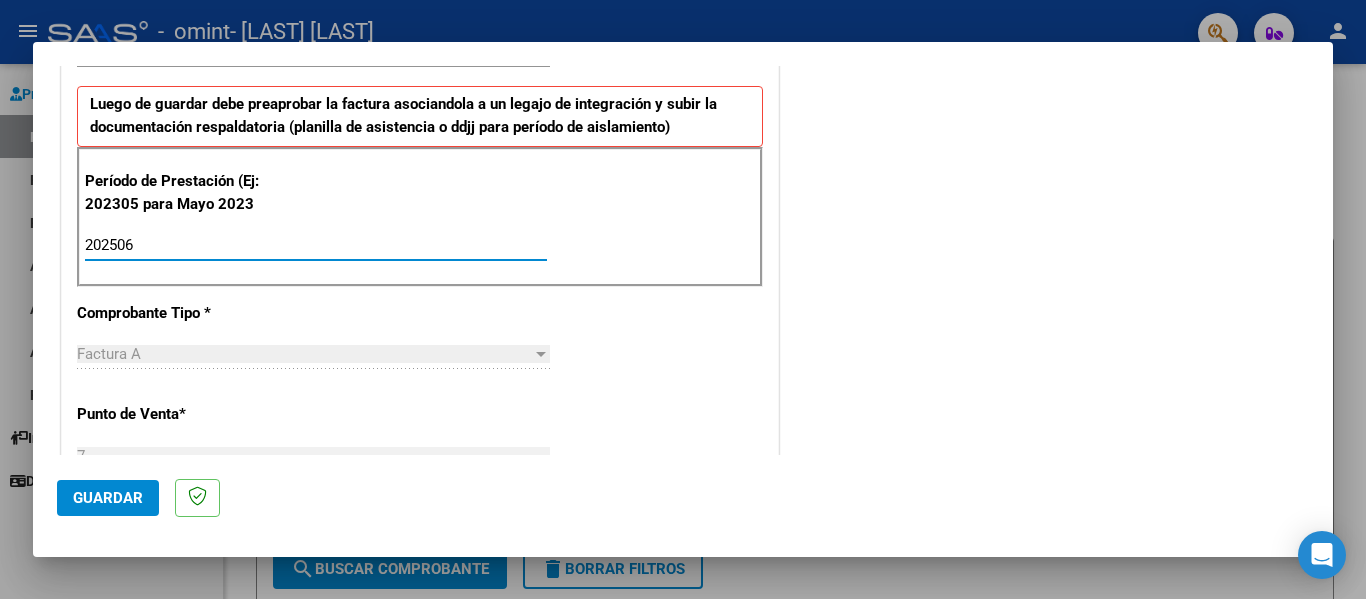 type on "202506" 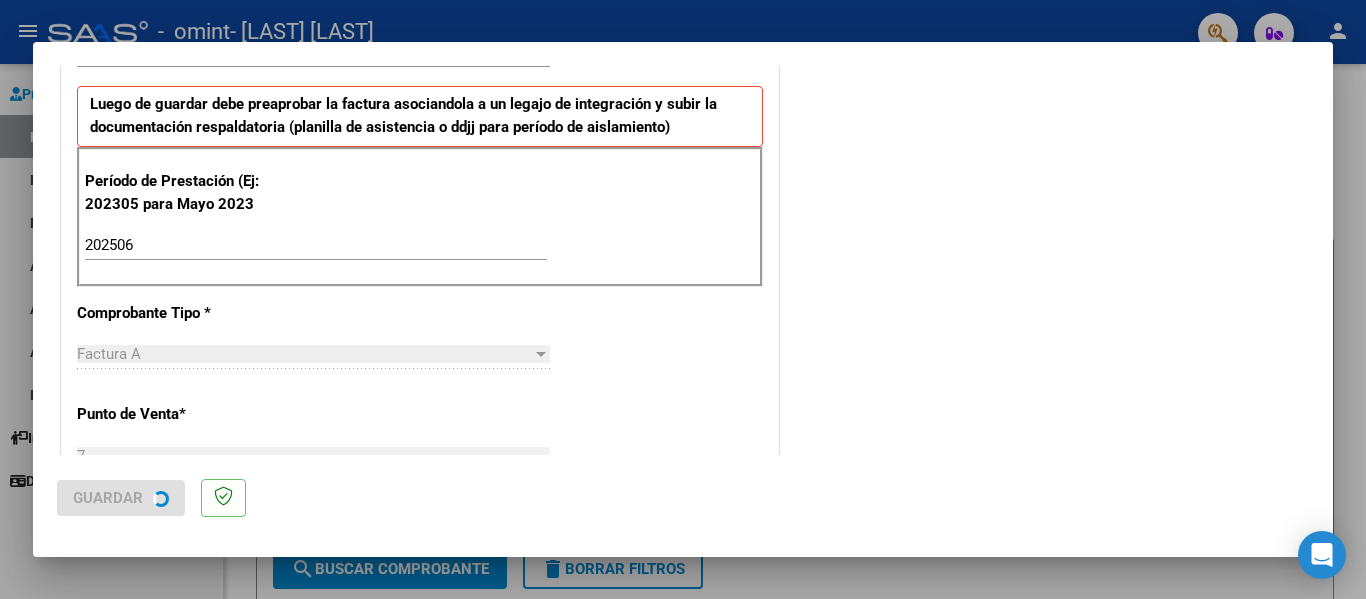 scroll, scrollTop: 0, scrollLeft: 0, axis: both 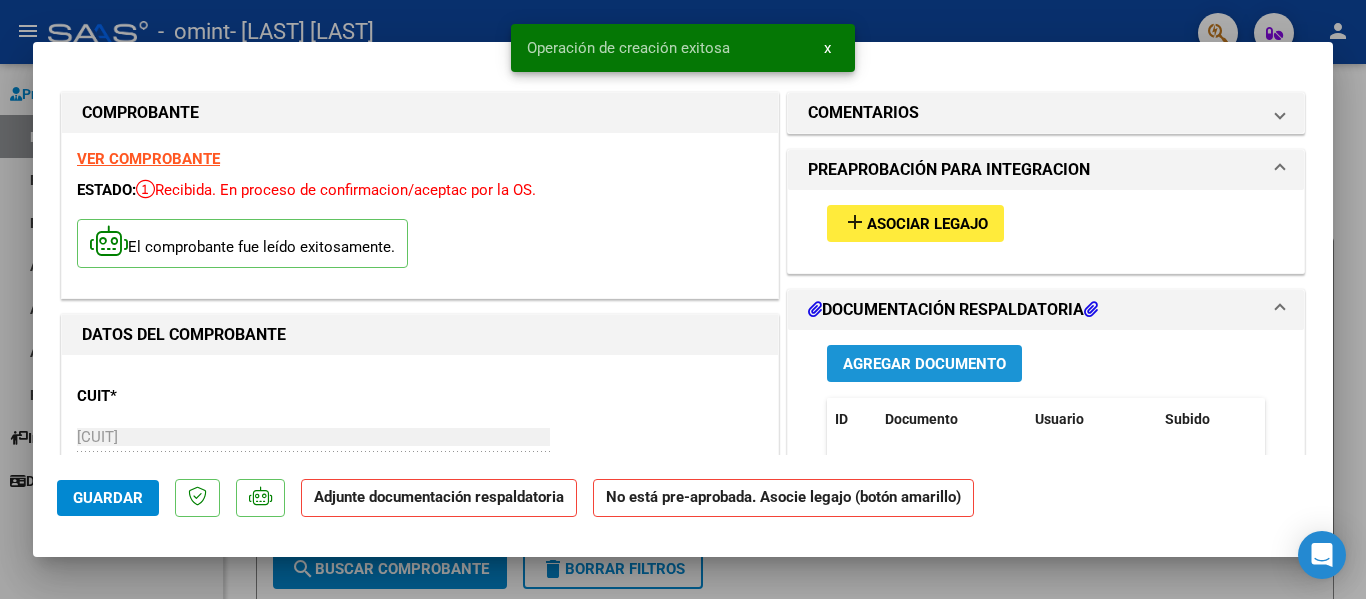 click on "Agregar Documento" at bounding box center (924, 364) 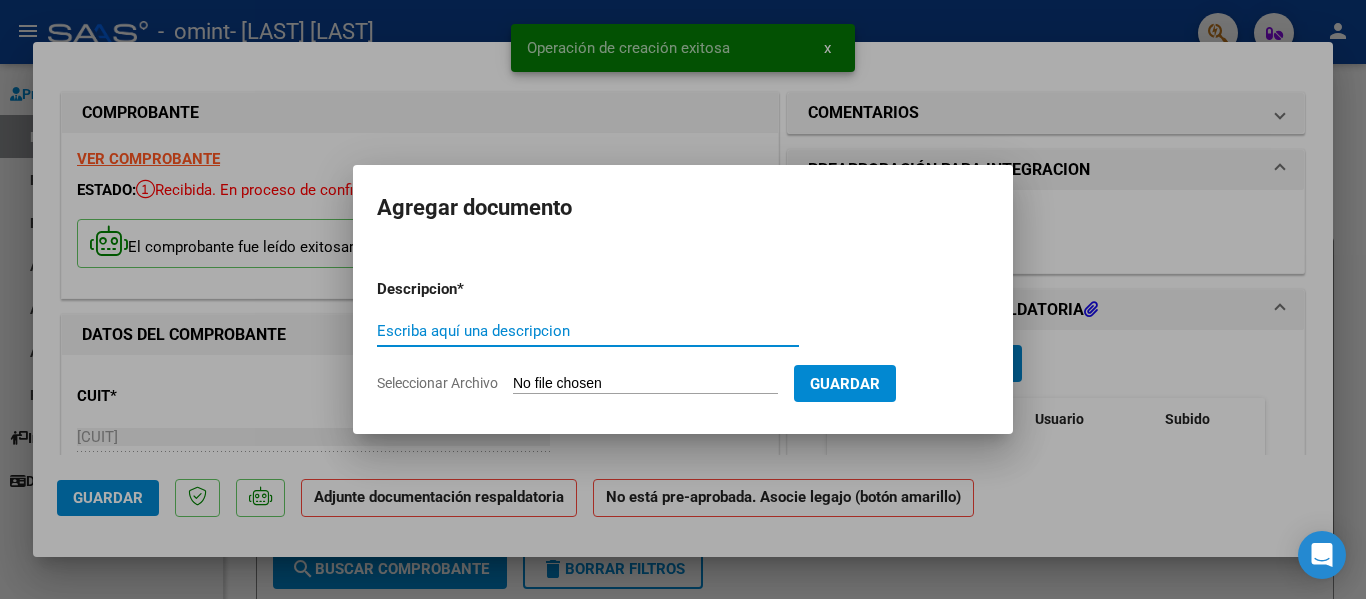 click on "Seleccionar Archivo" at bounding box center (645, 384) 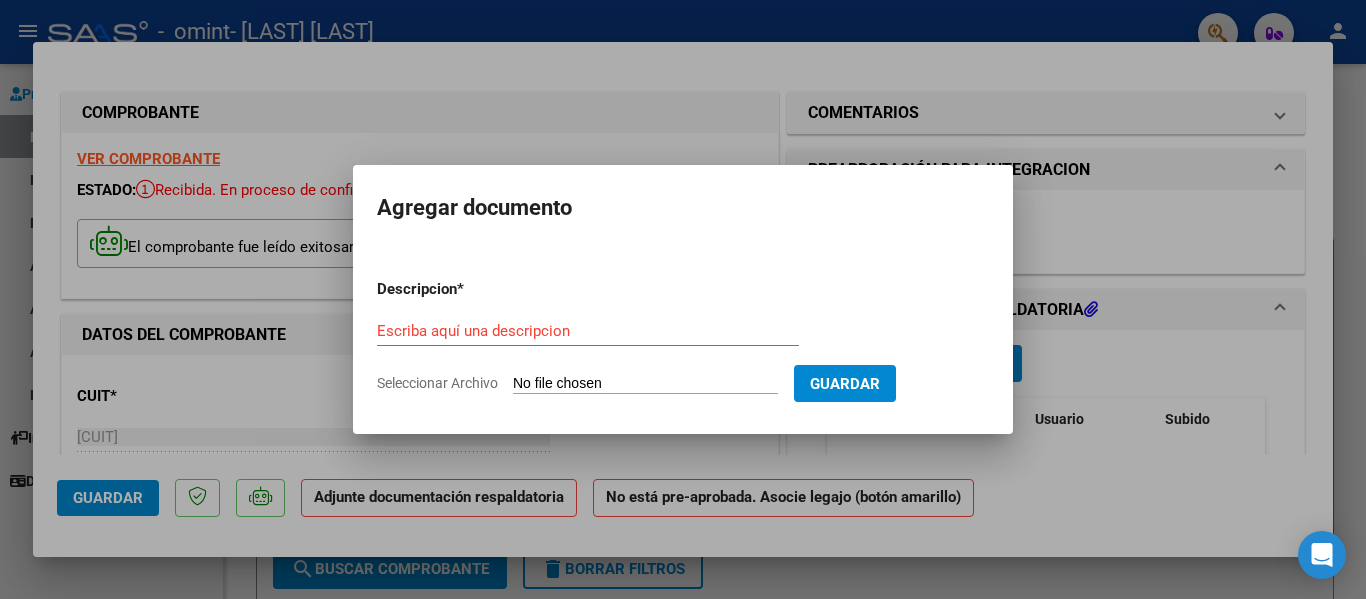 type on "C:\fakepath\[FILENAME].pdf" 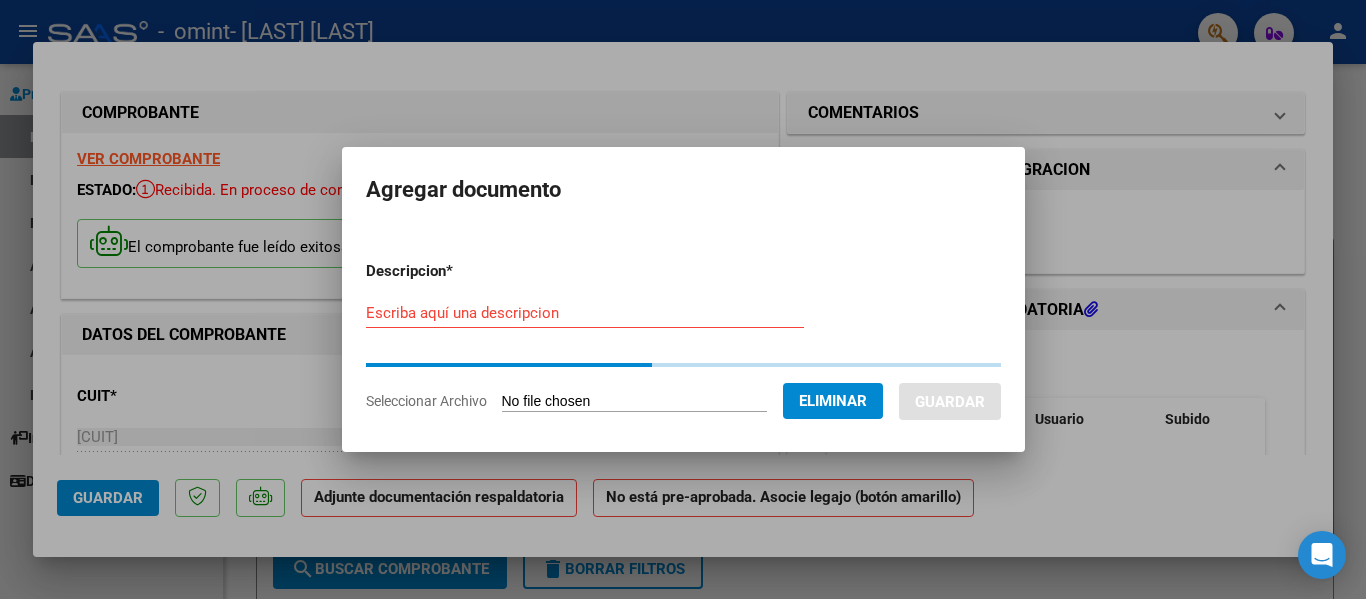 click on "Escriba aquí una descripcion" at bounding box center (585, 322) 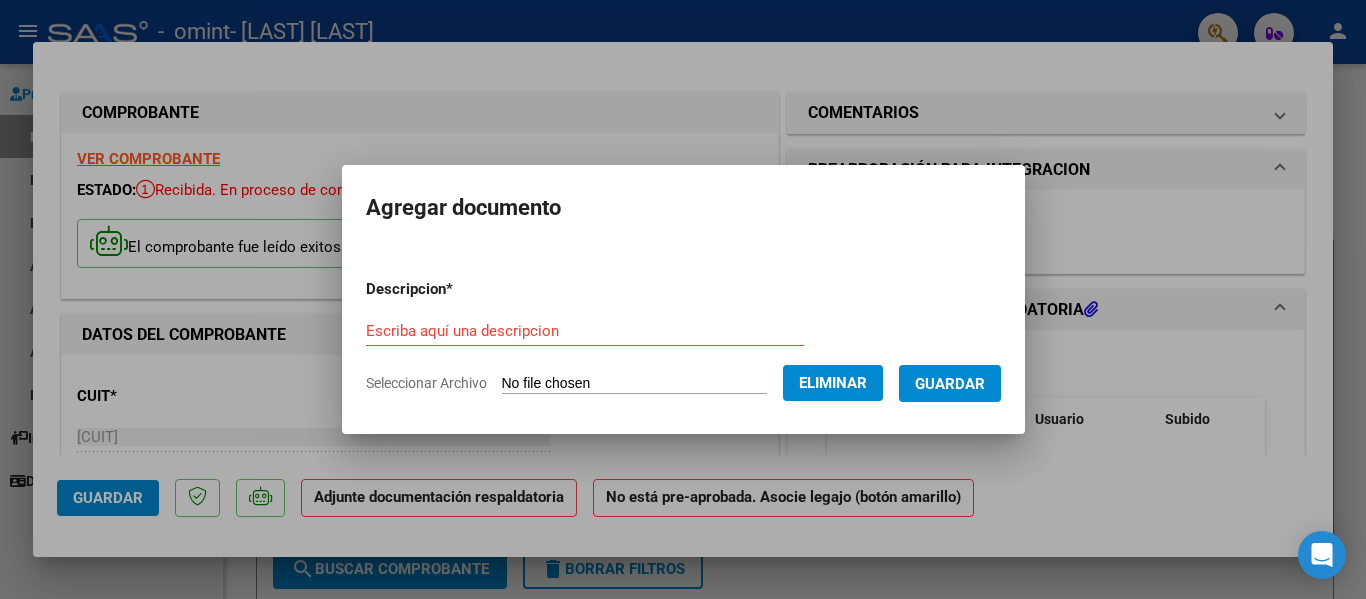 click on "Escriba aquí una descripcion" at bounding box center (585, 331) 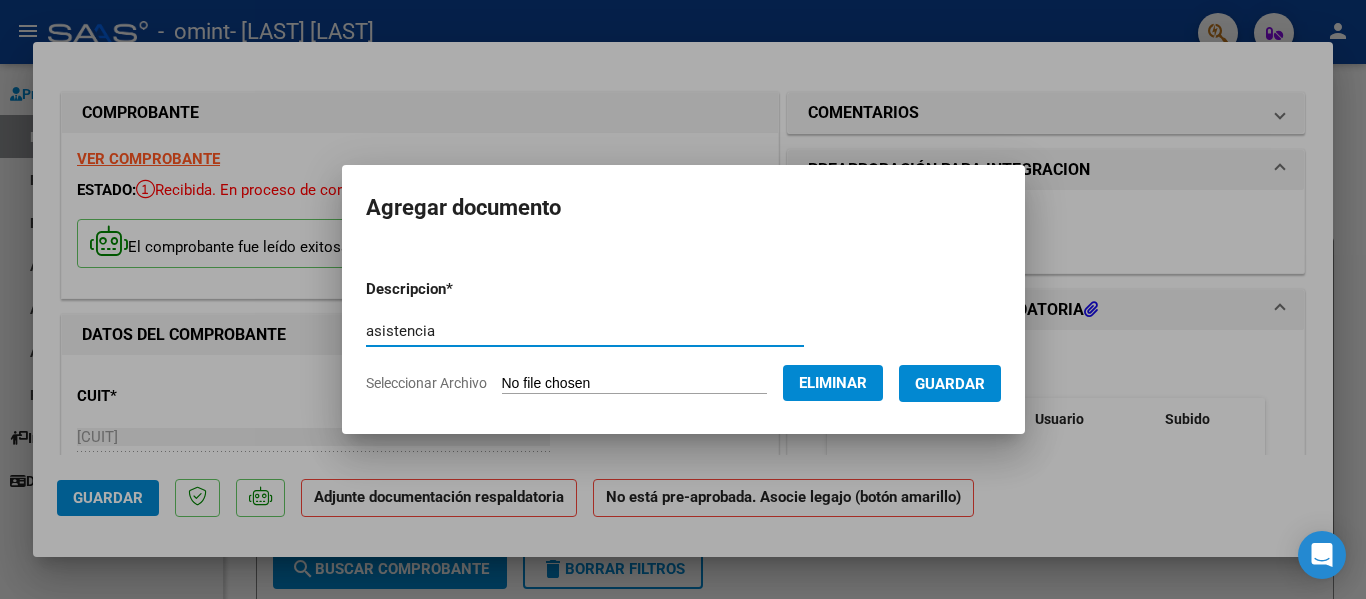 type on "asistencia" 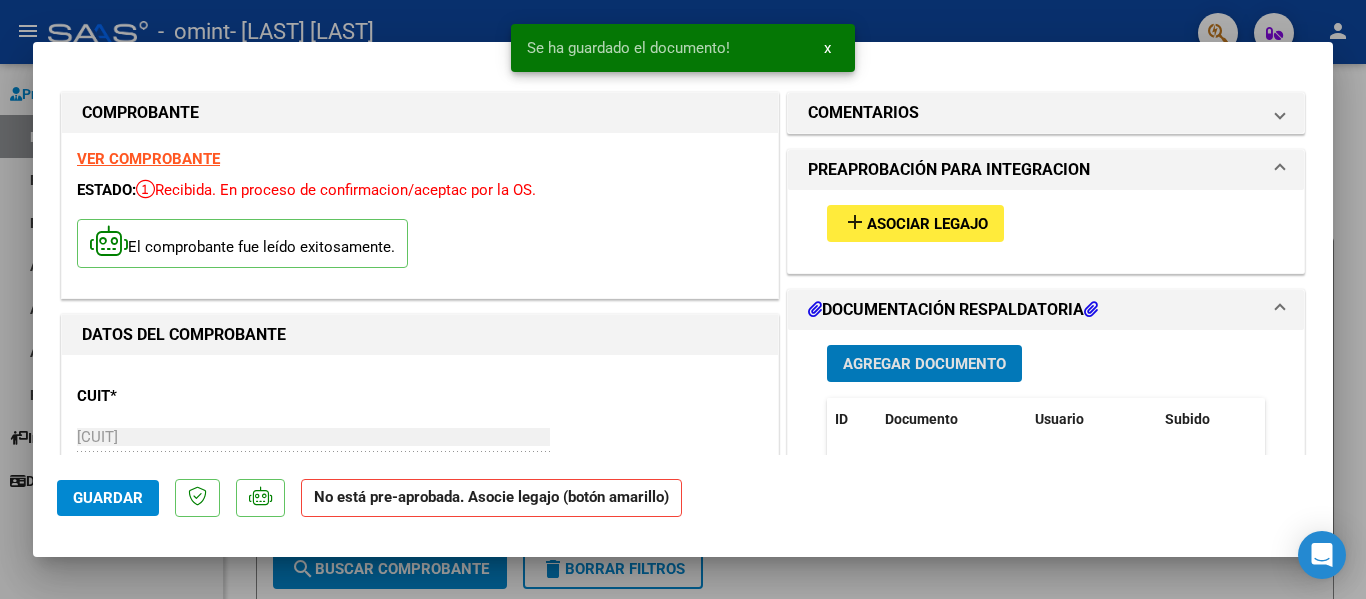 click on "Agregar Documento ID Documento Usuario Subido Acción [NUMBER] Asistencia [EMAIL] - [LAST] [LAST] 08/08/2025 1 total 1" at bounding box center [1046, 529] 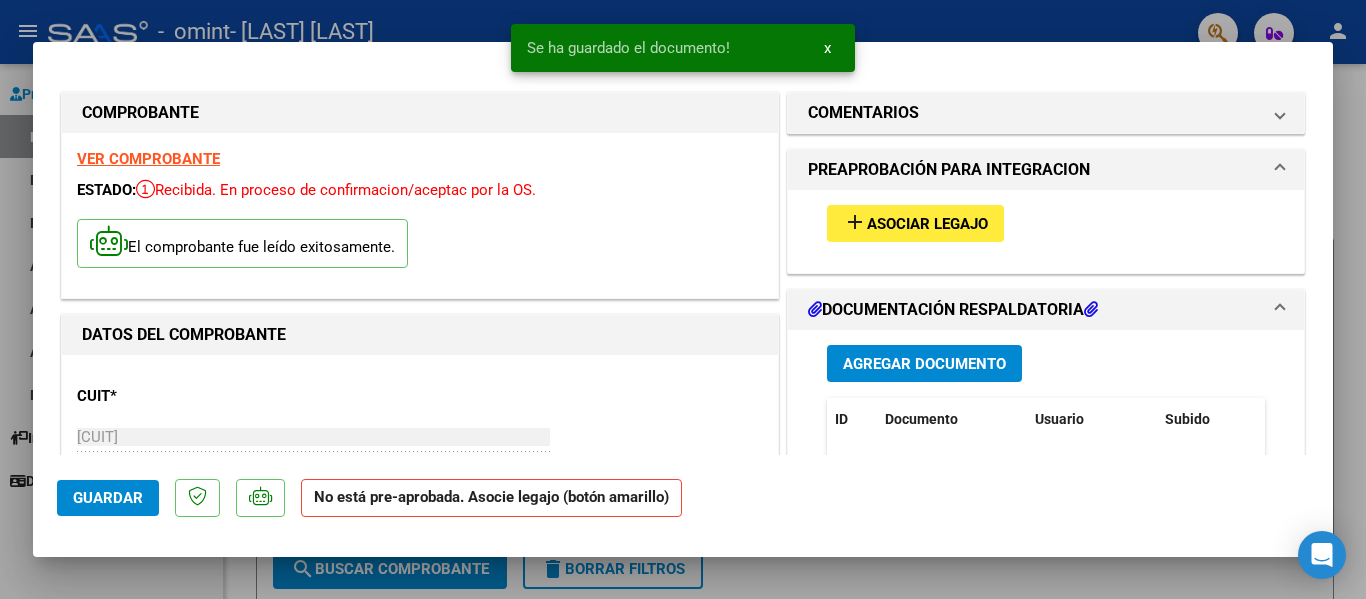 click on "Agregar Documento ID Documento Usuario Subido Acción [NUMBER] Asistencia [EMAIL] - [LAST] [LAST] 08/08/2025 1 total 1" at bounding box center (1046, 529) 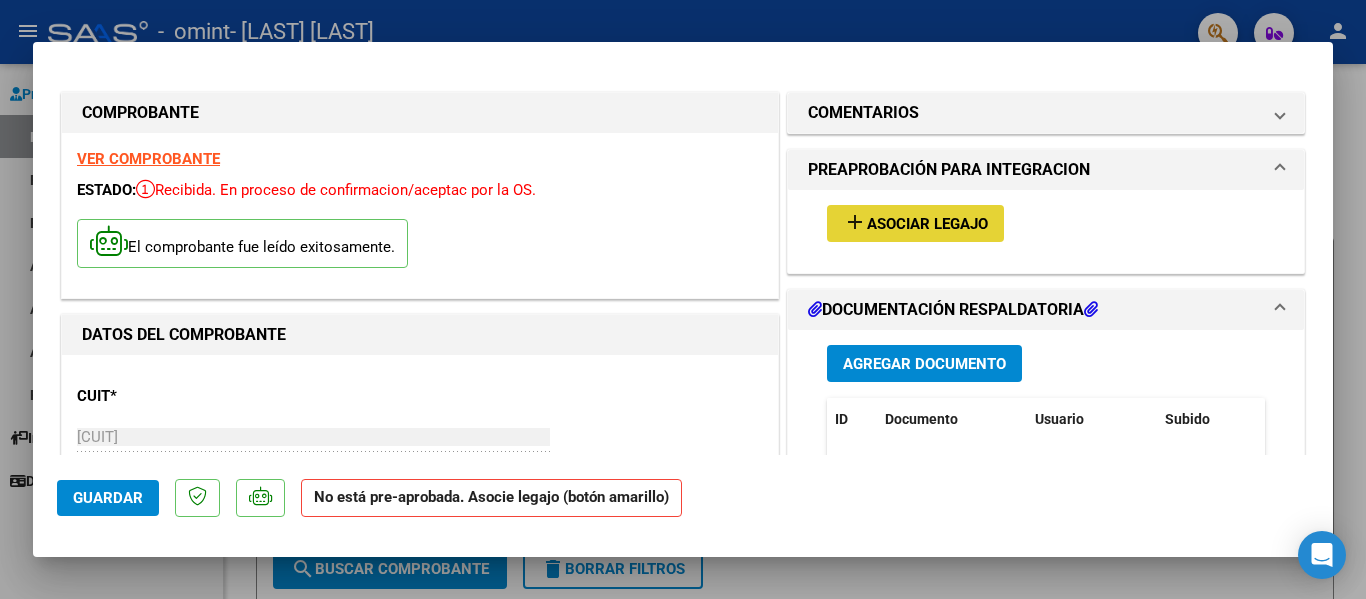 click on "Asociar Legajo" at bounding box center (927, 224) 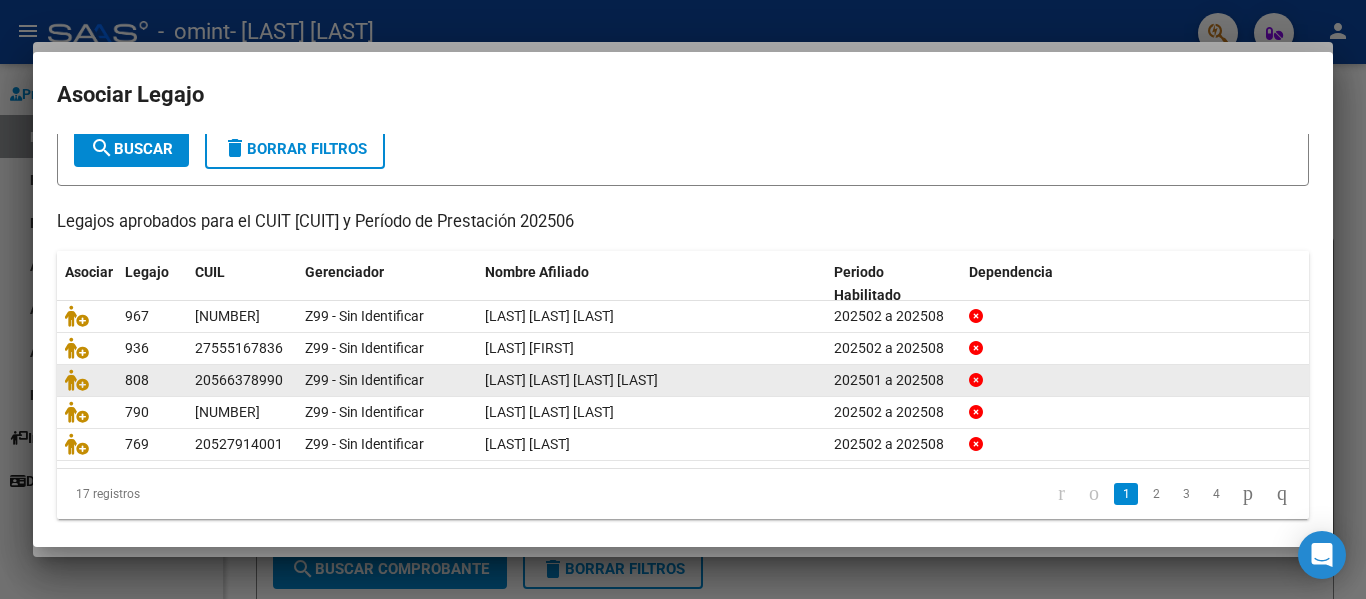 scroll, scrollTop: 137, scrollLeft: 0, axis: vertical 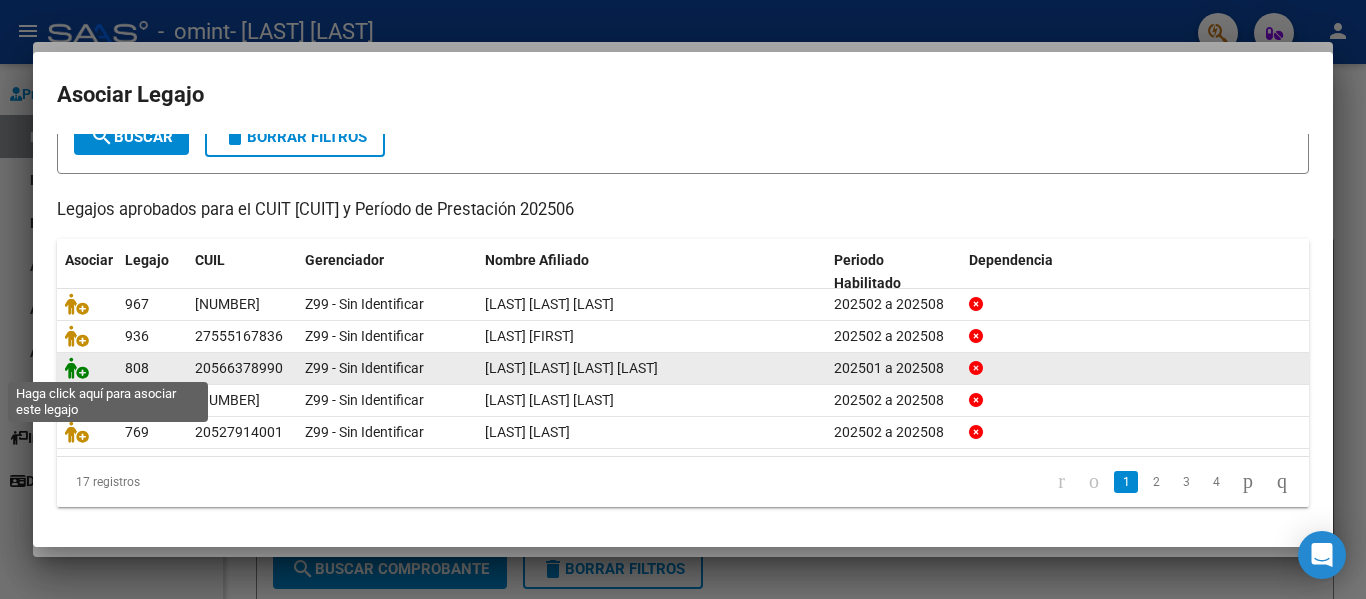 click 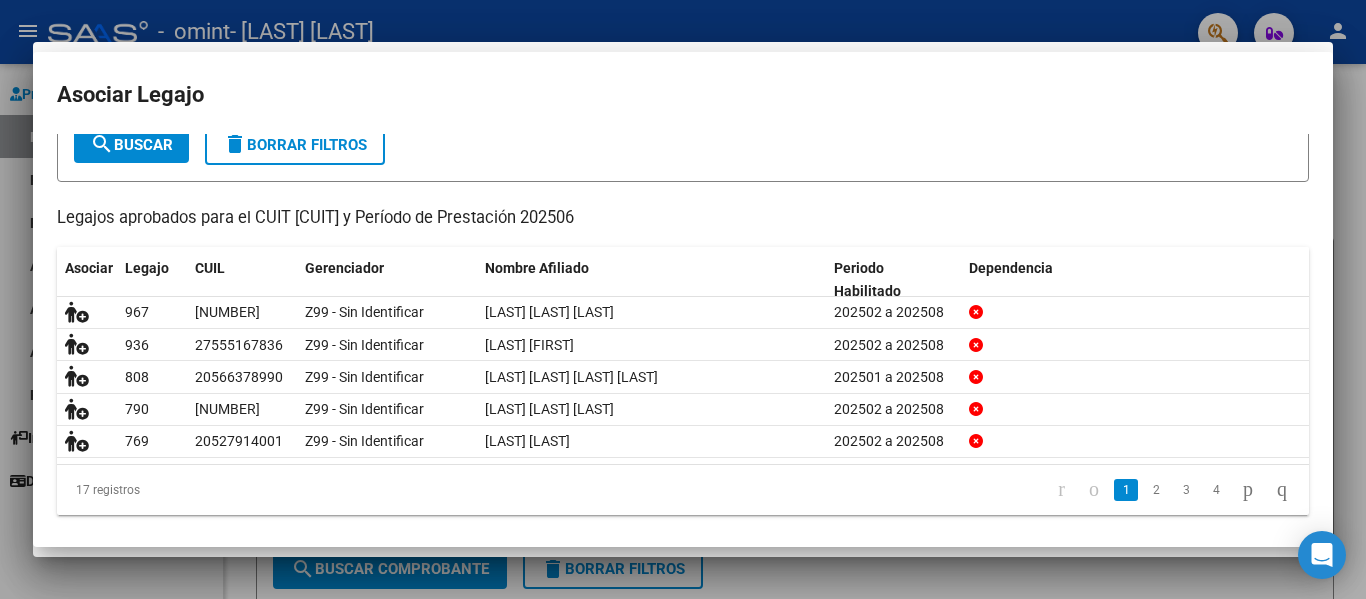 scroll, scrollTop: 0, scrollLeft: 0, axis: both 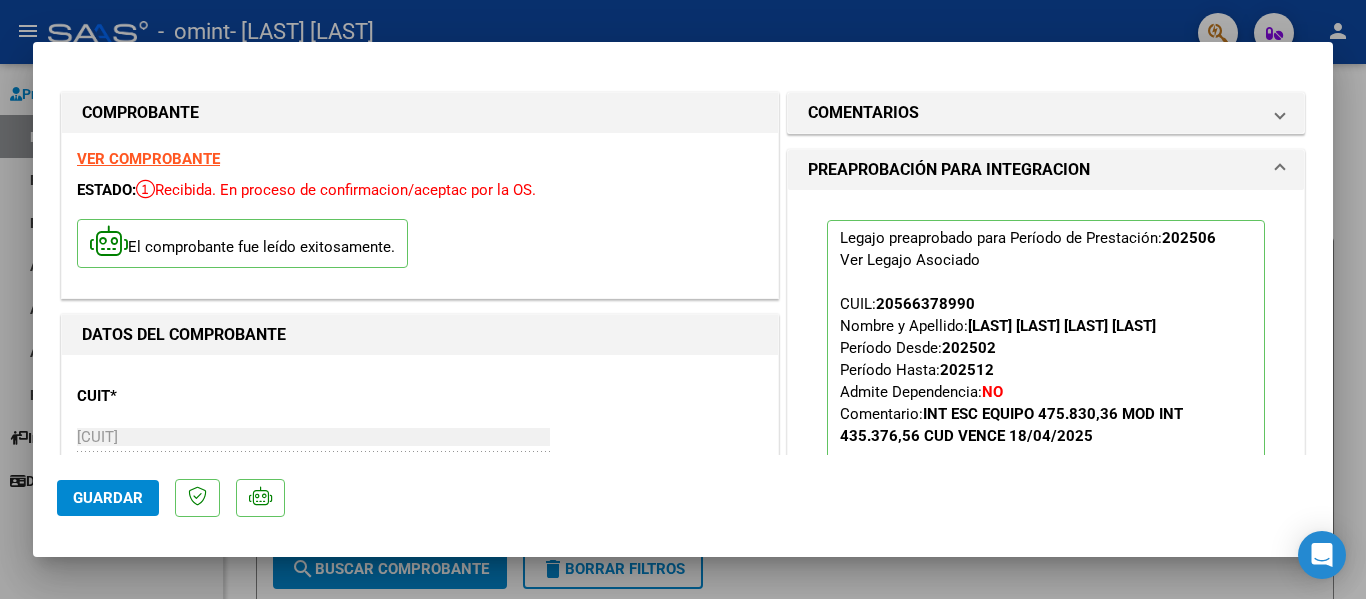 click on "Guardar" 